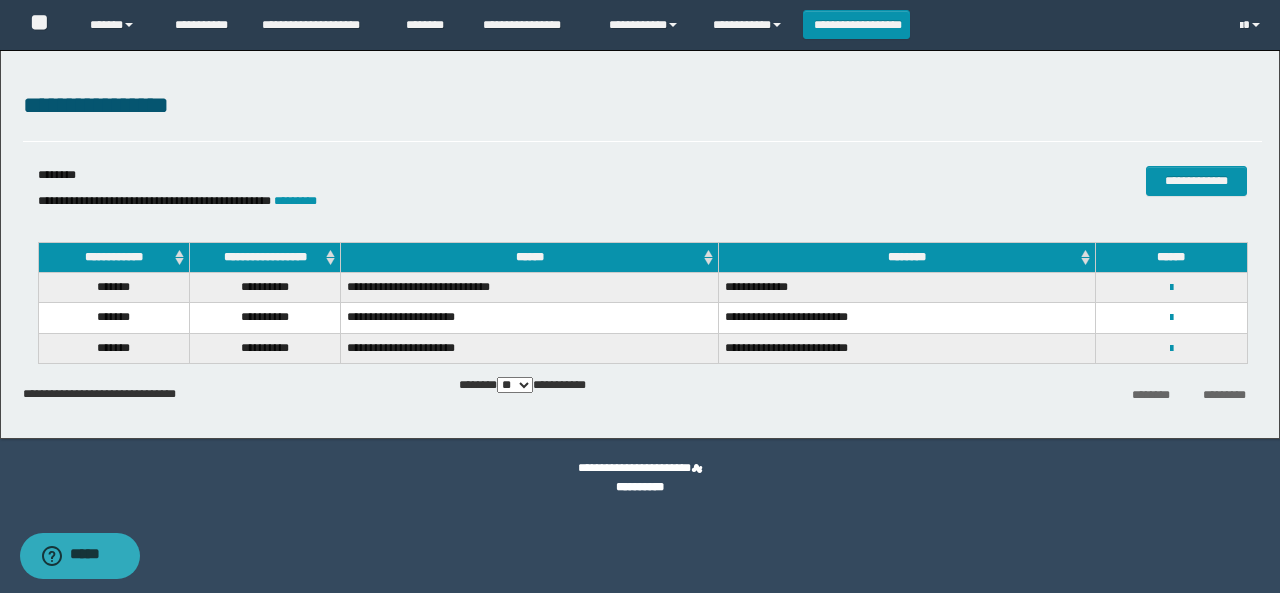 scroll, scrollTop: 0, scrollLeft: 0, axis: both 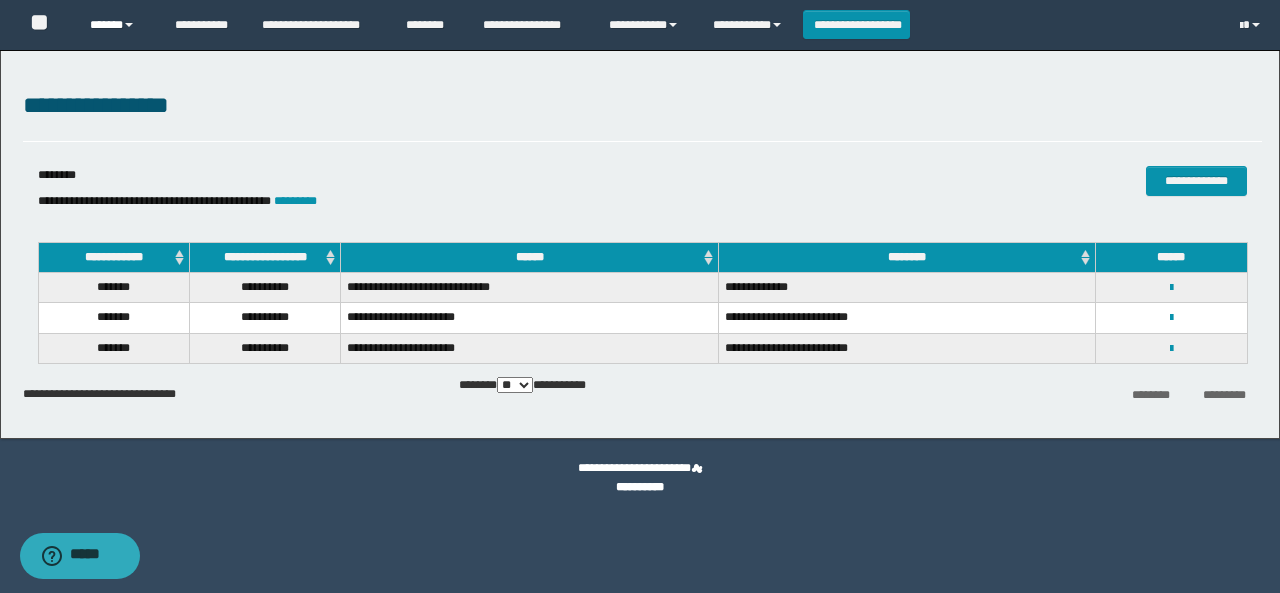 click on "******" at bounding box center (117, 25) 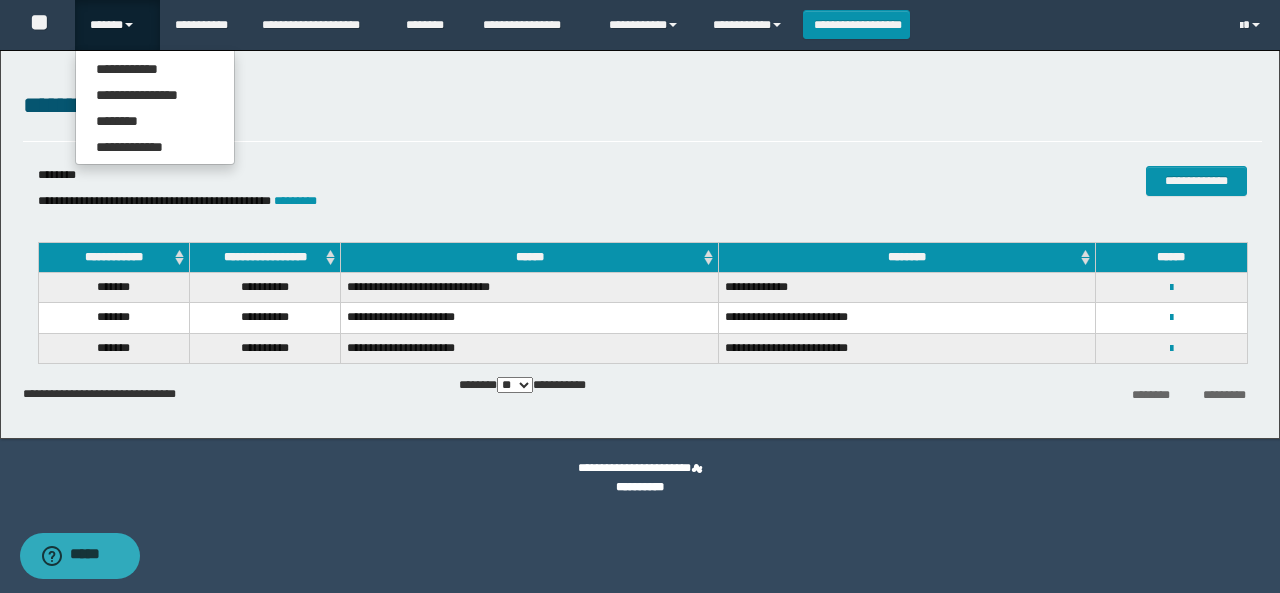 click on "**********" at bounding box center [155, 107] 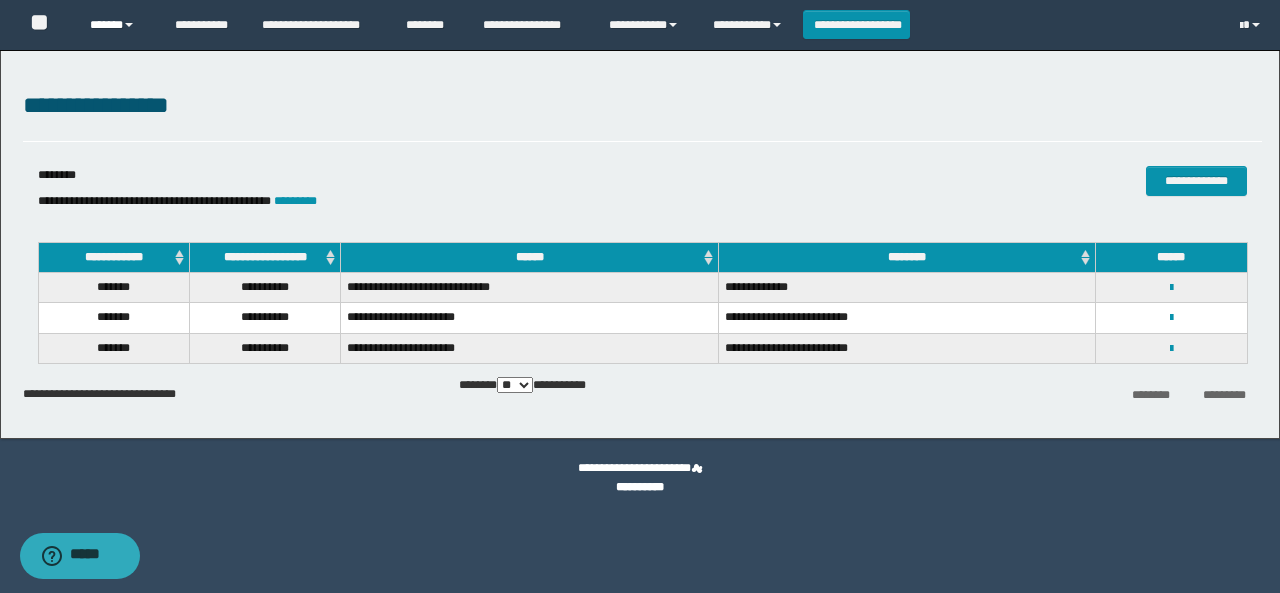 click on "******" at bounding box center [117, 25] 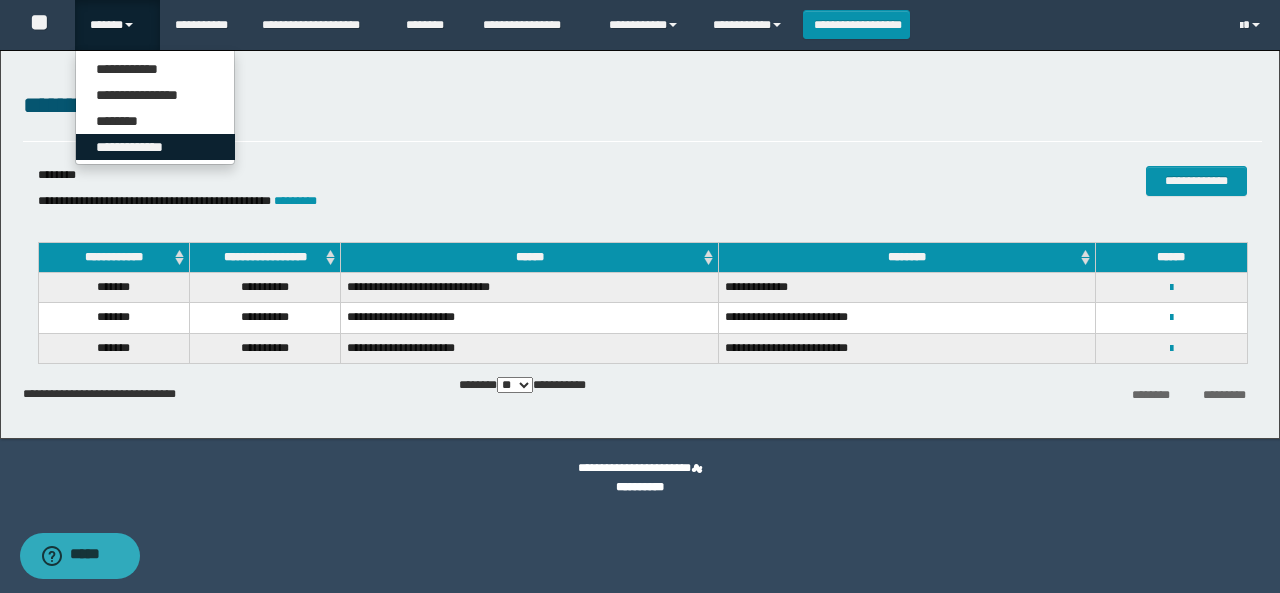 click on "**********" at bounding box center (155, 147) 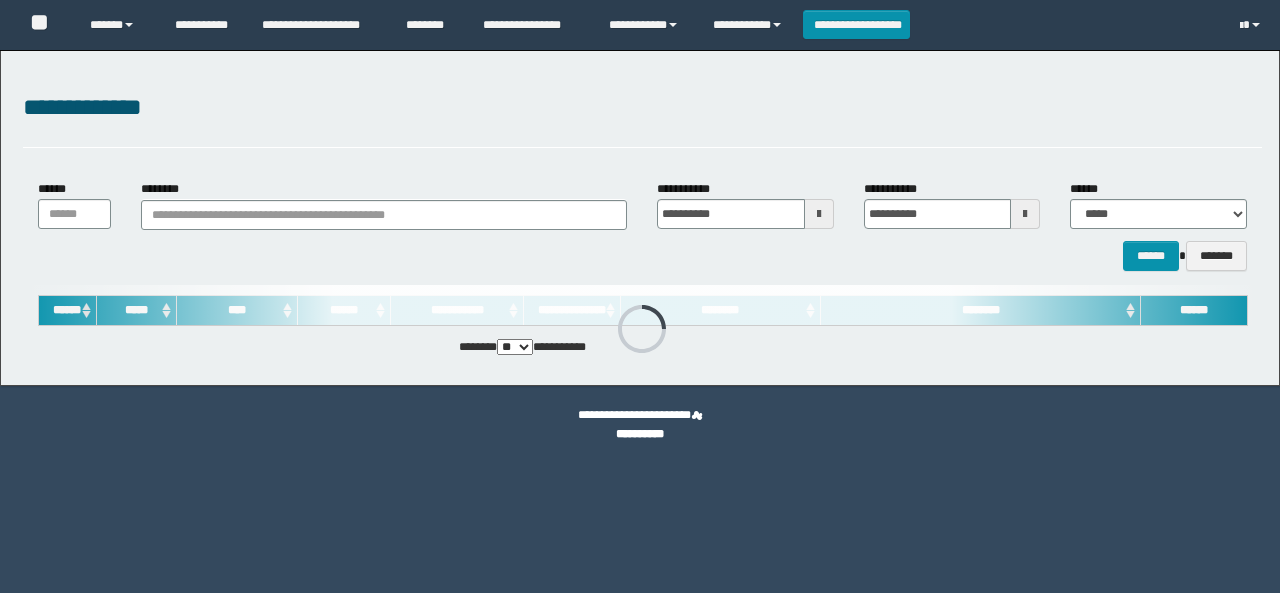 scroll, scrollTop: 0, scrollLeft: 0, axis: both 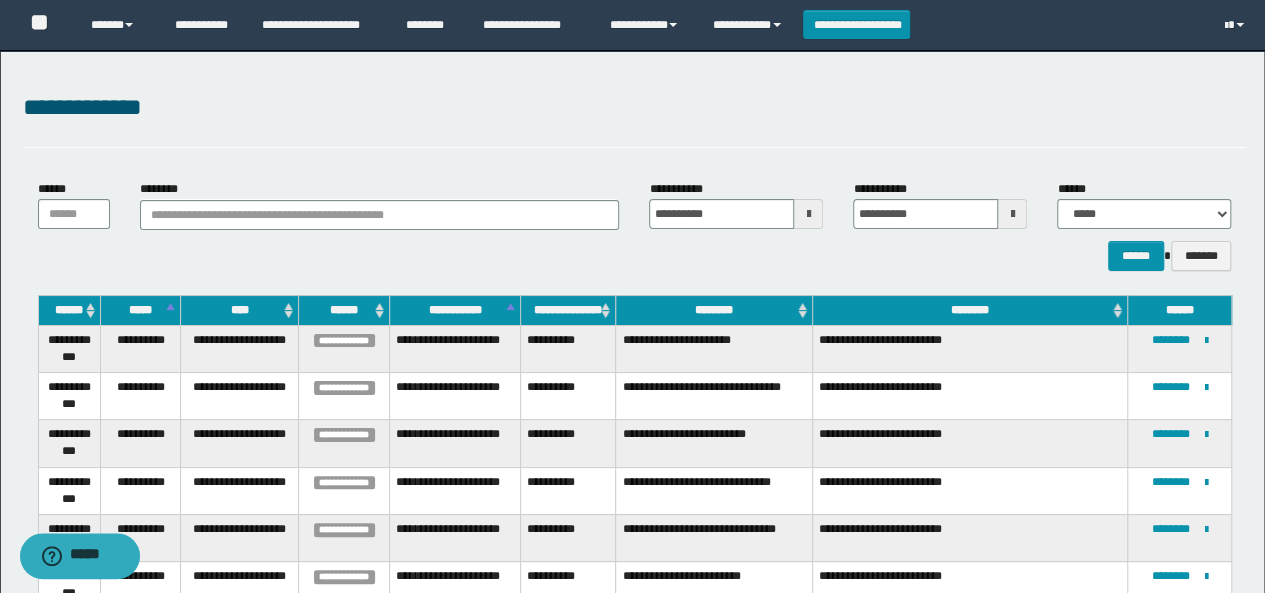 click on "**********" at bounding box center (632, 672) 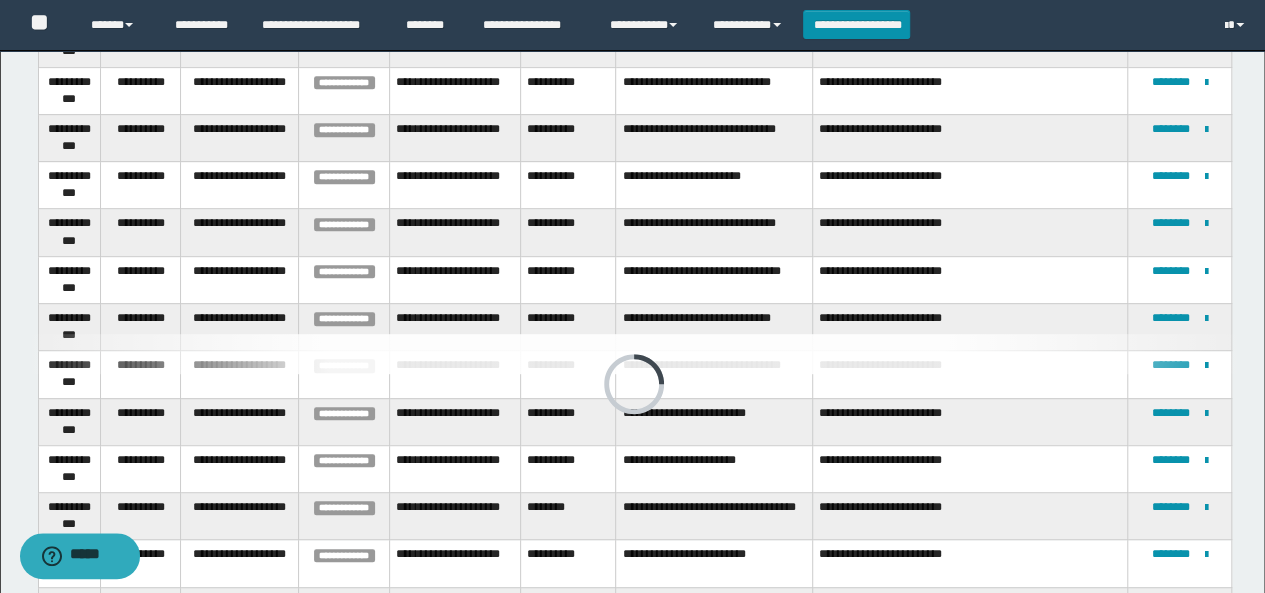 scroll, scrollTop: 778, scrollLeft: 0, axis: vertical 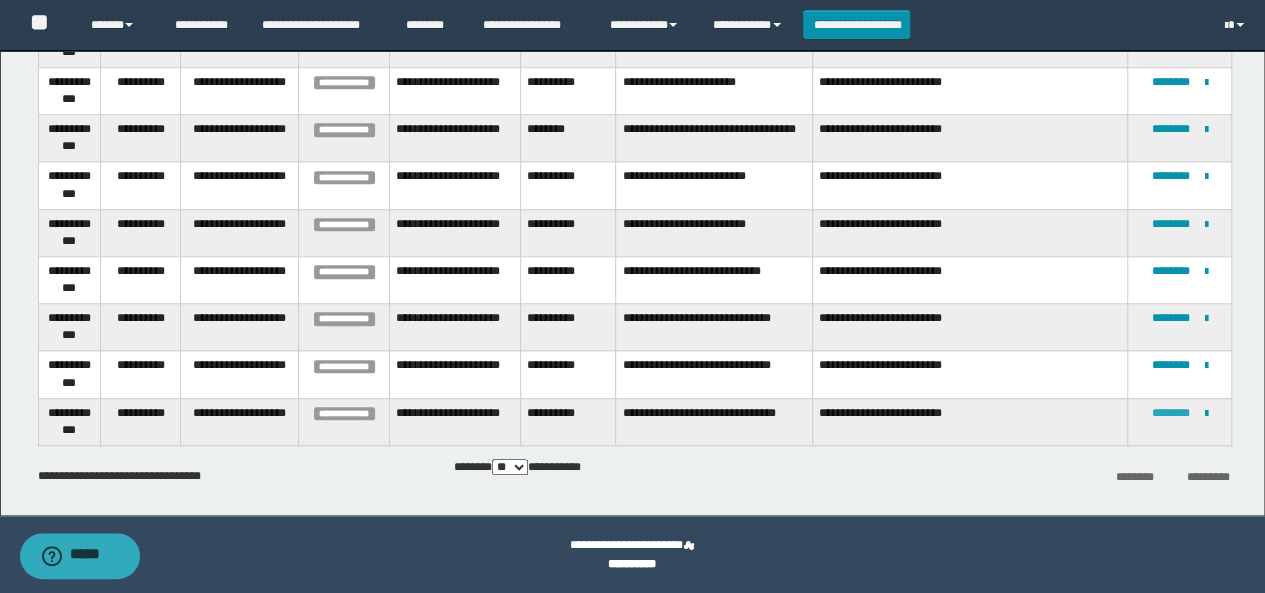 click on "********" at bounding box center (1171, 413) 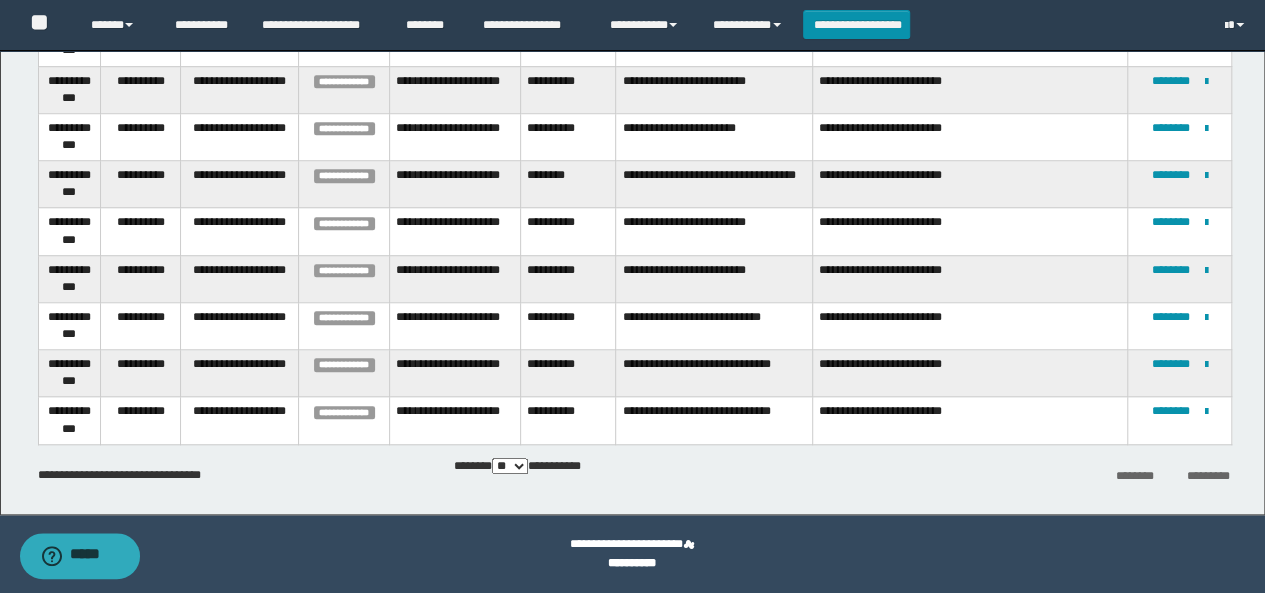 scroll, scrollTop: 632, scrollLeft: 0, axis: vertical 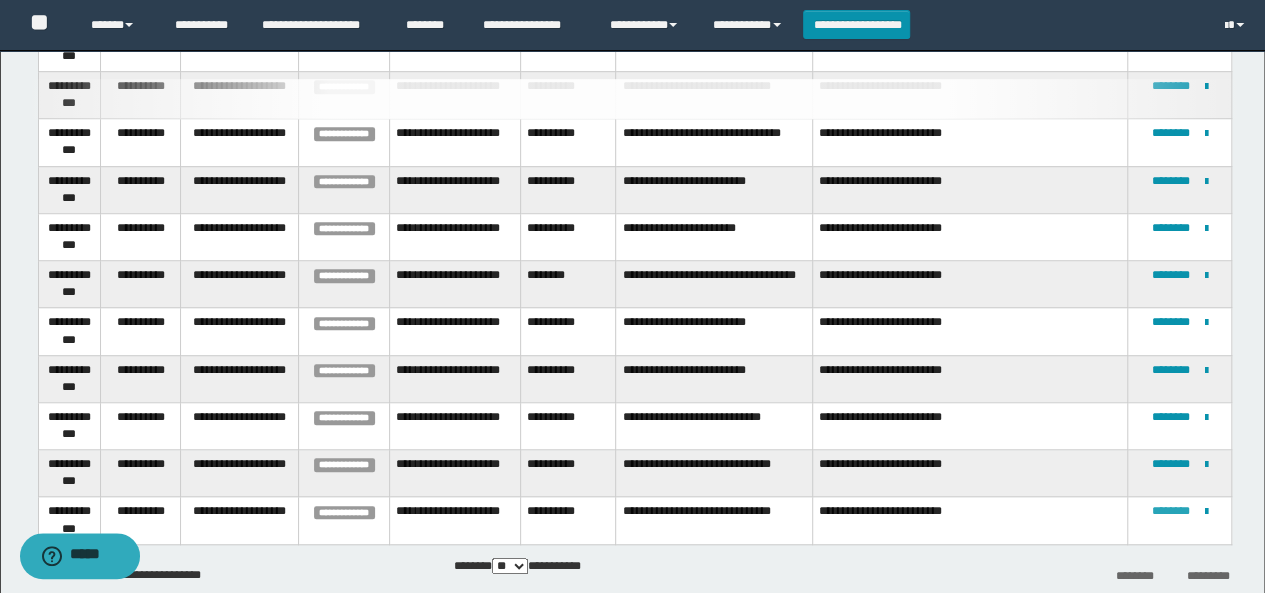 click on "********" at bounding box center (1171, 511) 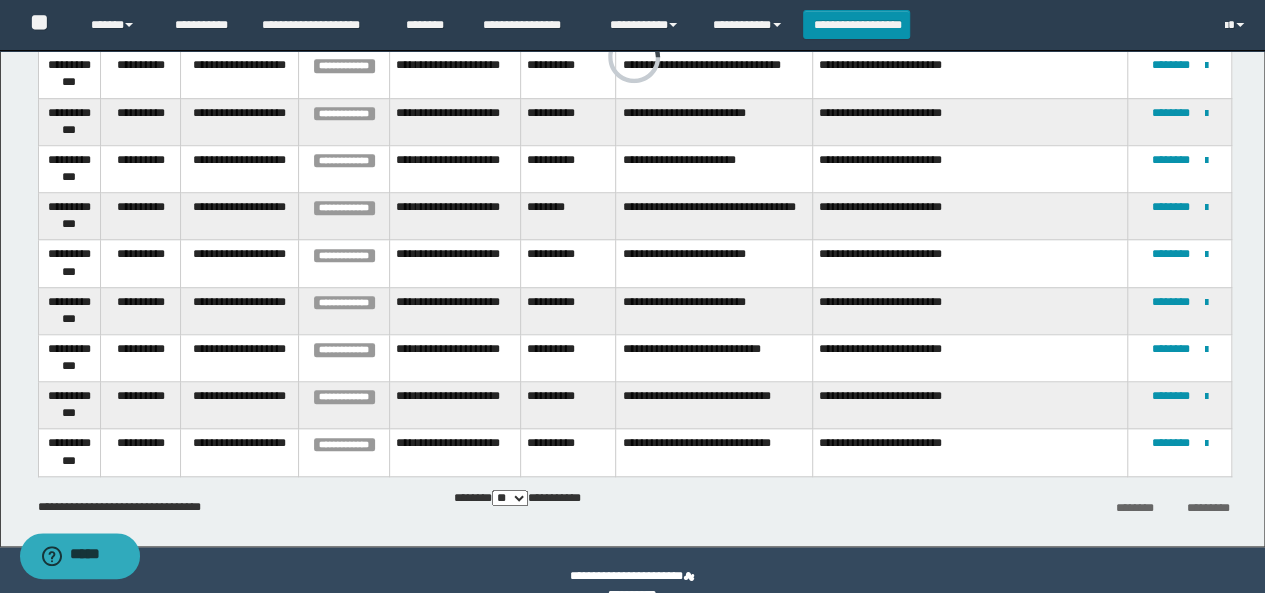 scroll, scrollTop: 684, scrollLeft: 0, axis: vertical 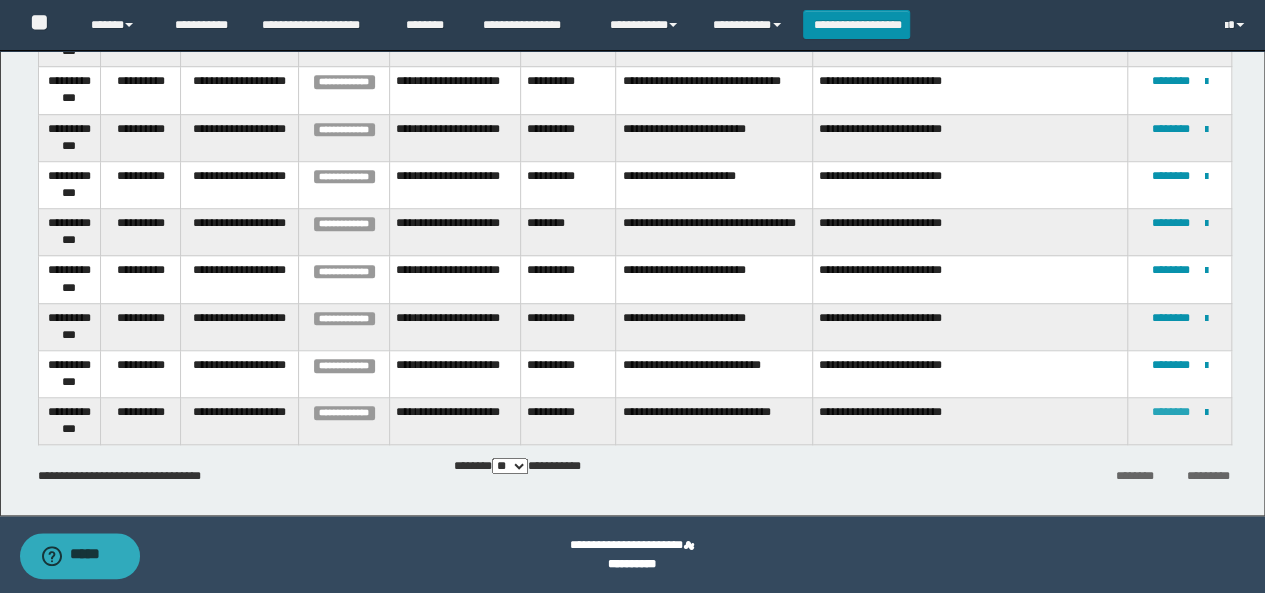 click on "********" at bounding box center (1171, 412) 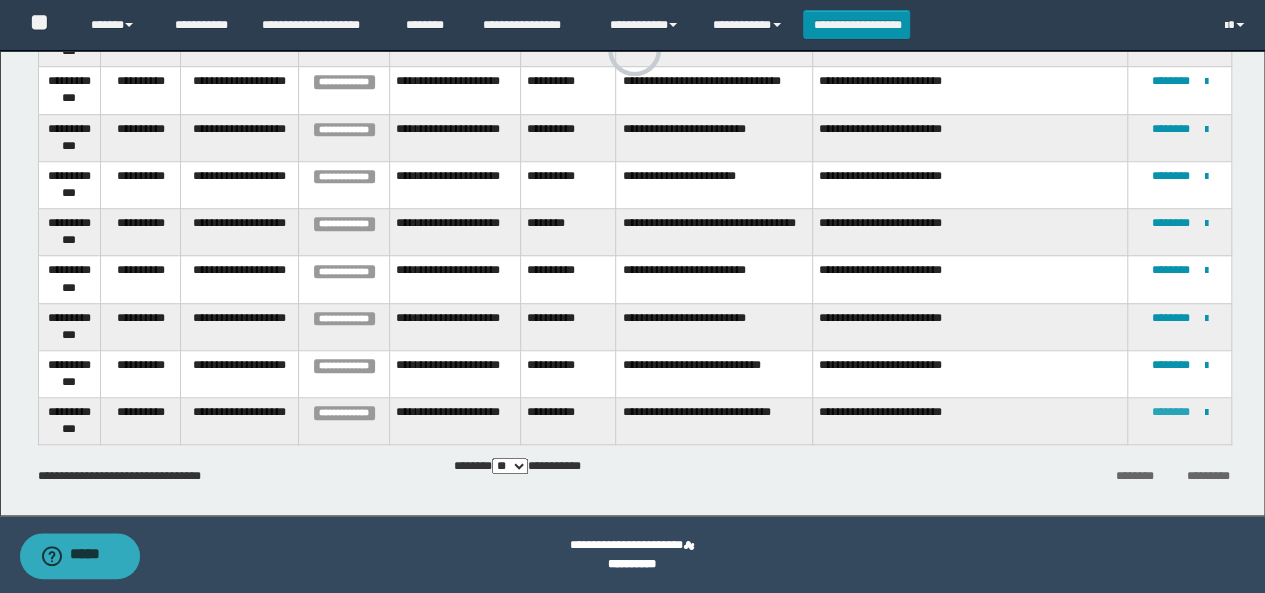scroll, scrollTop: 0, scrollLeft: 0, axis: both 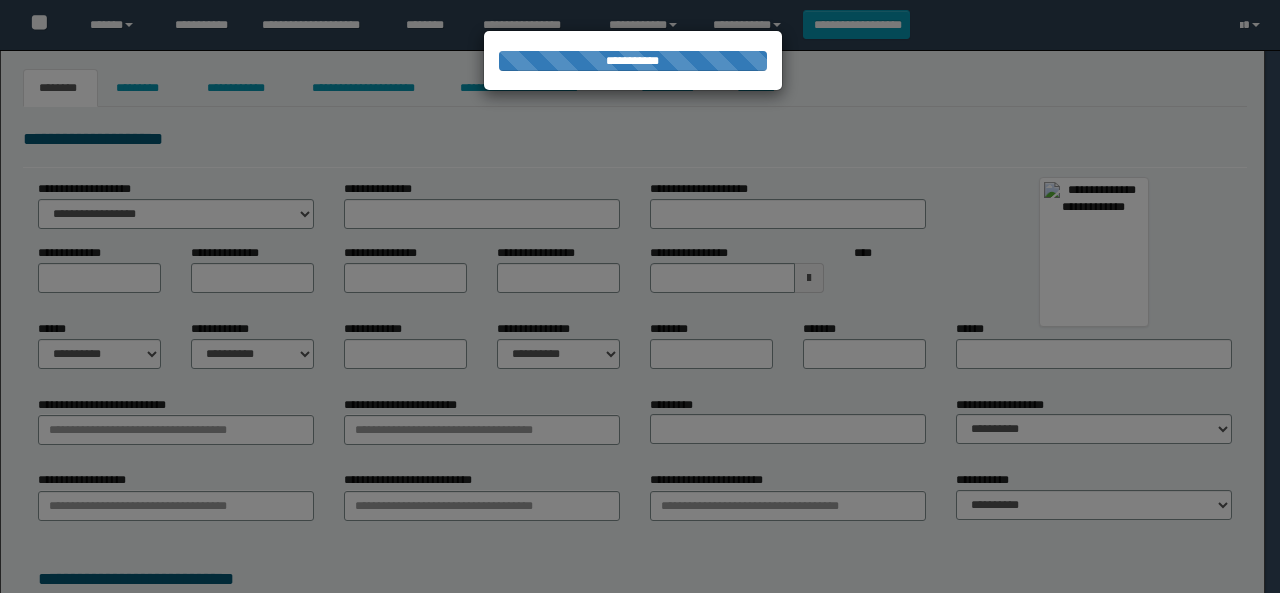 type on "**********" 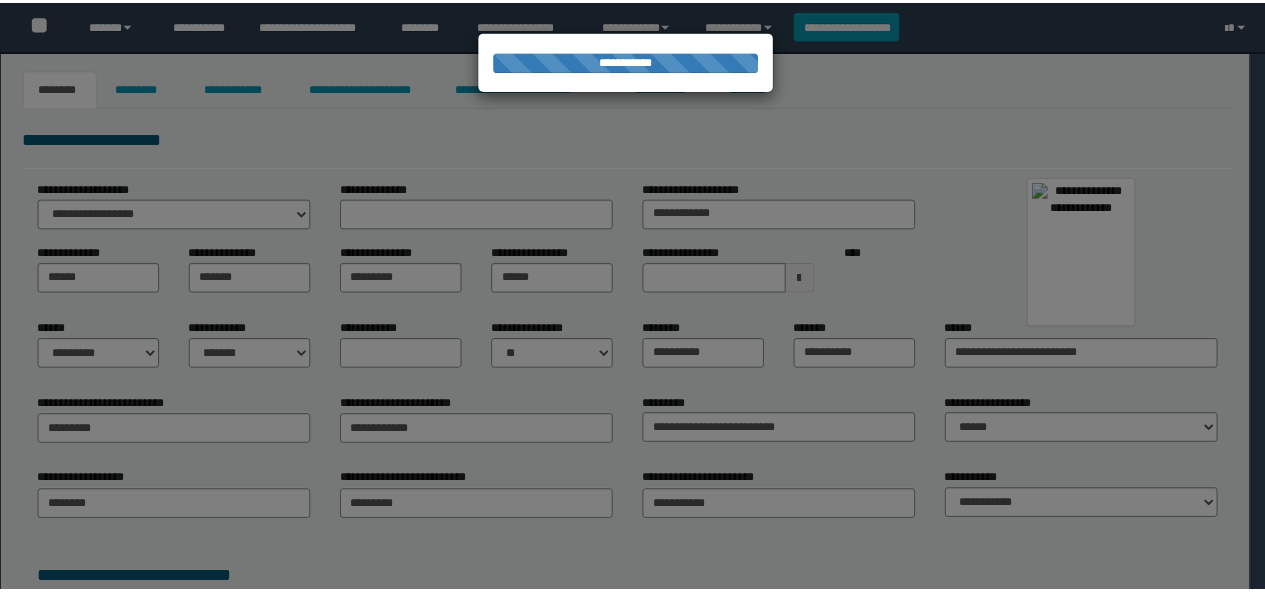 scroll, scrollTop: 0, scrollLeft: 0, axis: both 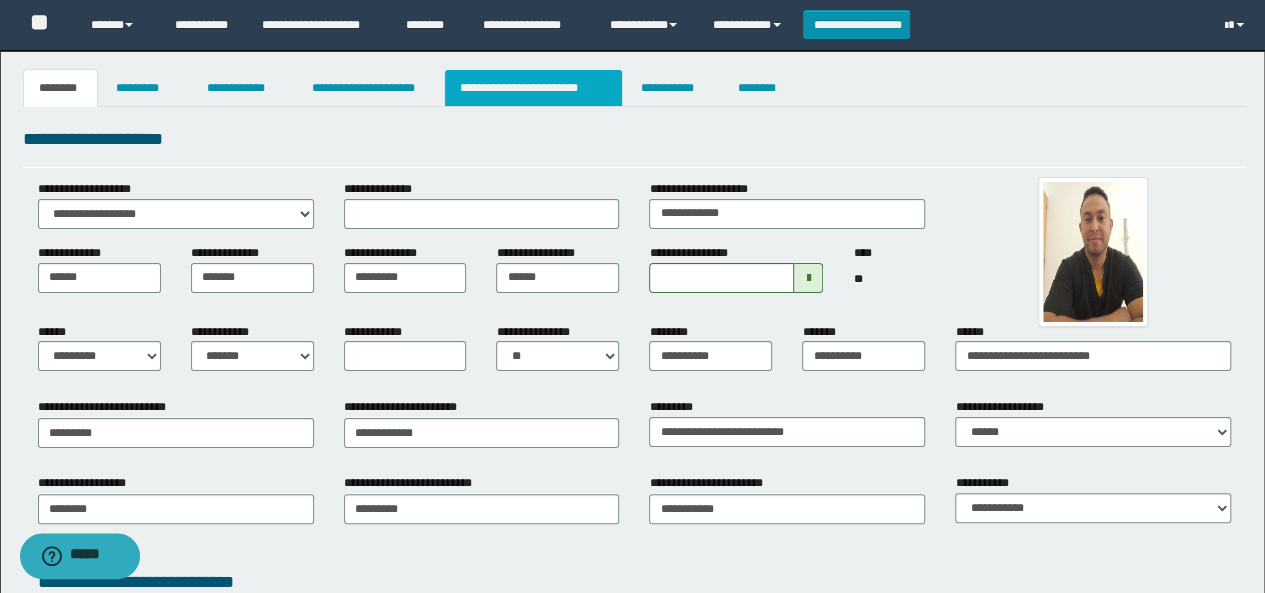 click on "**********" at bounding box center (533, 88) 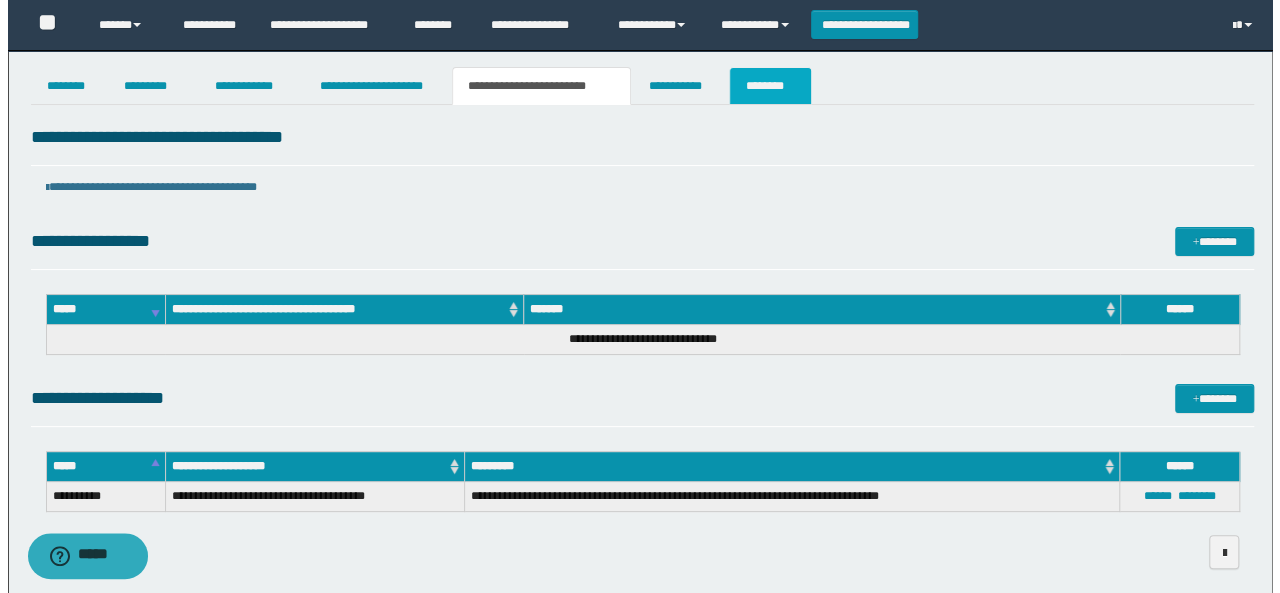 scroll, scrollTop: 0, scrollLeft: 0, axis: both 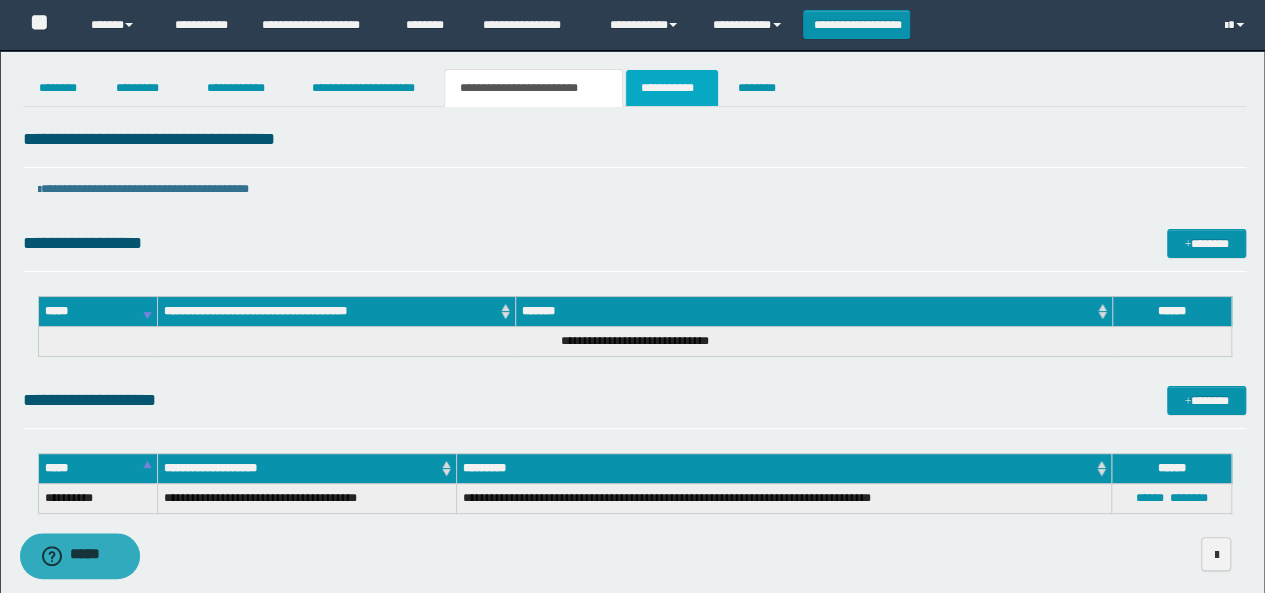 click on "**********" at bounding box center (672, 88) 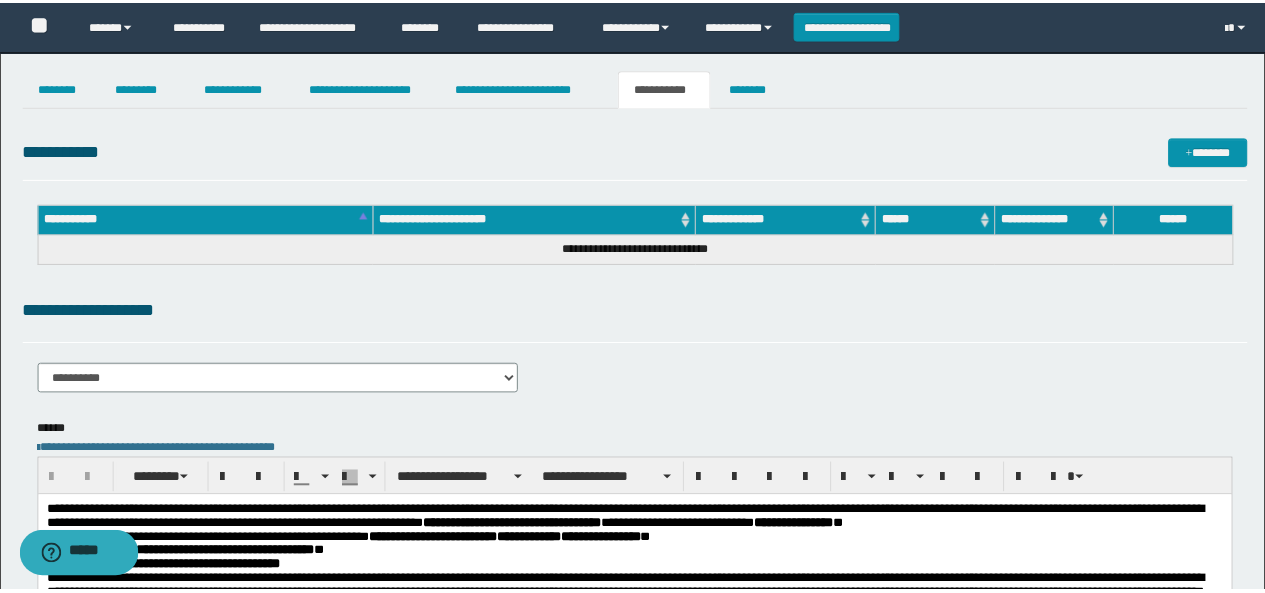 scroll, scrollTop: 0, scrollLeft: 0, axis: both 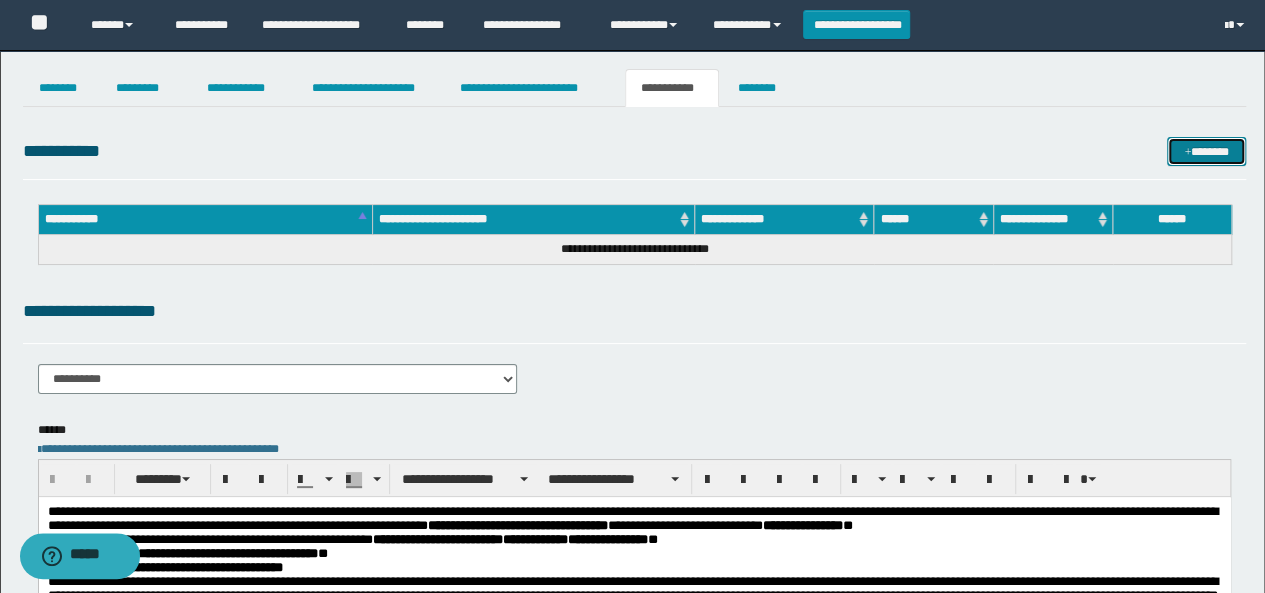 click on "*******" at bounding box center [1206, 151] 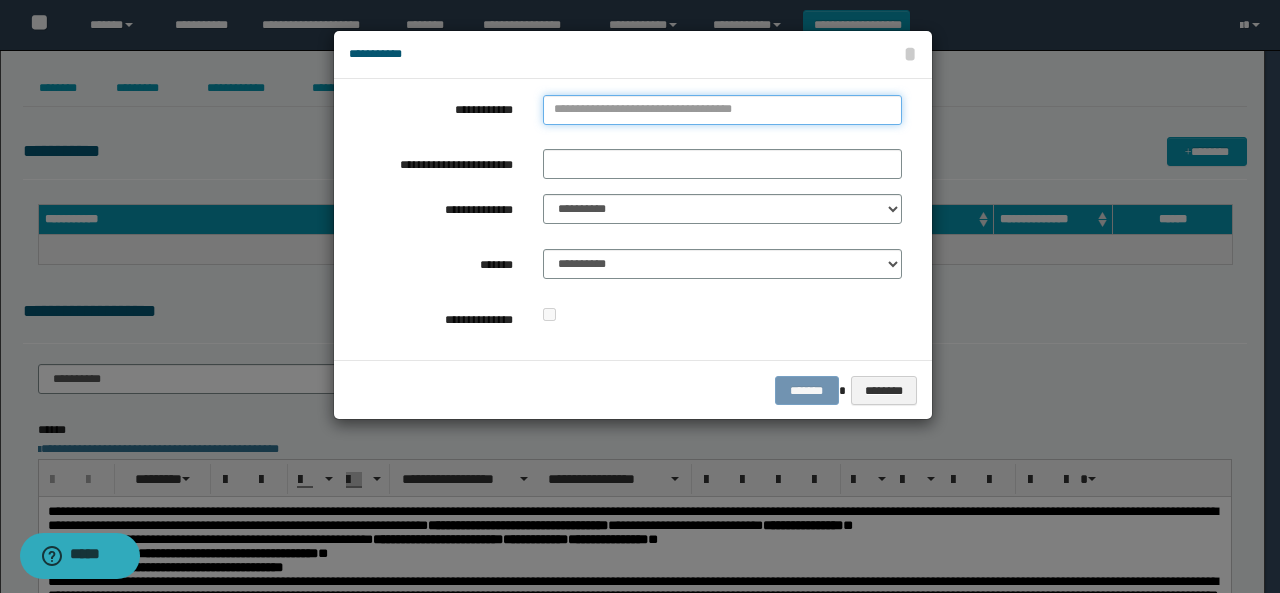 click on "**********" at bounding box center [722, 110] 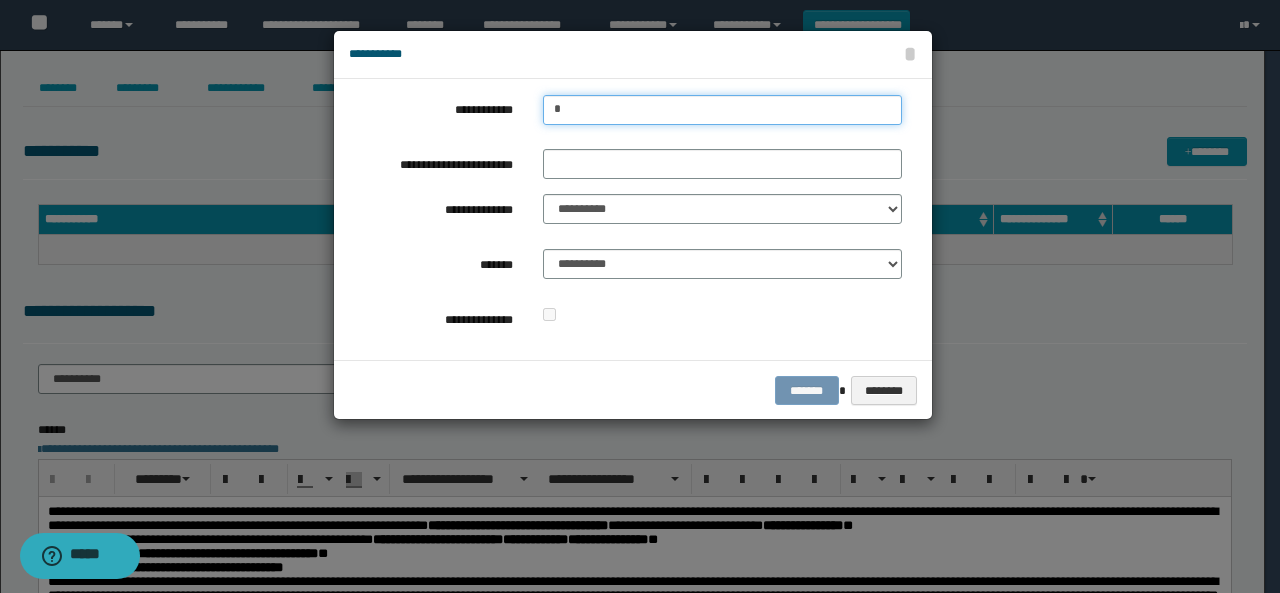 type on "**" 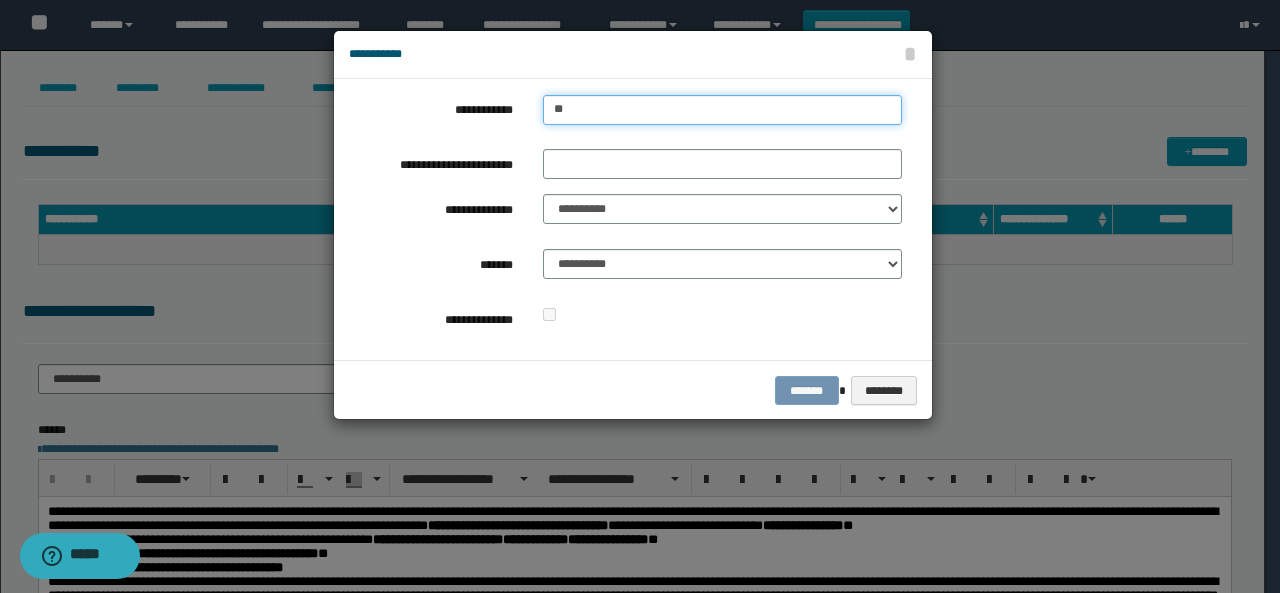 type on "**" 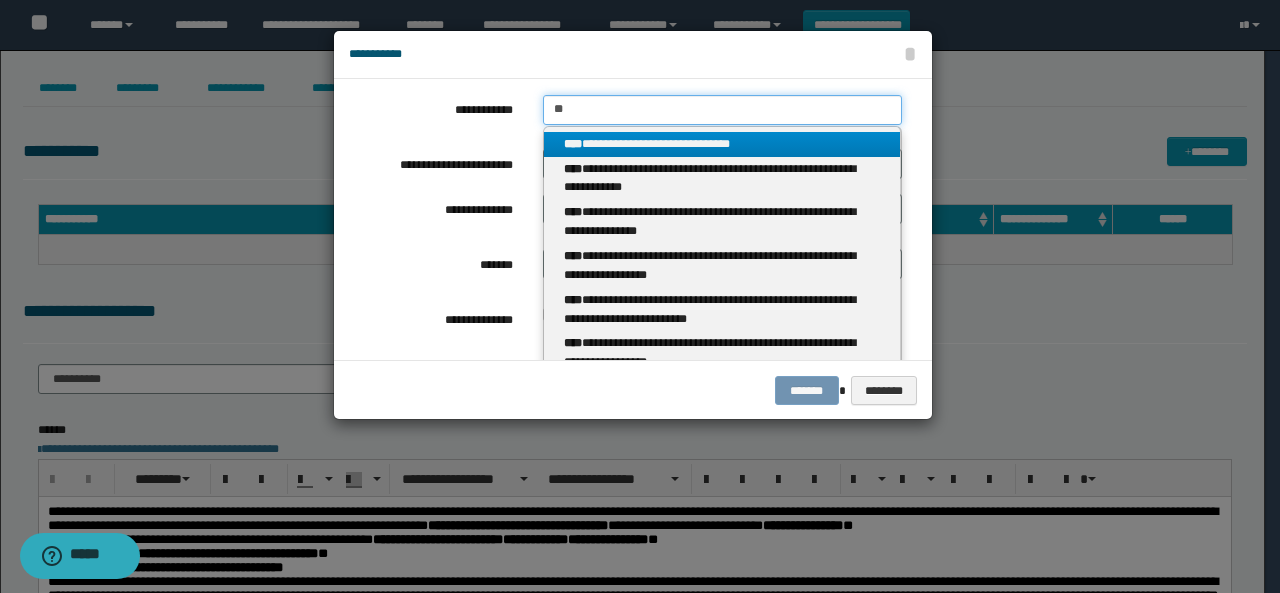type on "**" 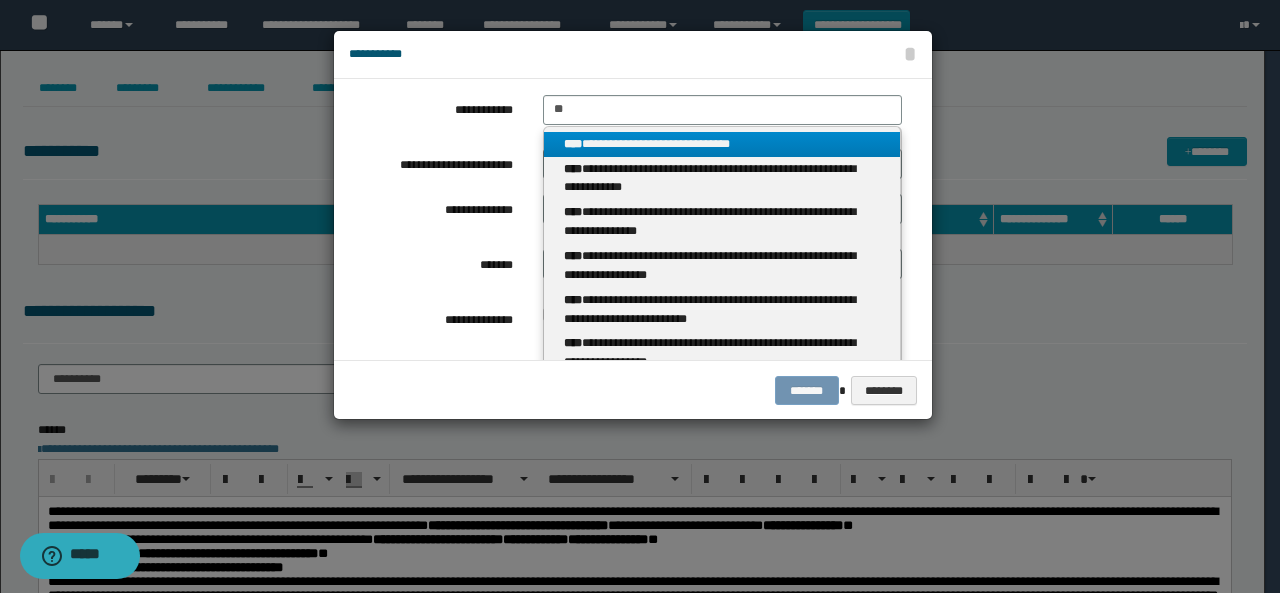 click on "**********" at bounding box center (722, 144) 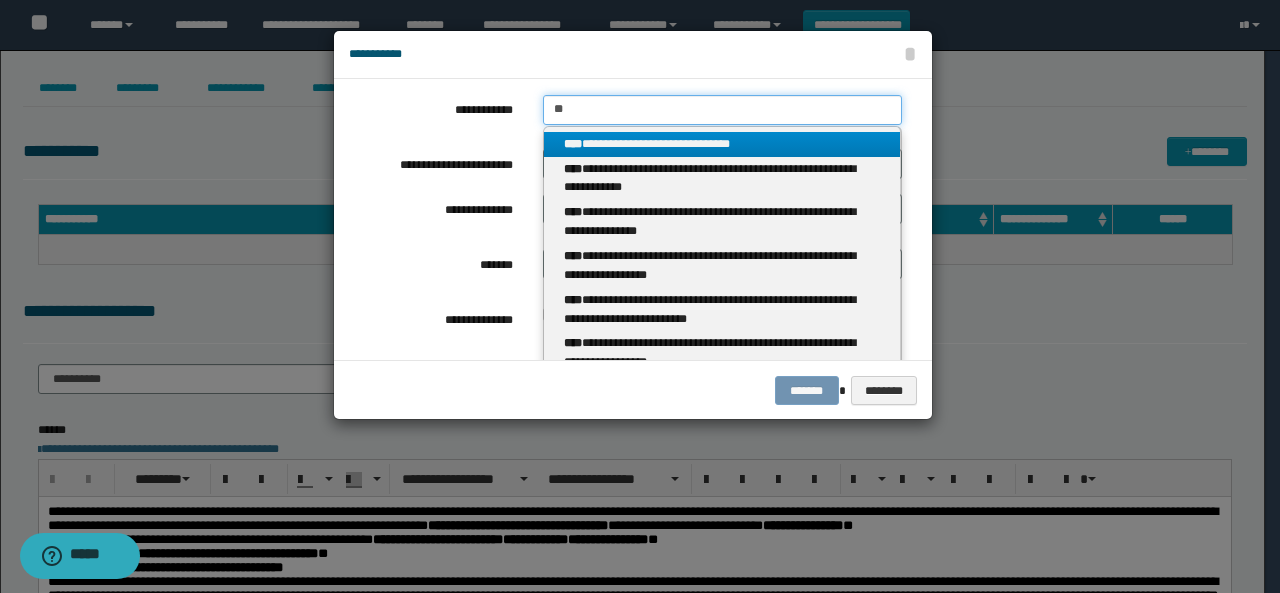 type 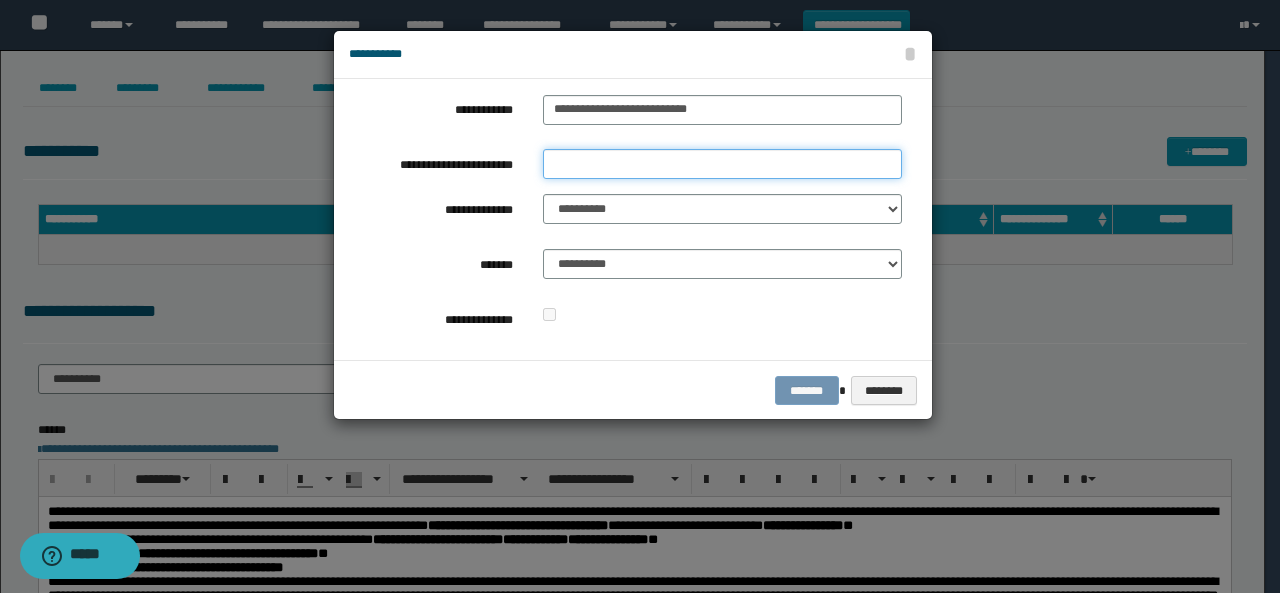 click on "**********" at bounding box center [722, 164] 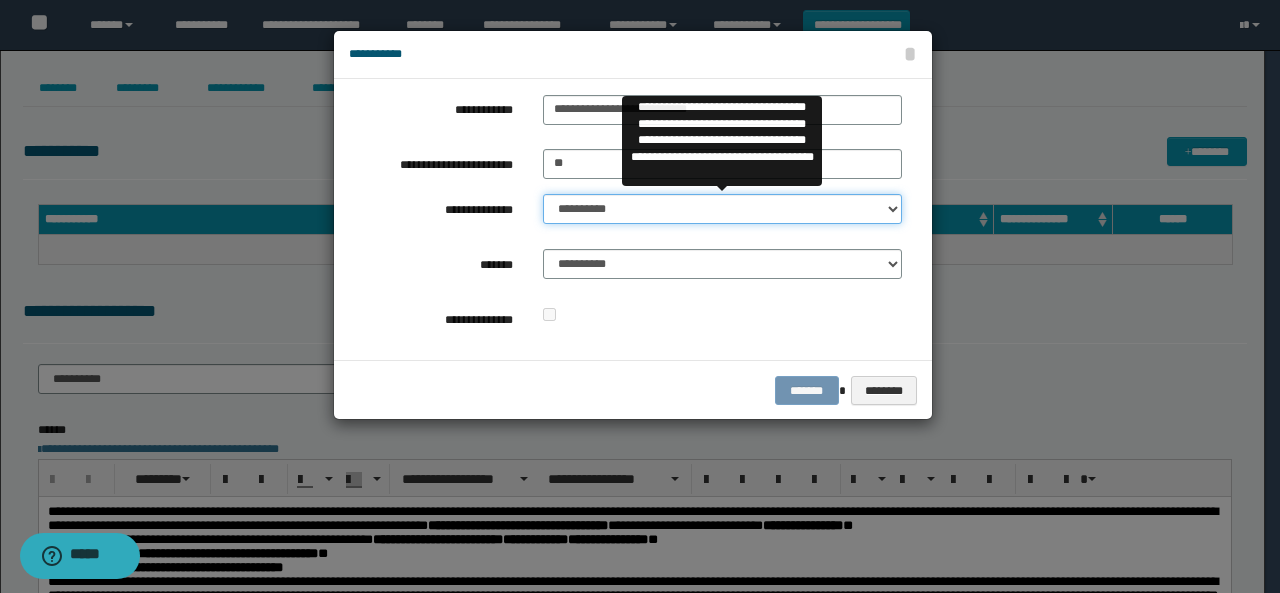 click on "**********" at bounding box center [722, 209] 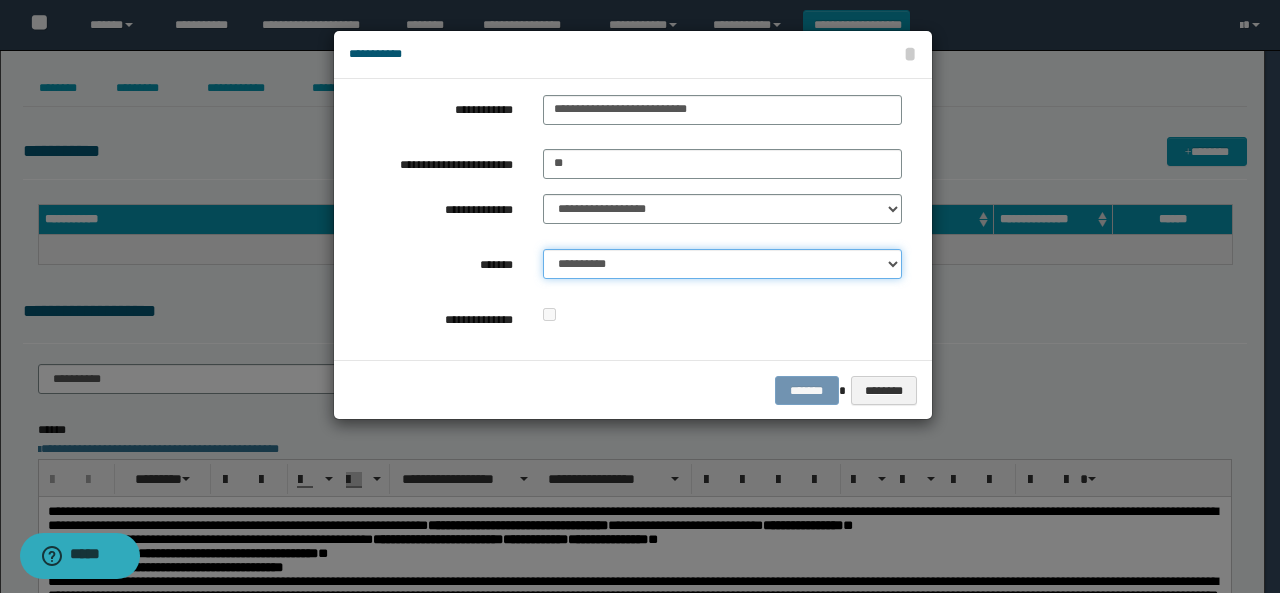 click on "**********" at bounding box center [722, 264] 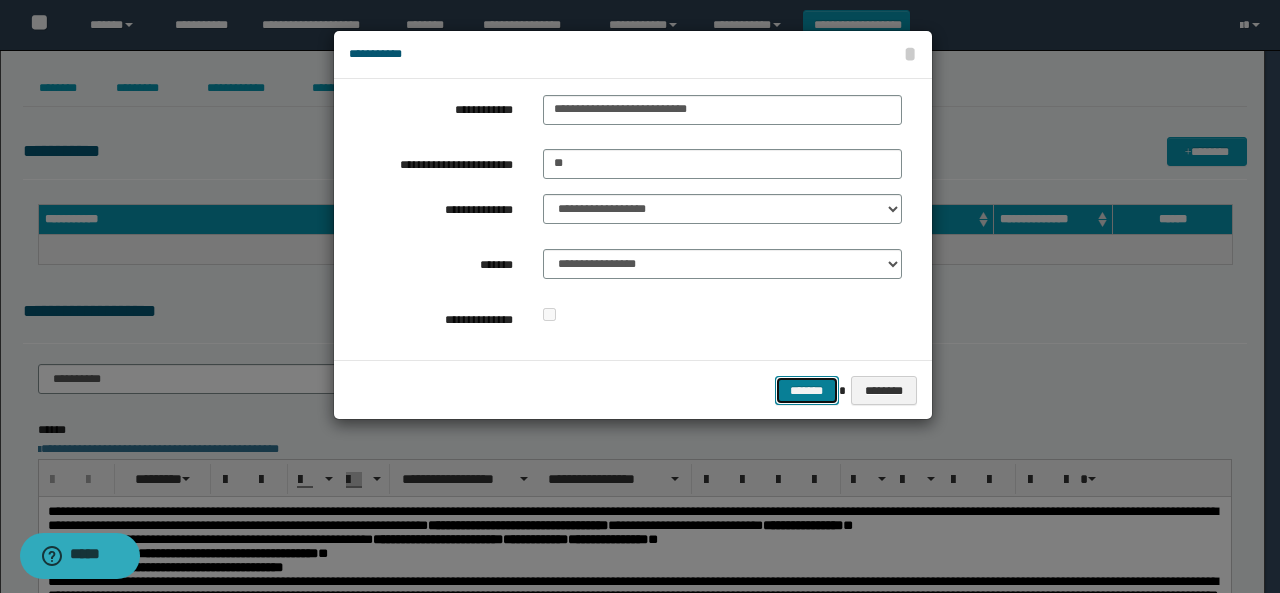 click on "*******" at bounding box center [807, 390] 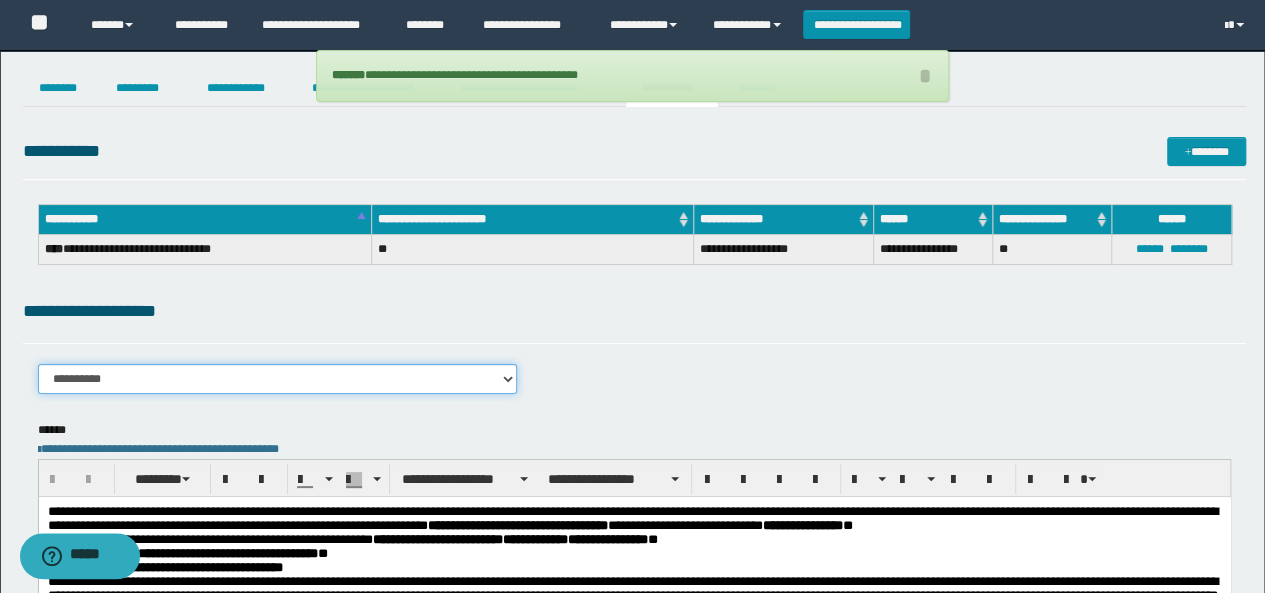 click on "**********" at bounding box center (278, 379) 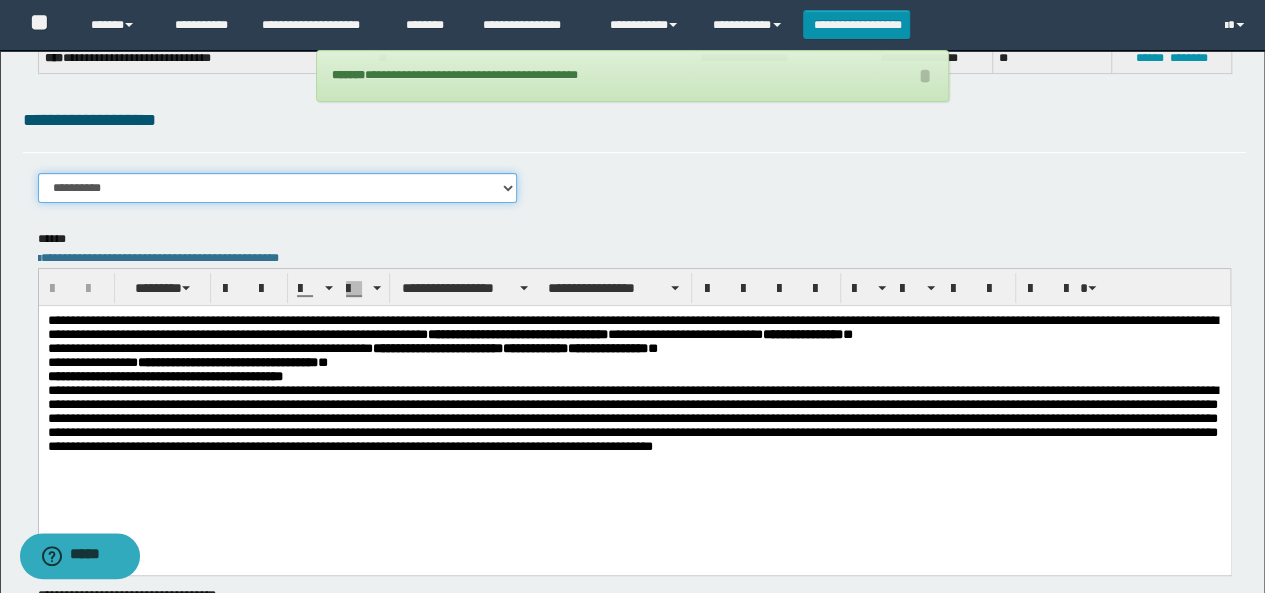 scroll, scrollTop: 200, scrollLeft: 0, axis: vertical 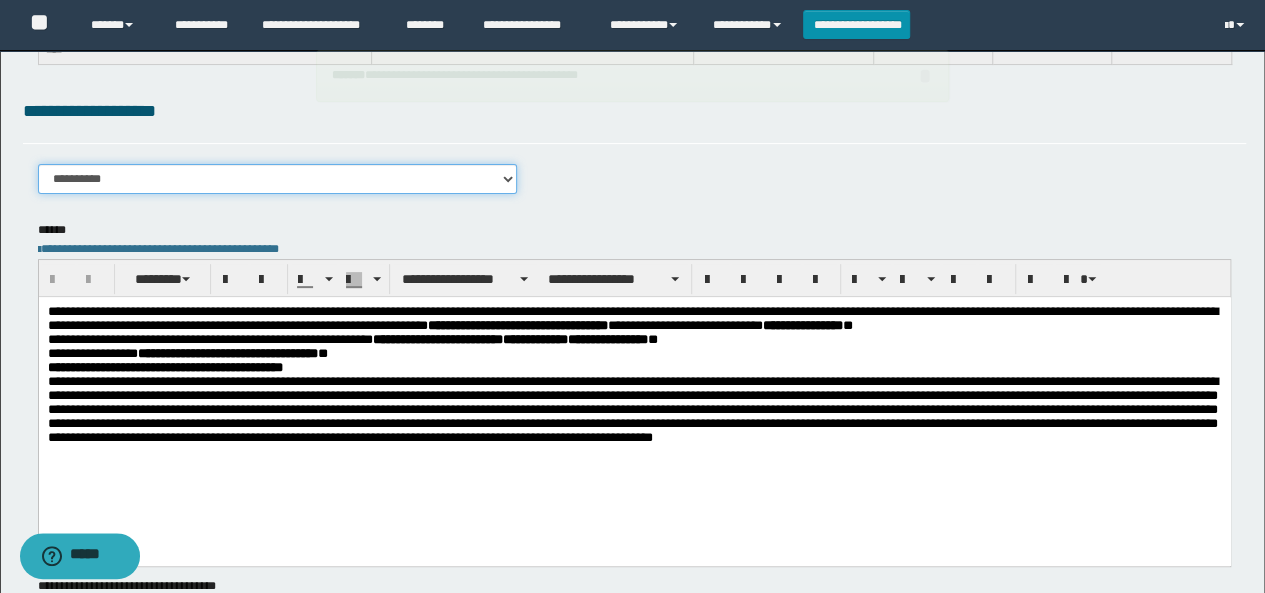 click on "**********" at bounding box center (278, 179) 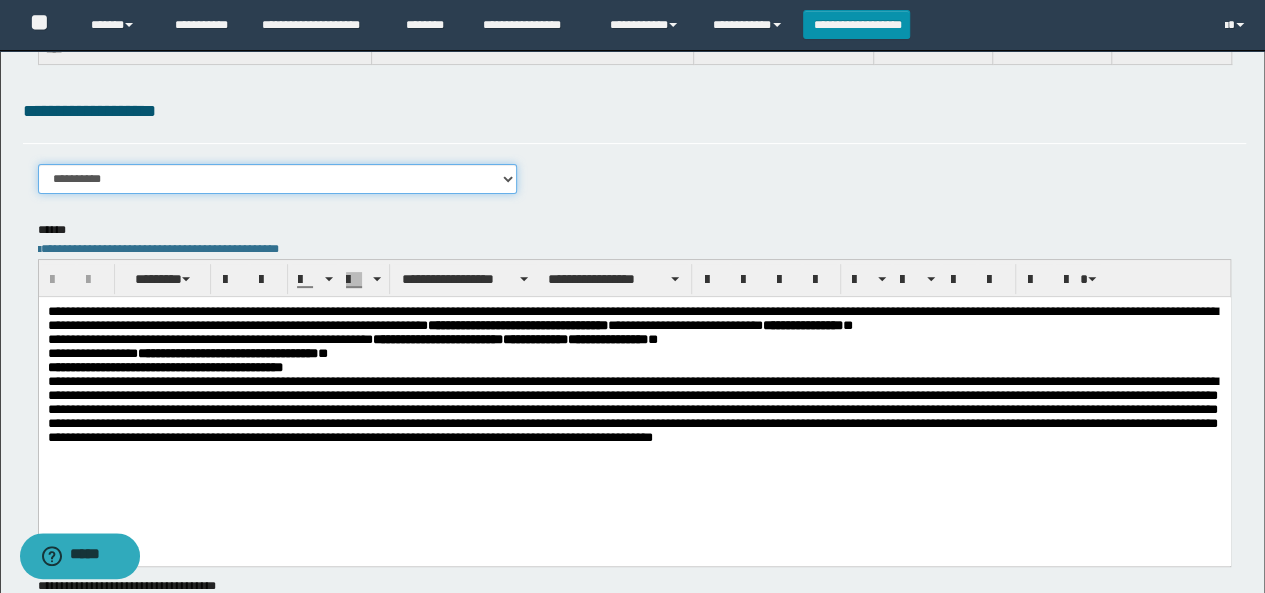 select on "****" 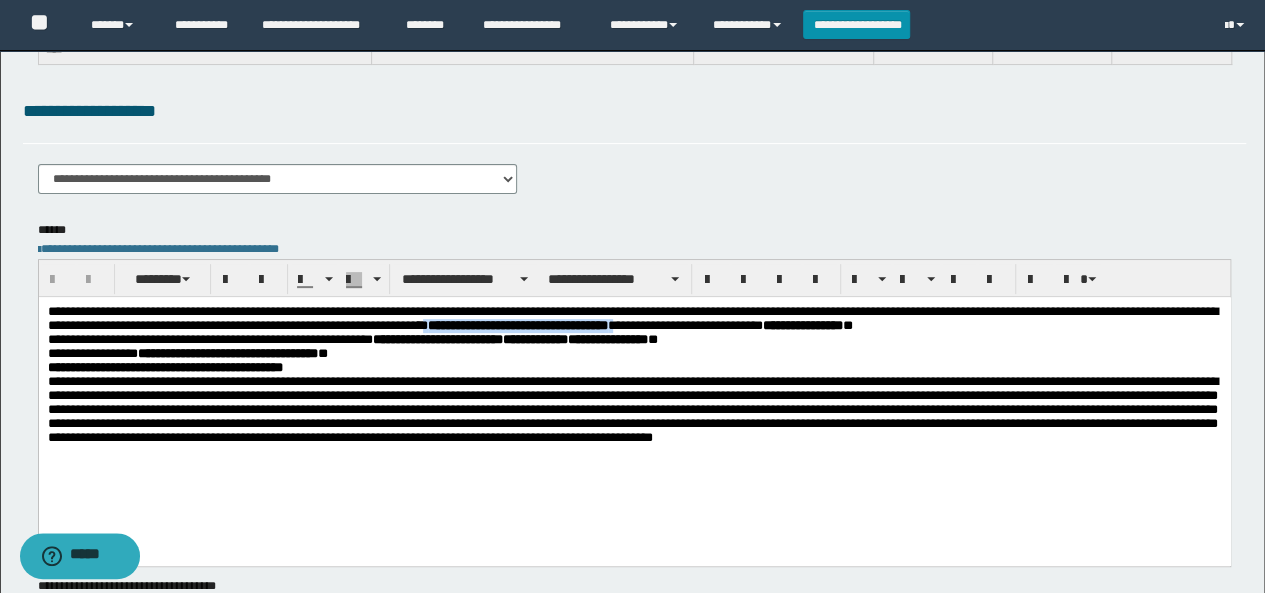 drag, startPoint x: 606, startPoint y: 331, endPoint x: 823, endPoint y: 324, distance: 217.11287 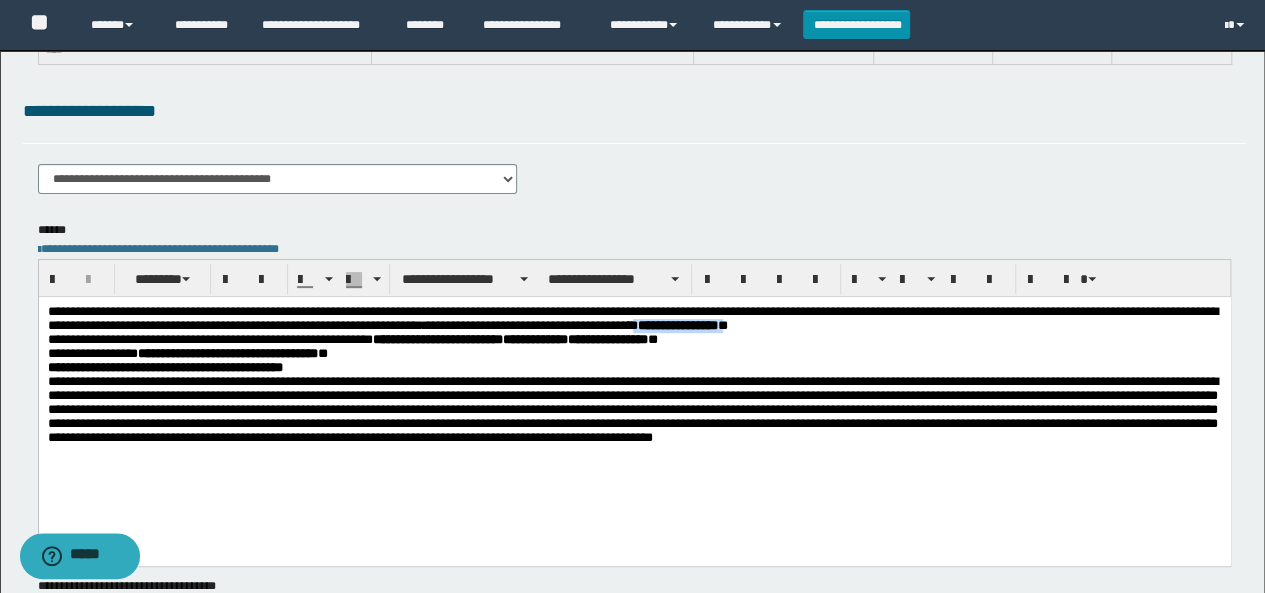 drag, startPoint x: 861, startPoint y: 331, endPoint x: 969, endPoint y: 325, distance: 108.16654 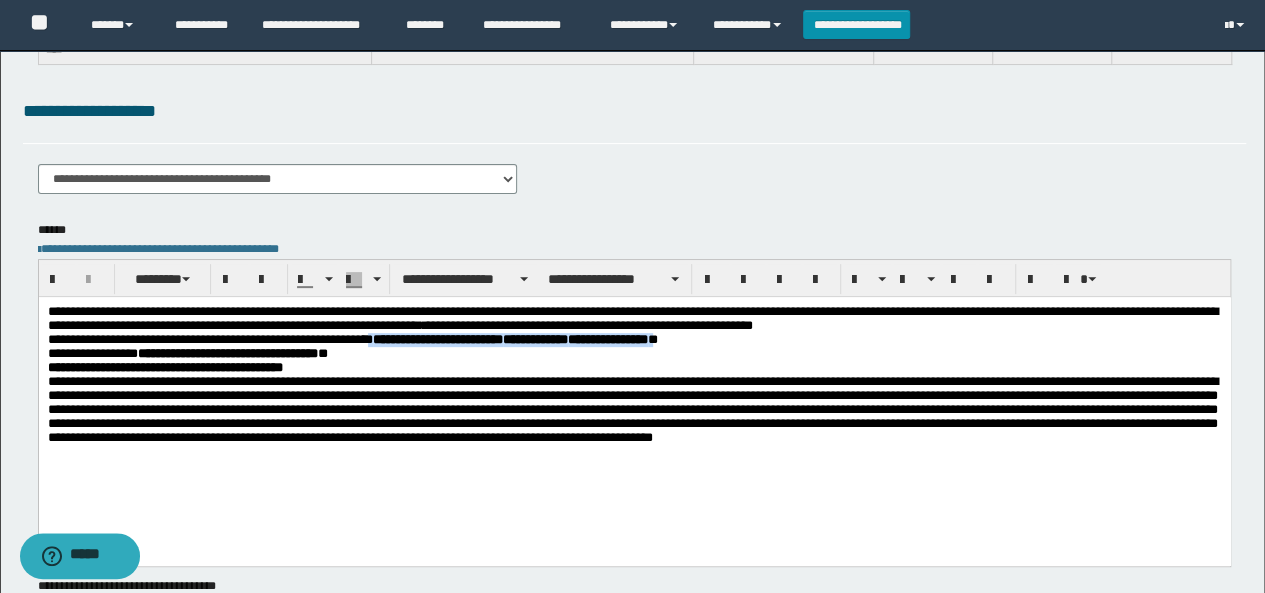 drag, startPoint x: 399, startPoint y: 347, endPoint x: 718, endPoint y: 343, distance: 319.0251 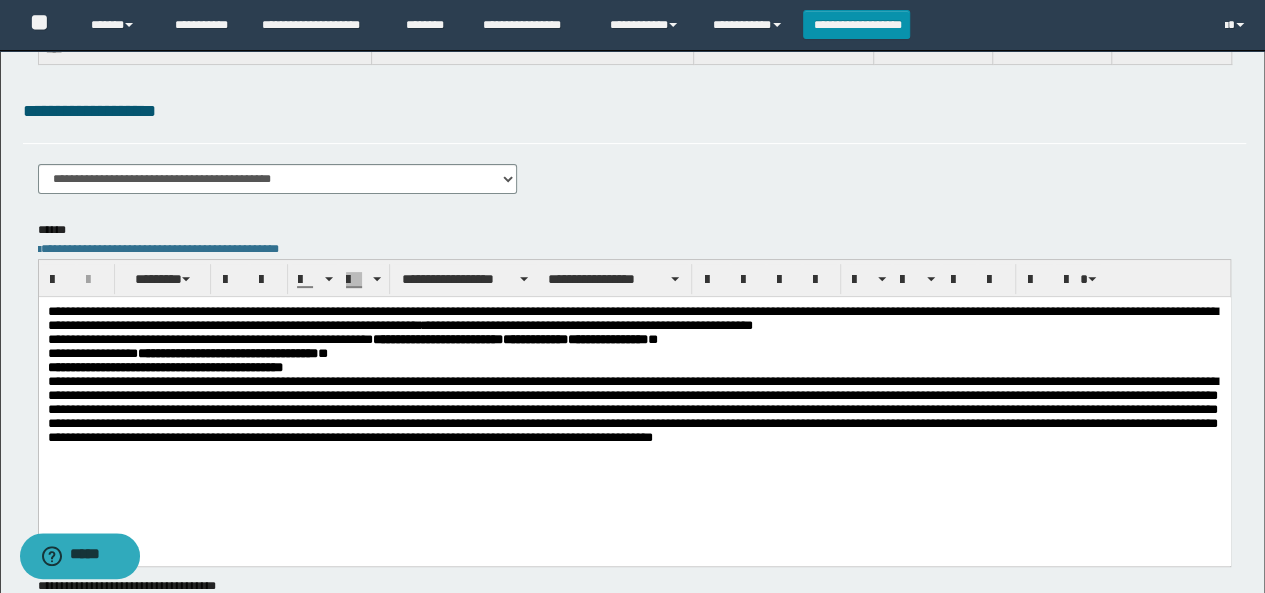 drag, startPoint x: 717, startPoint y: 343, endPoint x: 592, endPoint y: 352, distance: 125.32358 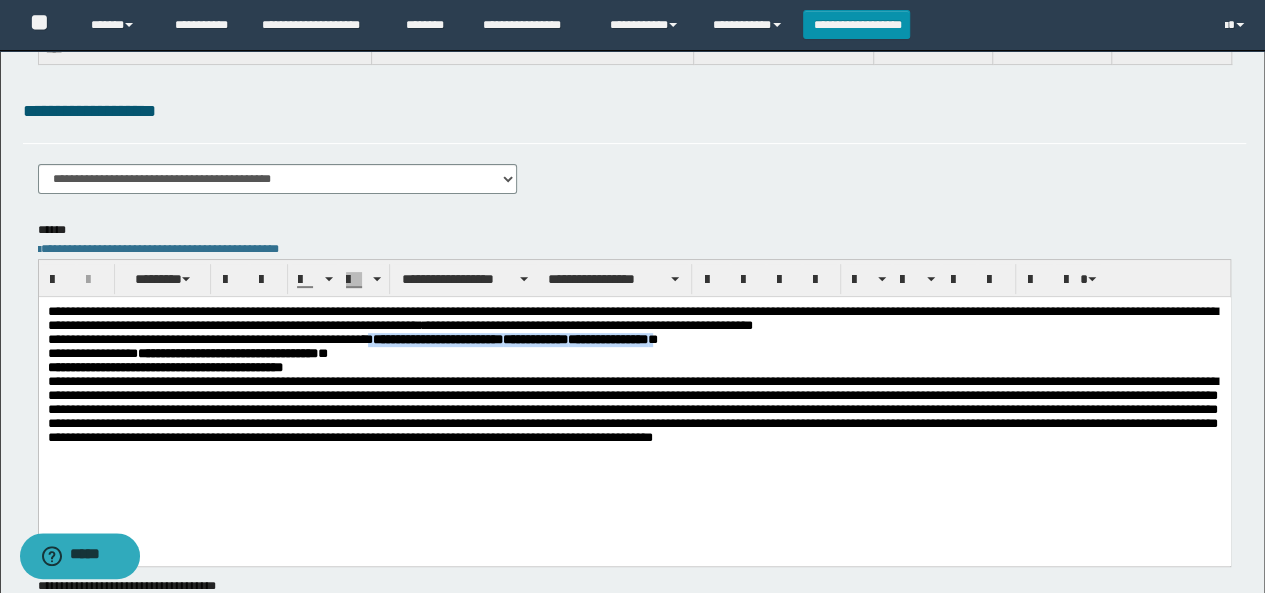 drag, startPoint x: 400, startPoint y: 345, endPoint x: 720, endPoint y: 343, distance: 320.00626 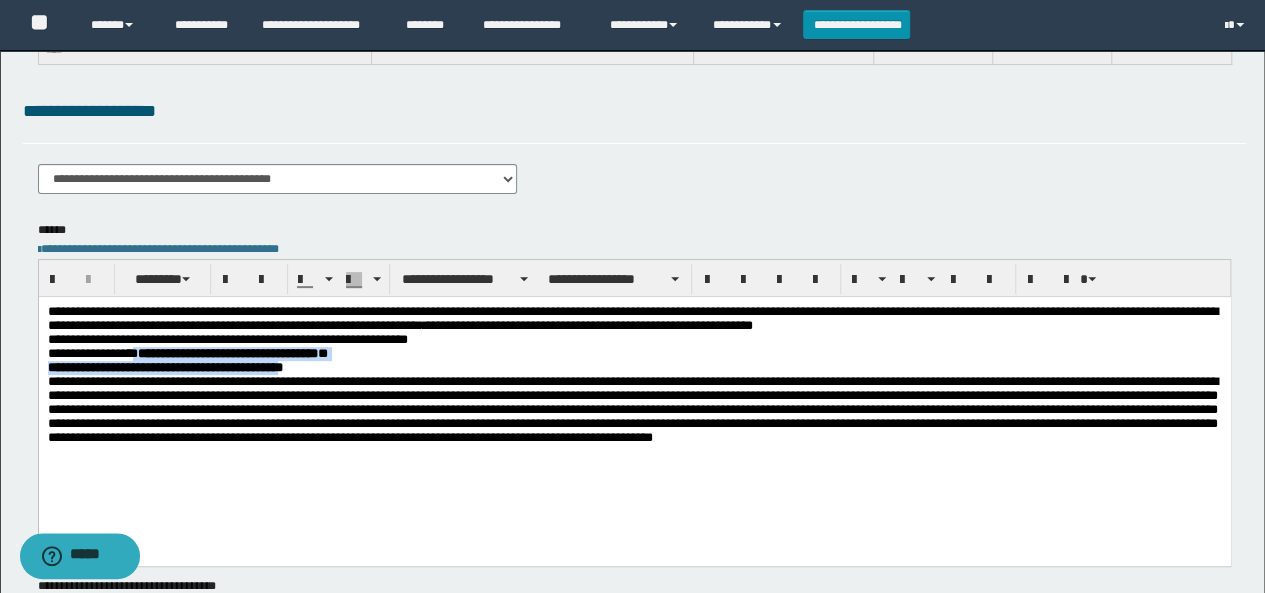 drag, startPoint x: 144, startPoint y: 362, endPoint x: 340, endPoint y: 374, distance: 196.367 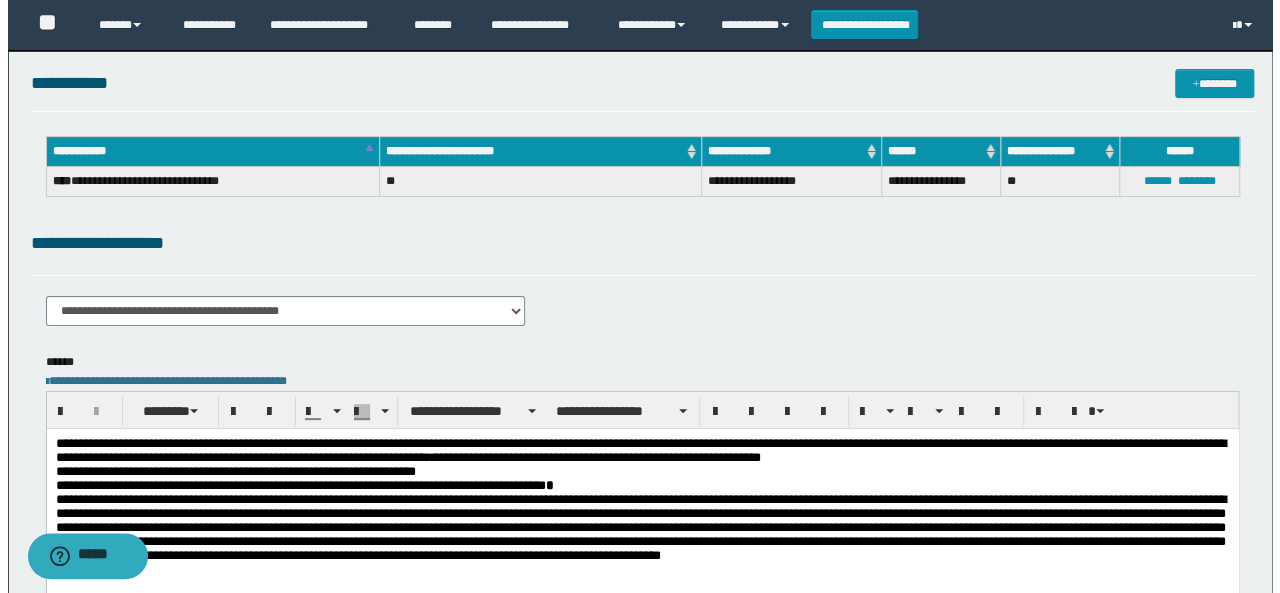 scroll, scrollTop: 0, scrollLeft: 0, axis: both 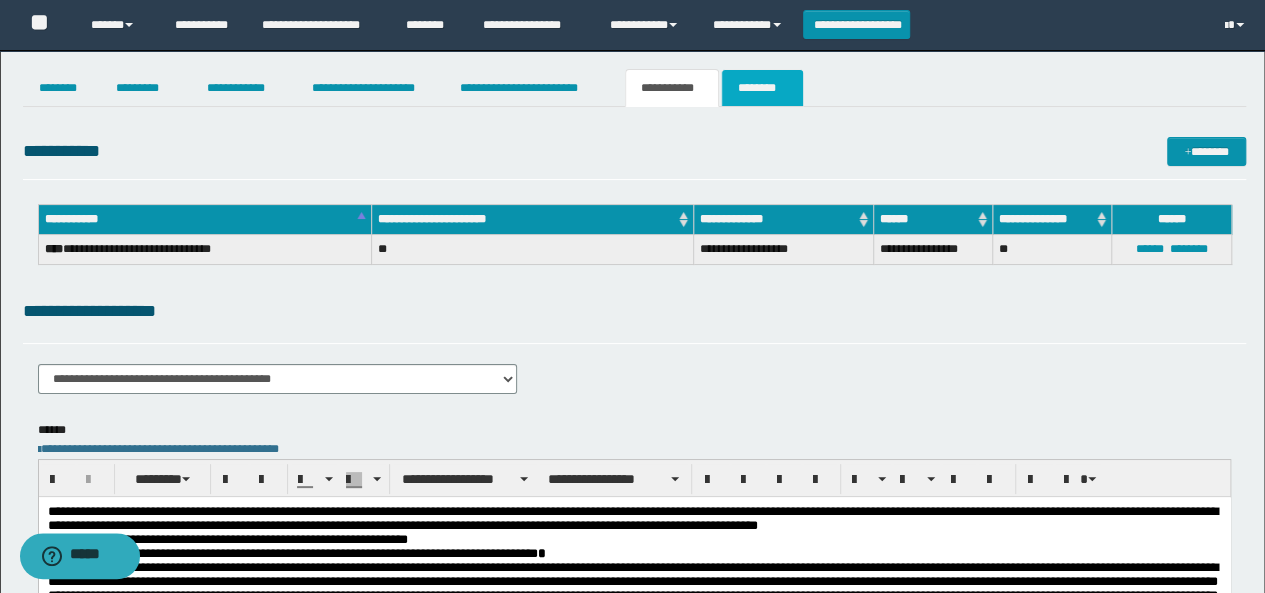click on "********" at bounding box center (762, 88) 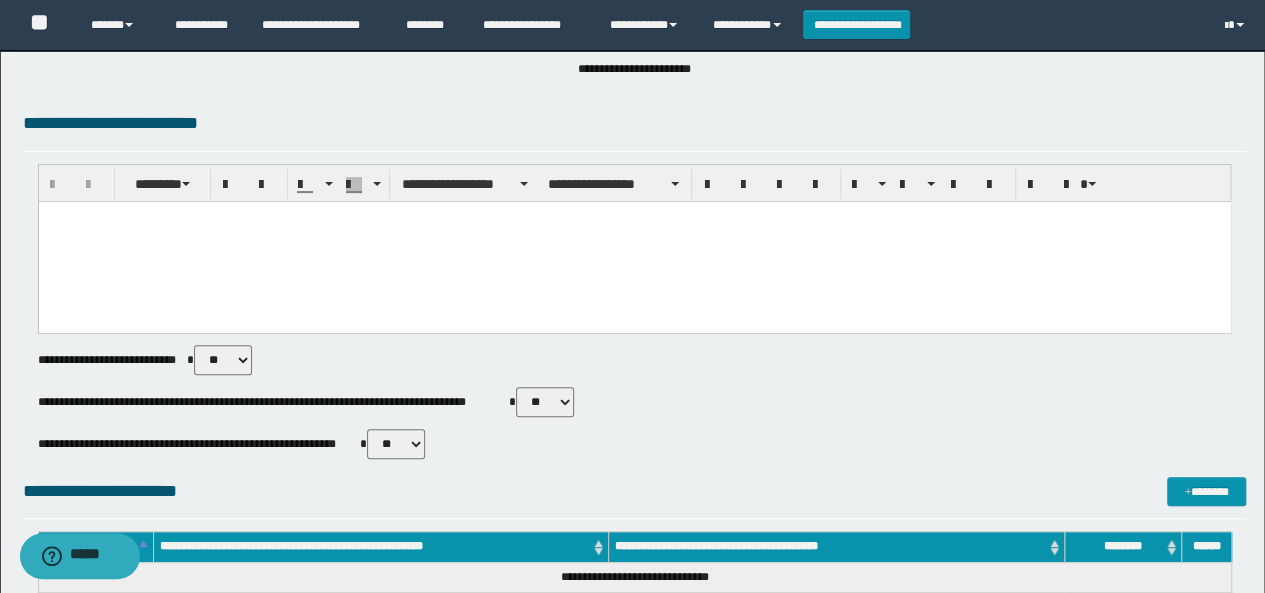 scroll, scrollTop: 200, scrollLeft: 0, axis: vertical 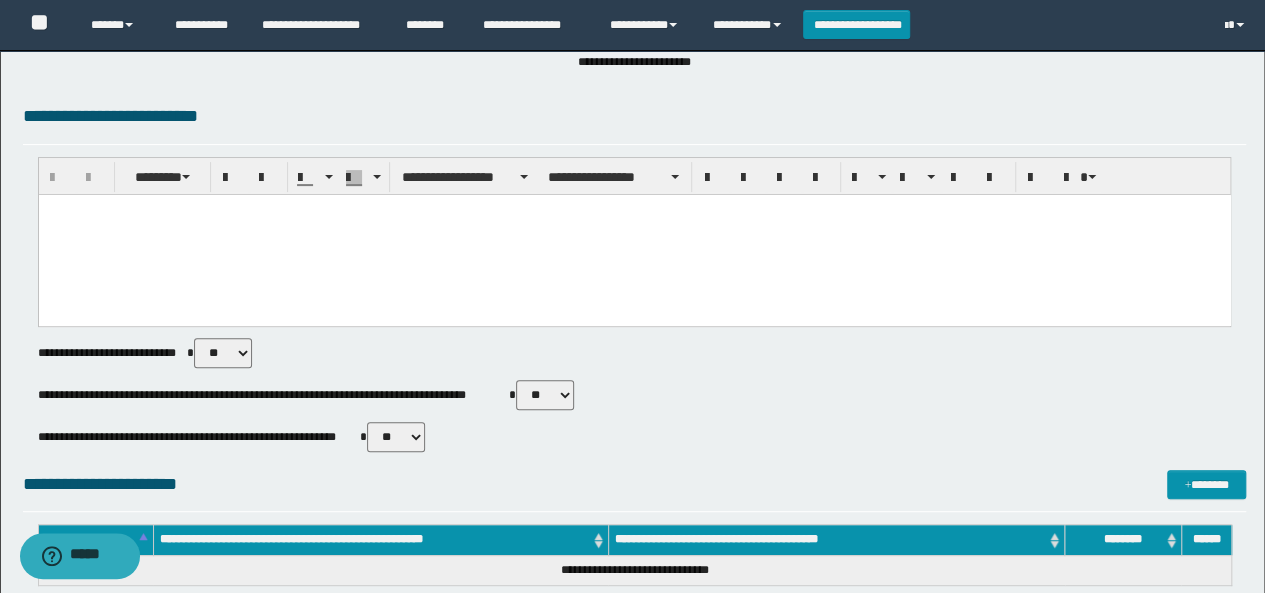 click at bounding box center (634, 235) 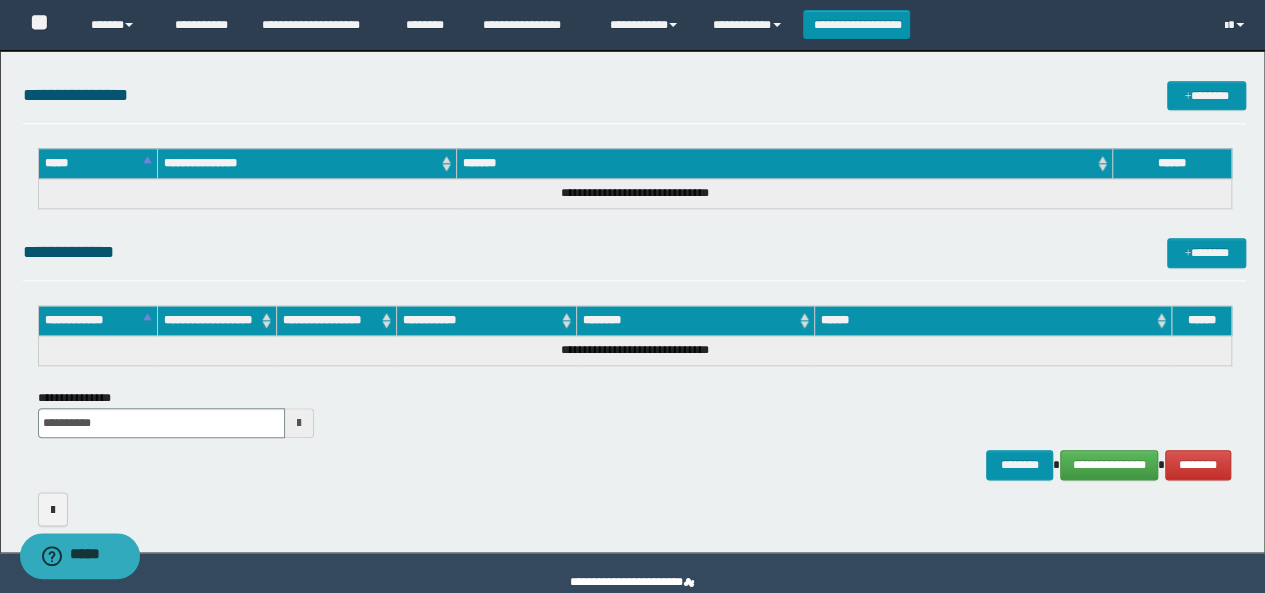 scroll, scrollTop: 980, scrollLeft: 0, axis: vertical 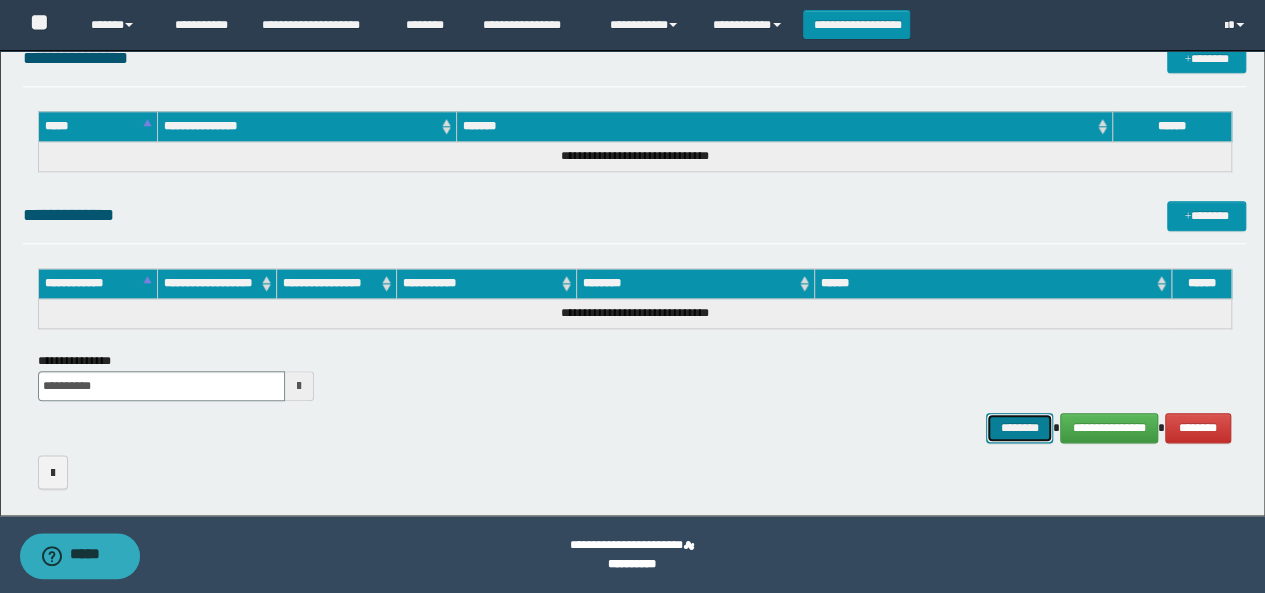 click on "********" at bounding box center [1019, 427] 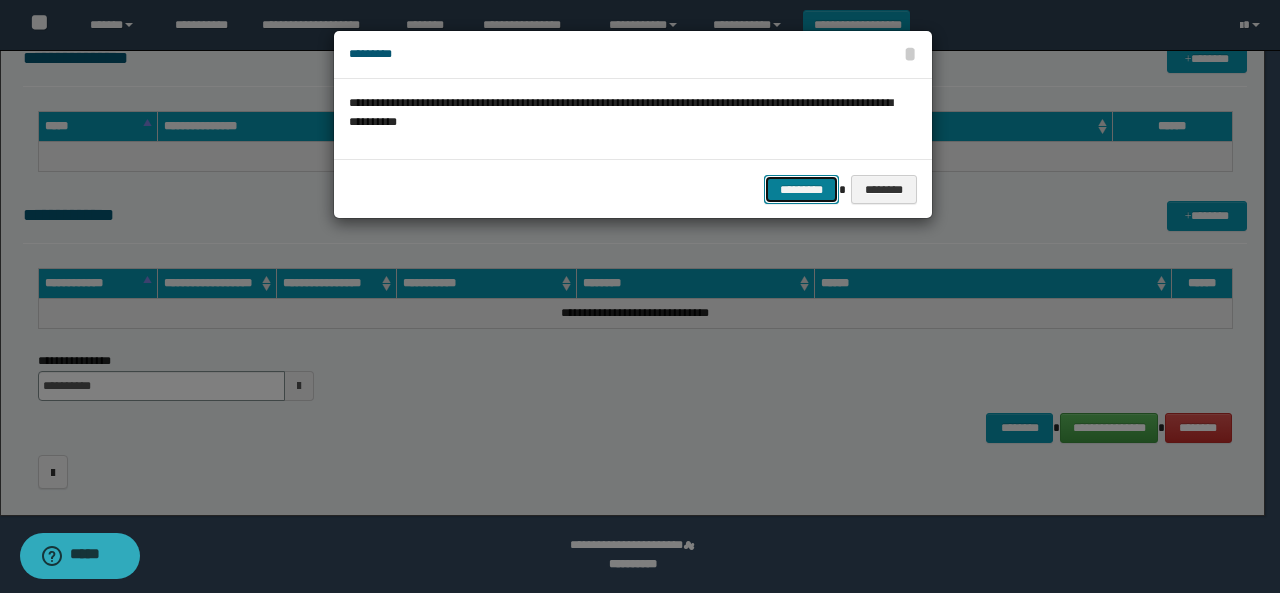 click on "*********" at bounding box center [801, 189] 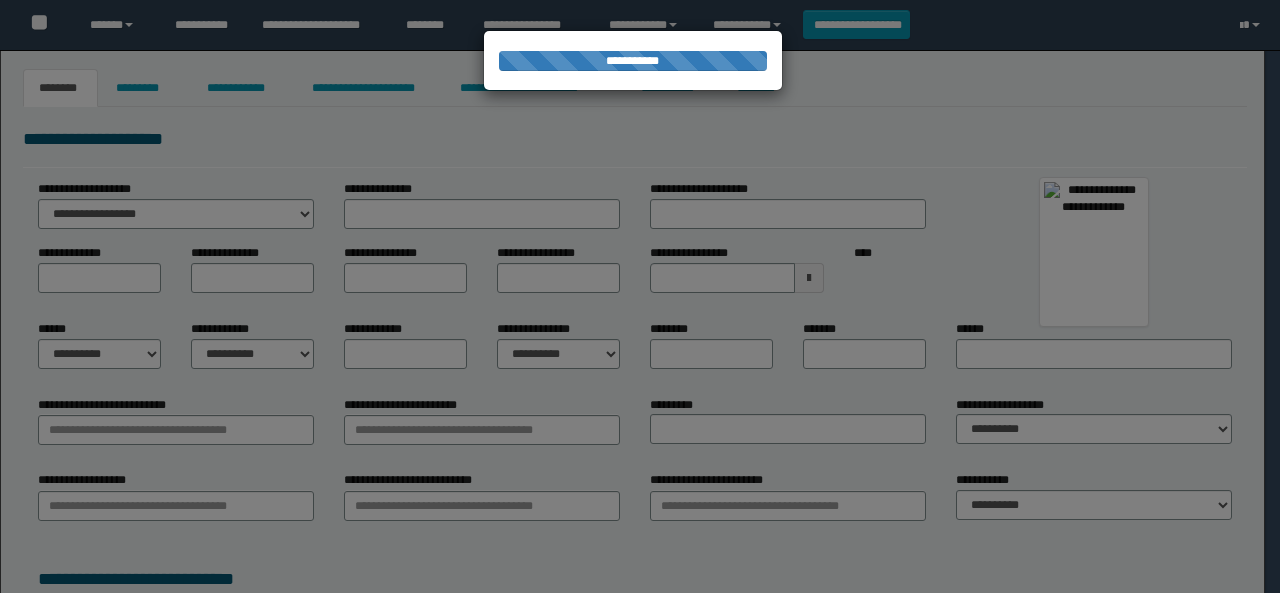 scroll, scrollTop: 0, scrollLeft: 0, axis: both 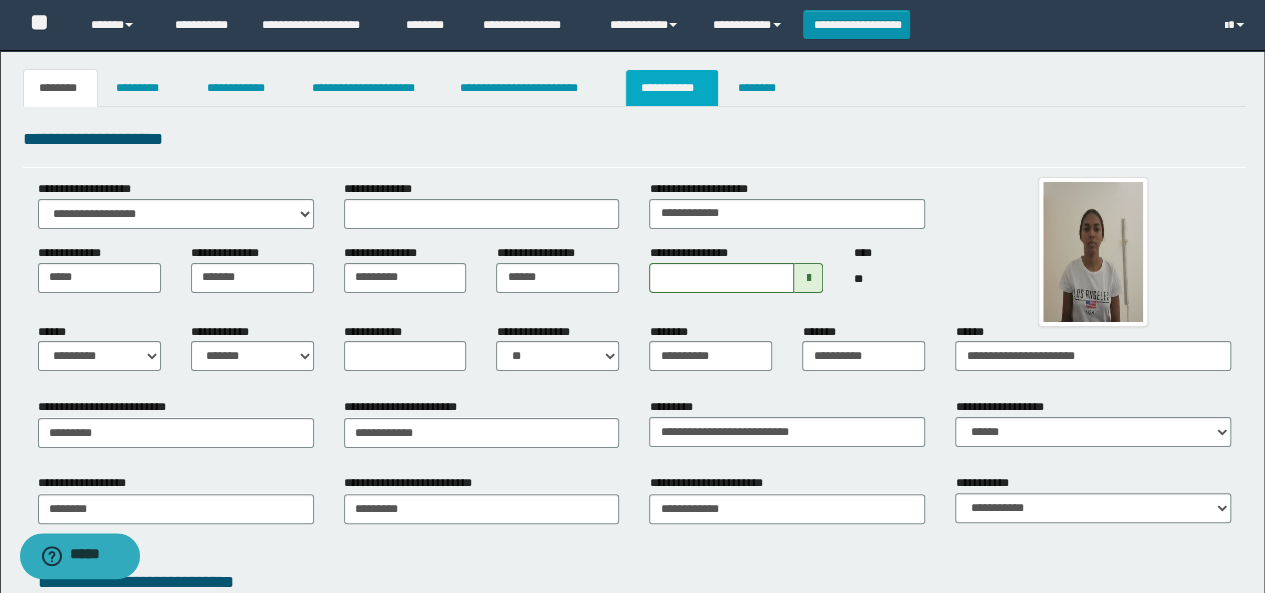 click on "**********" at bounding box center [672, 88] 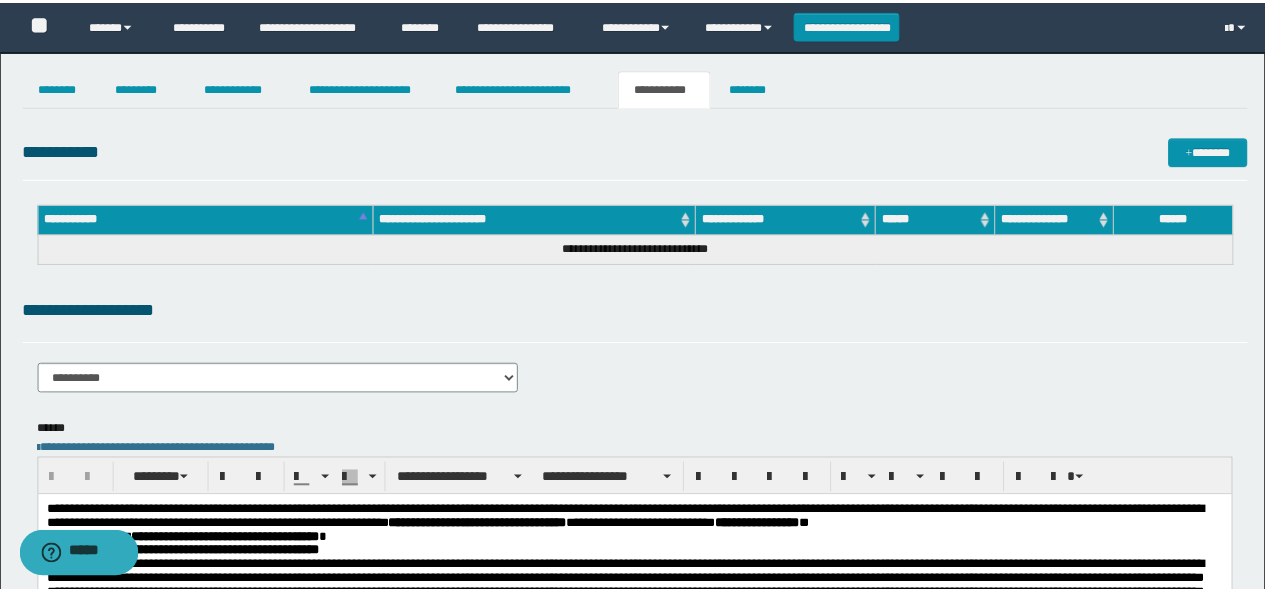 scroll, scrollTop: 0, scrollLeft: 0, axis: both 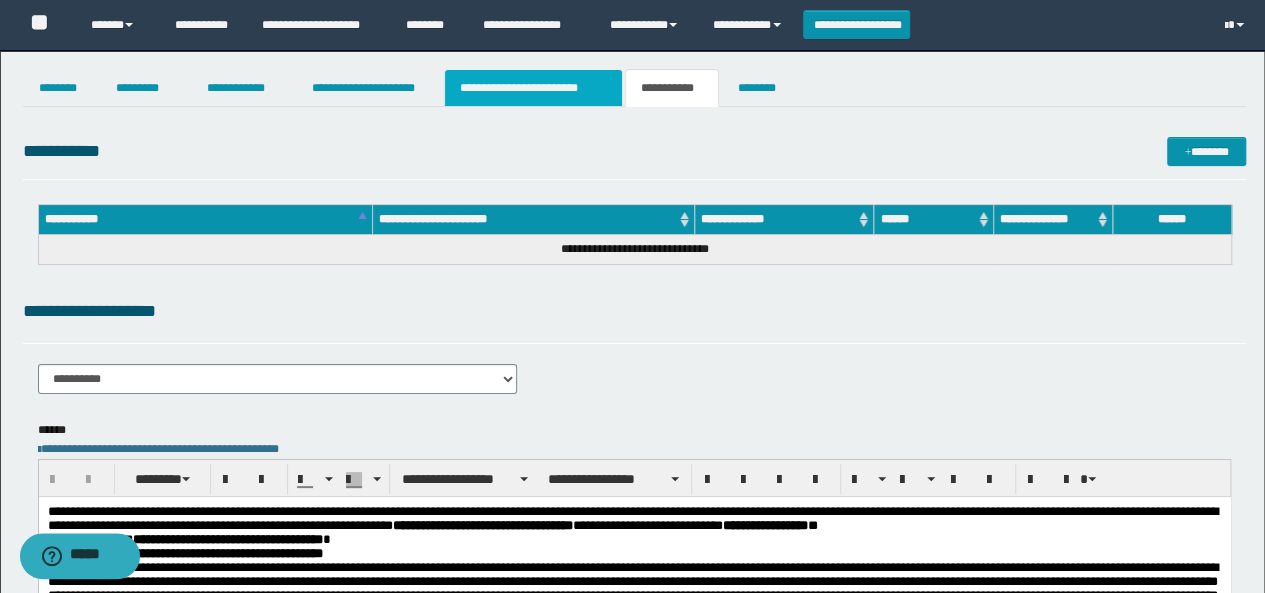 click on "**********" at bounding box center [533, 88] 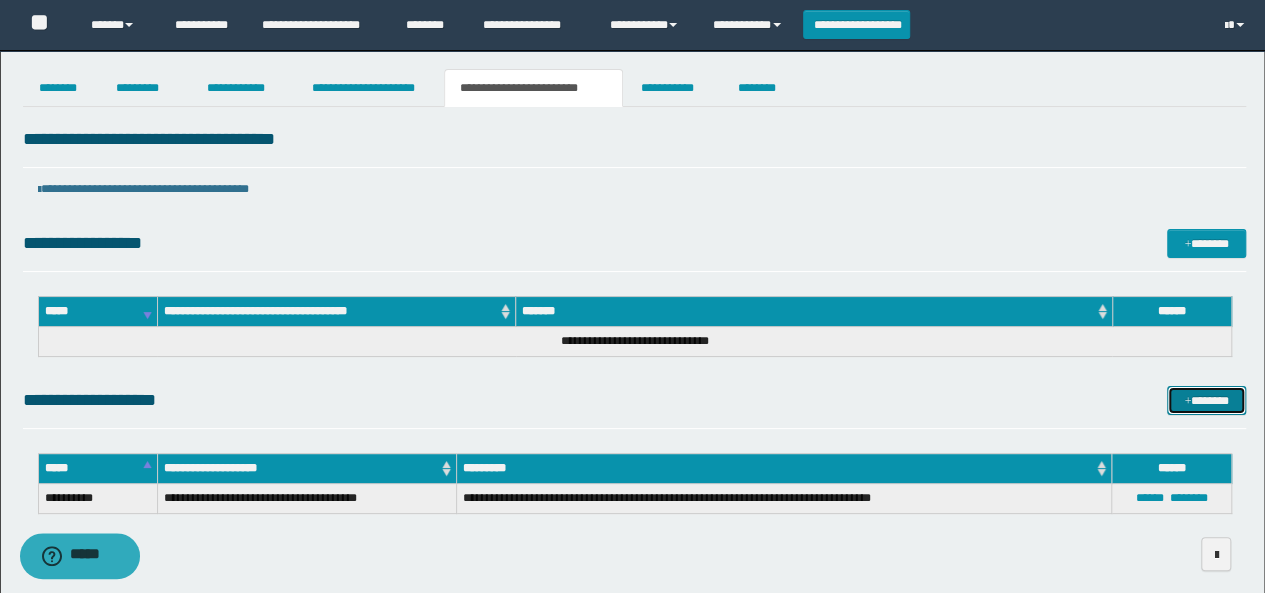 click on "*******" at bounding box center [1206, 400] 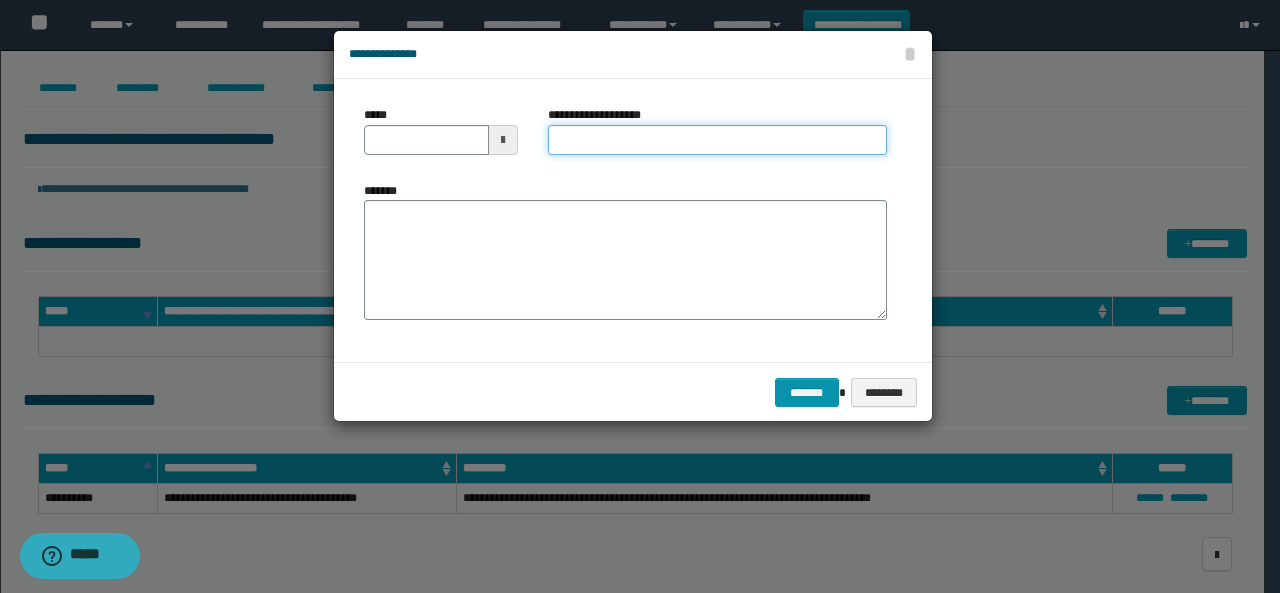 click on "**********" at bounding box center [717, 140] 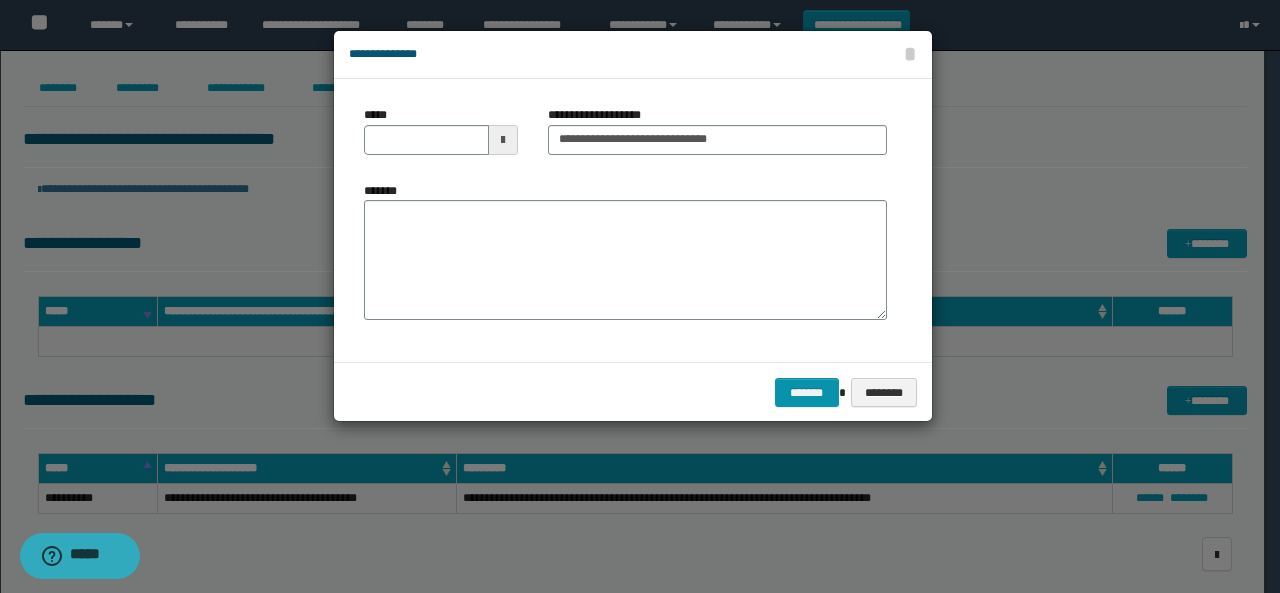 click at bounding box center [503, 140] 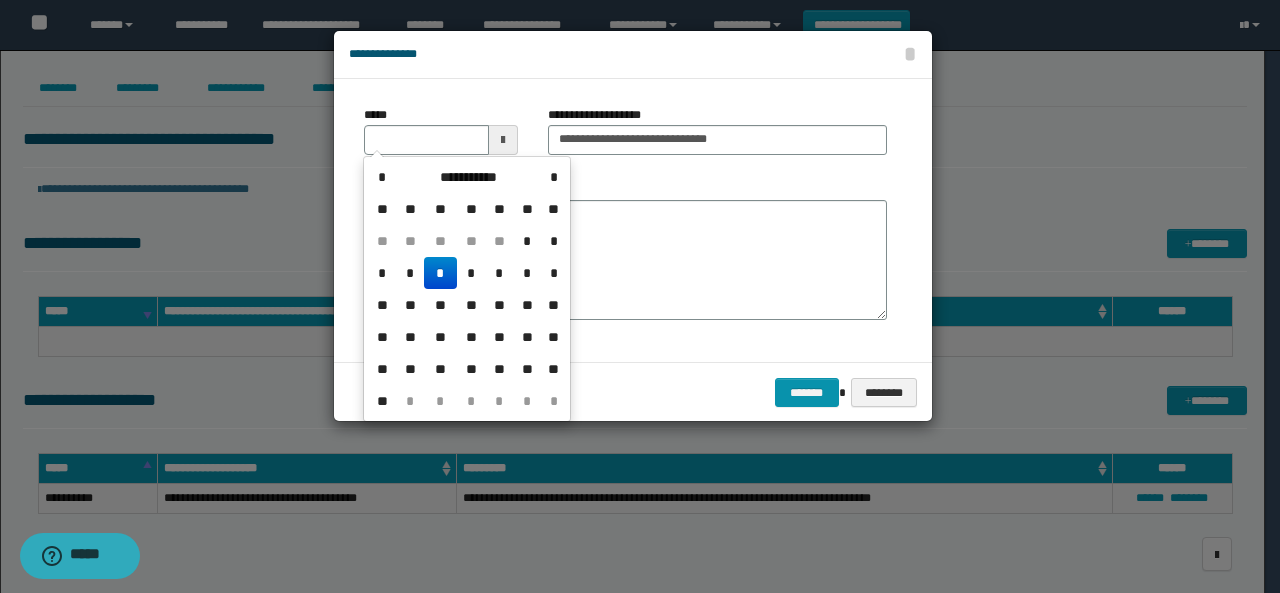 click on "*" at bounding box center (440, 273) 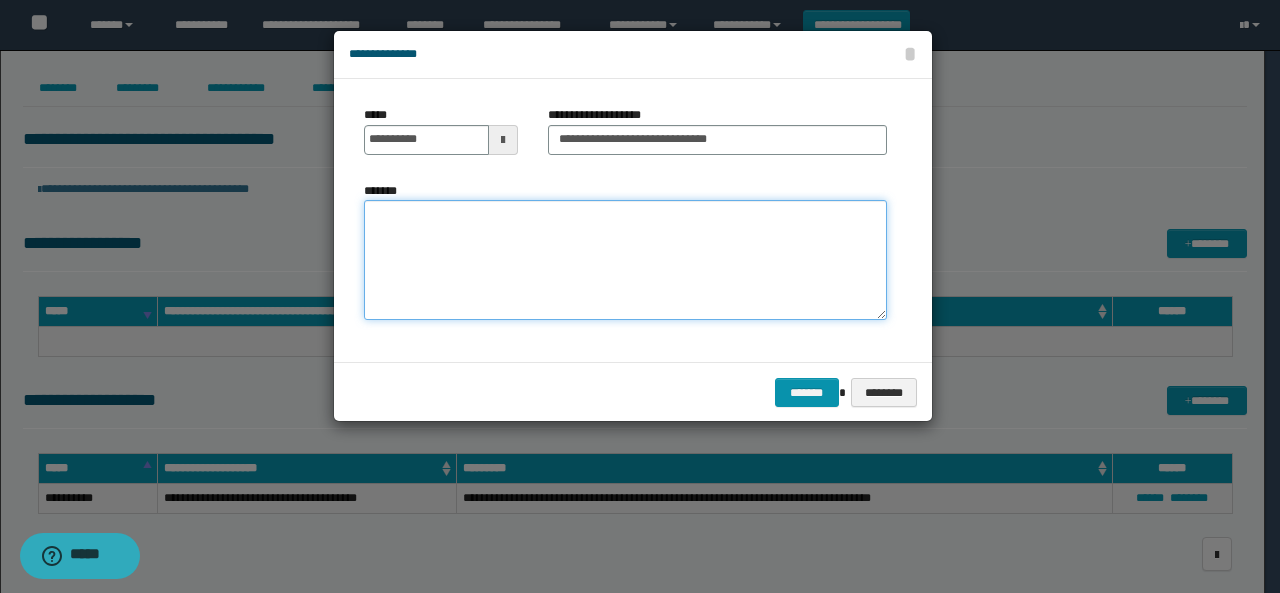 click on "*******" at bounding box center [625, 260] 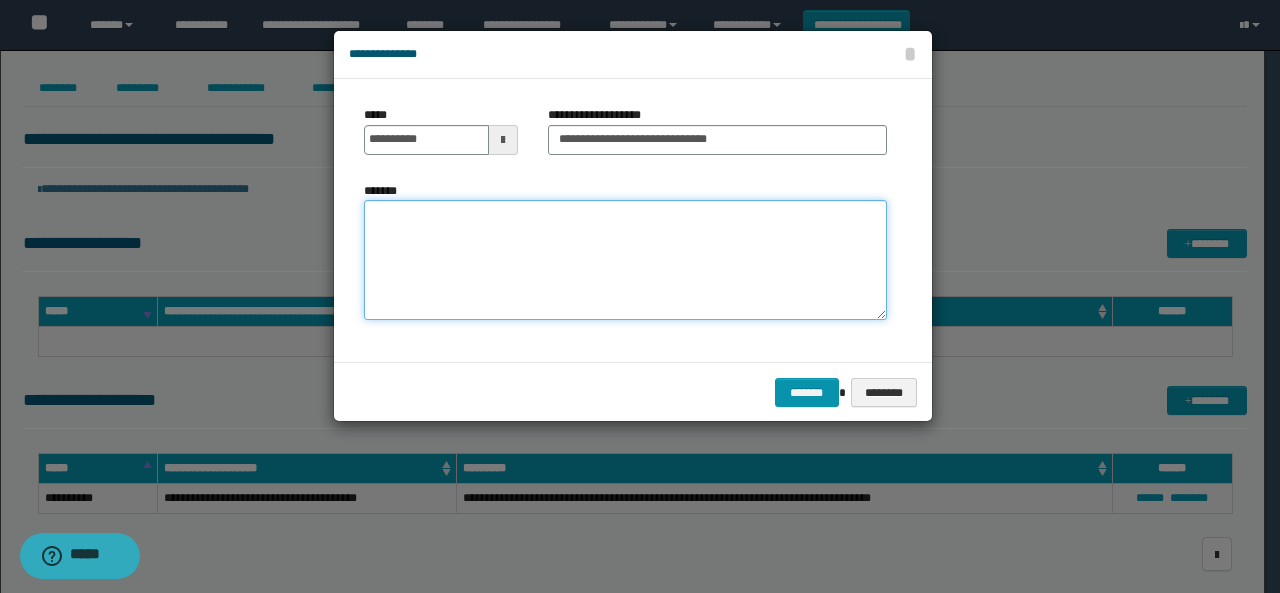 paste on "**********" 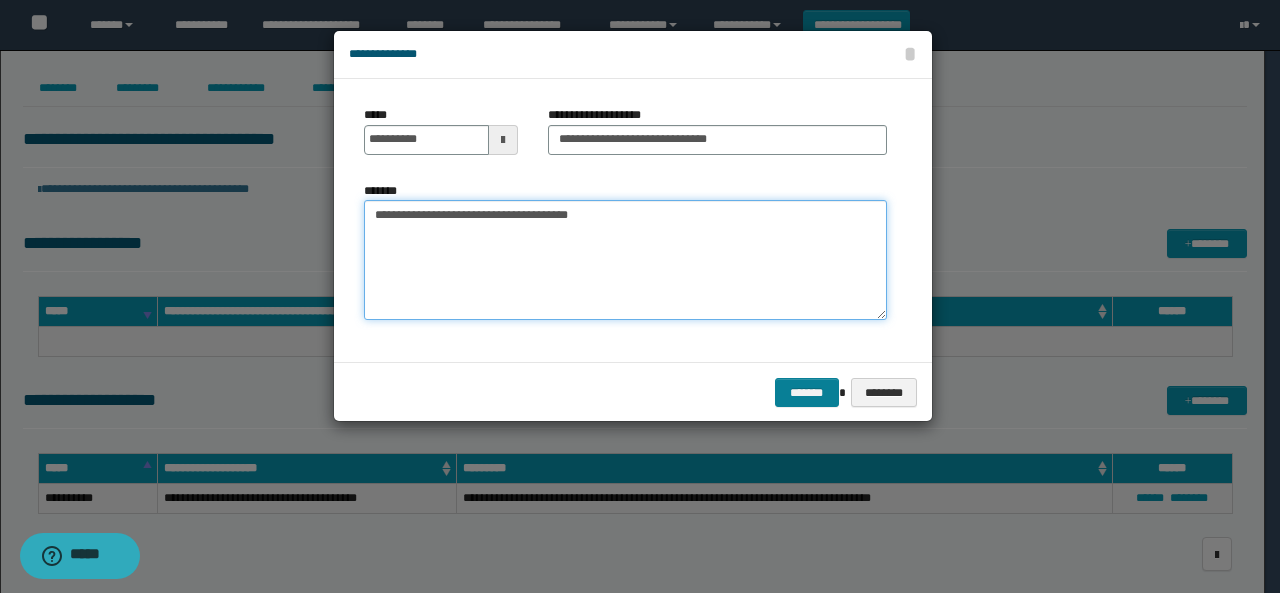 type on "**********" 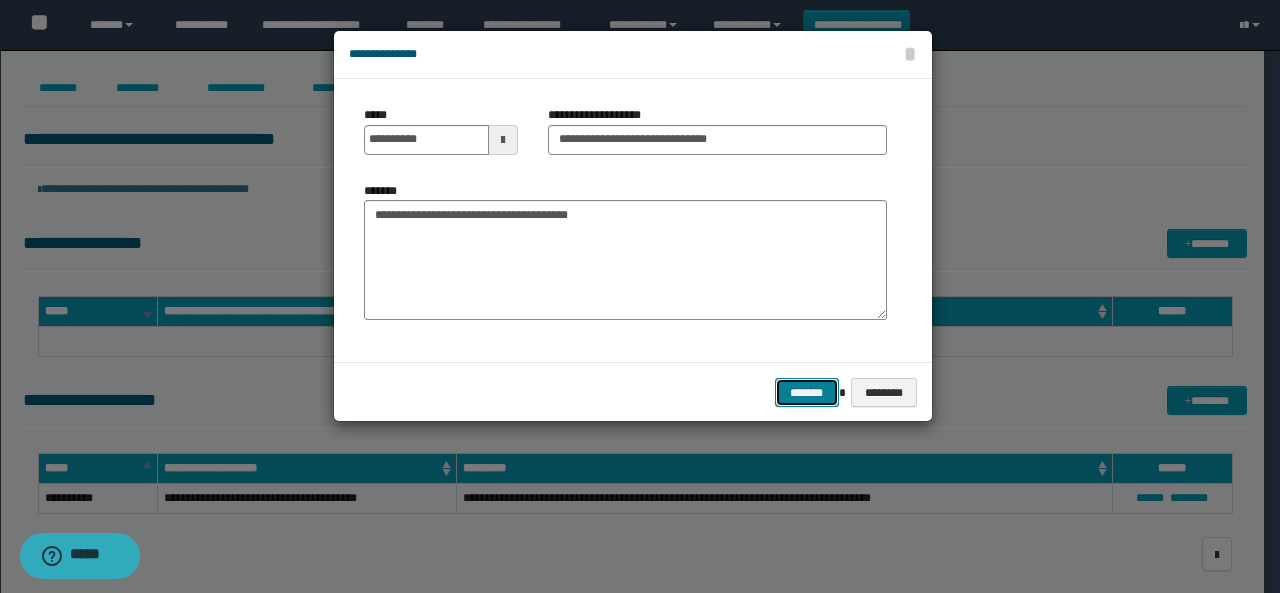 click on "*******" at bounding box center [807, 392] 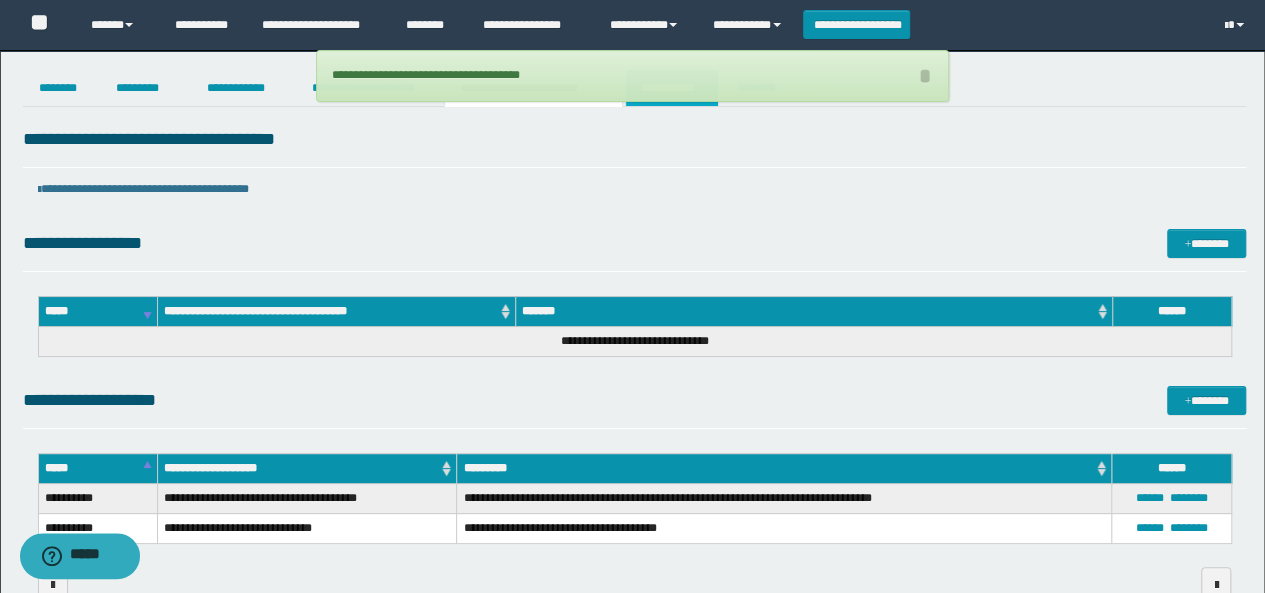 click on "**********" at bounding box center (672, 88) 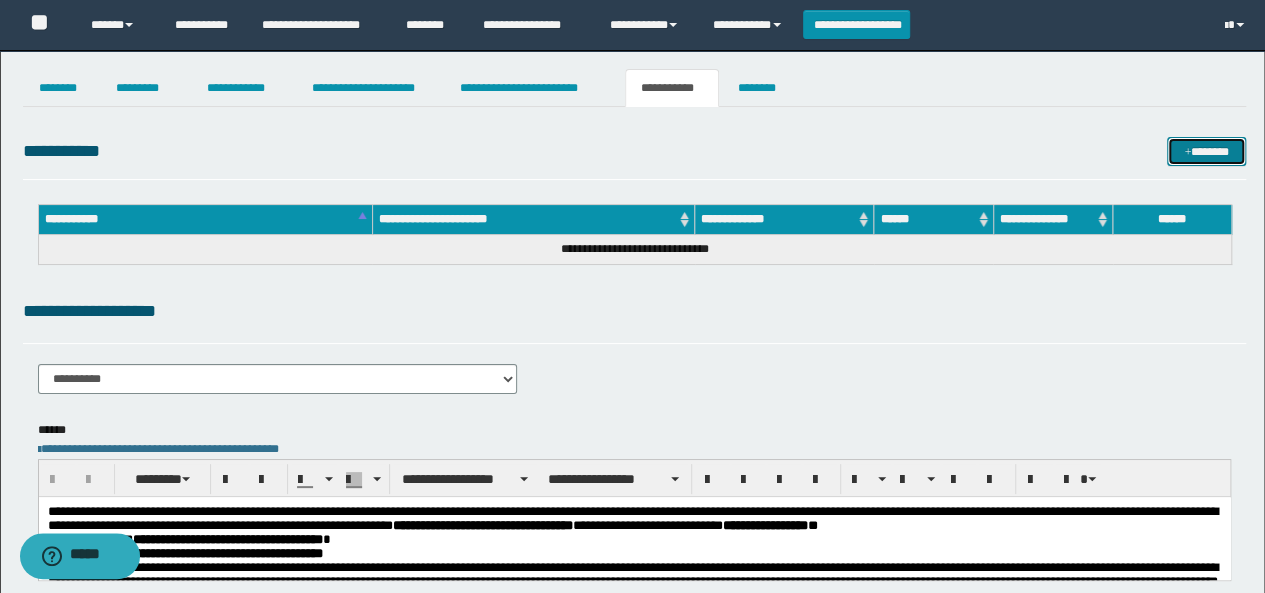 click on "*******" at bounding box center (1206, 151) 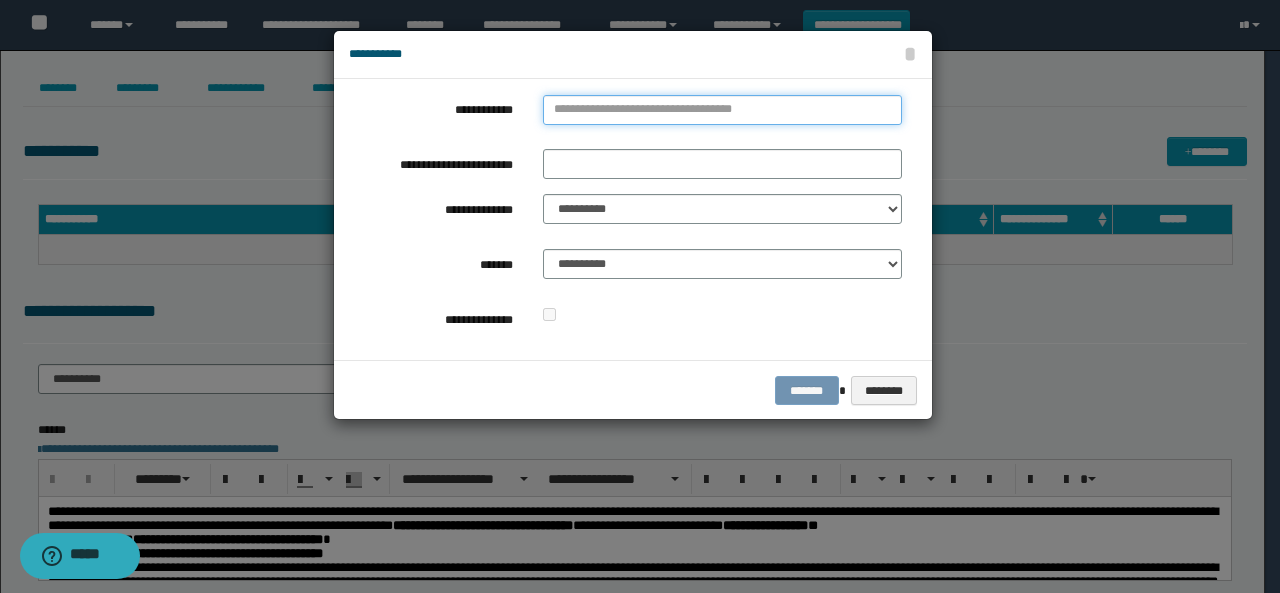 click on "**********" at bounding box center [722, 110] 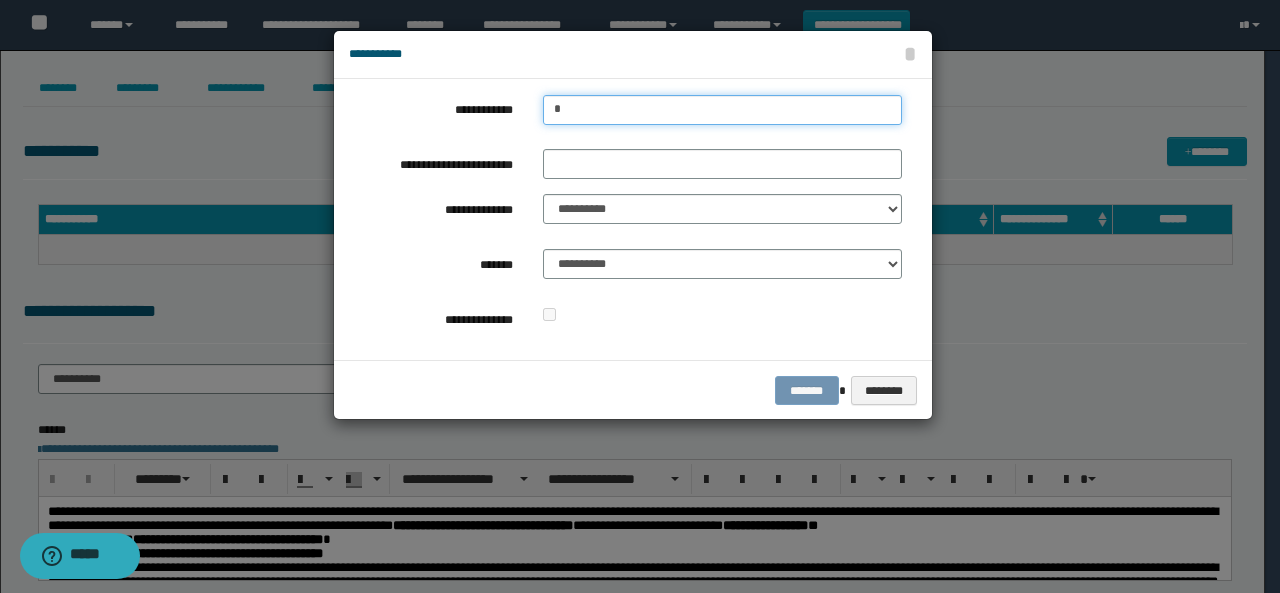 type on "**" 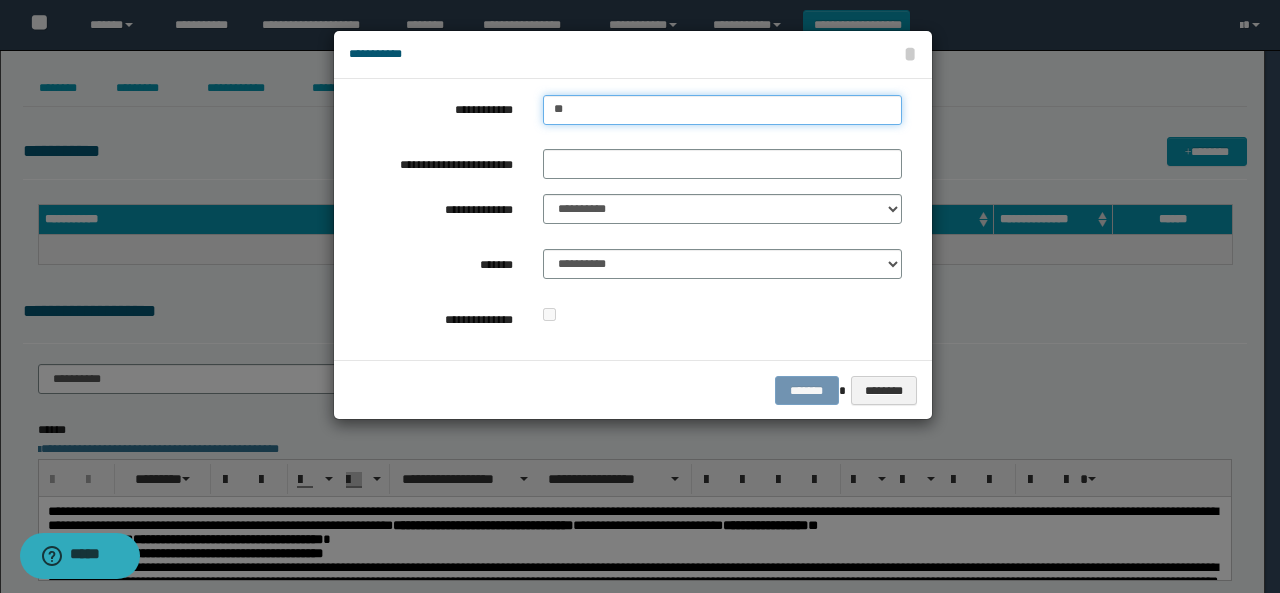 type on "**" 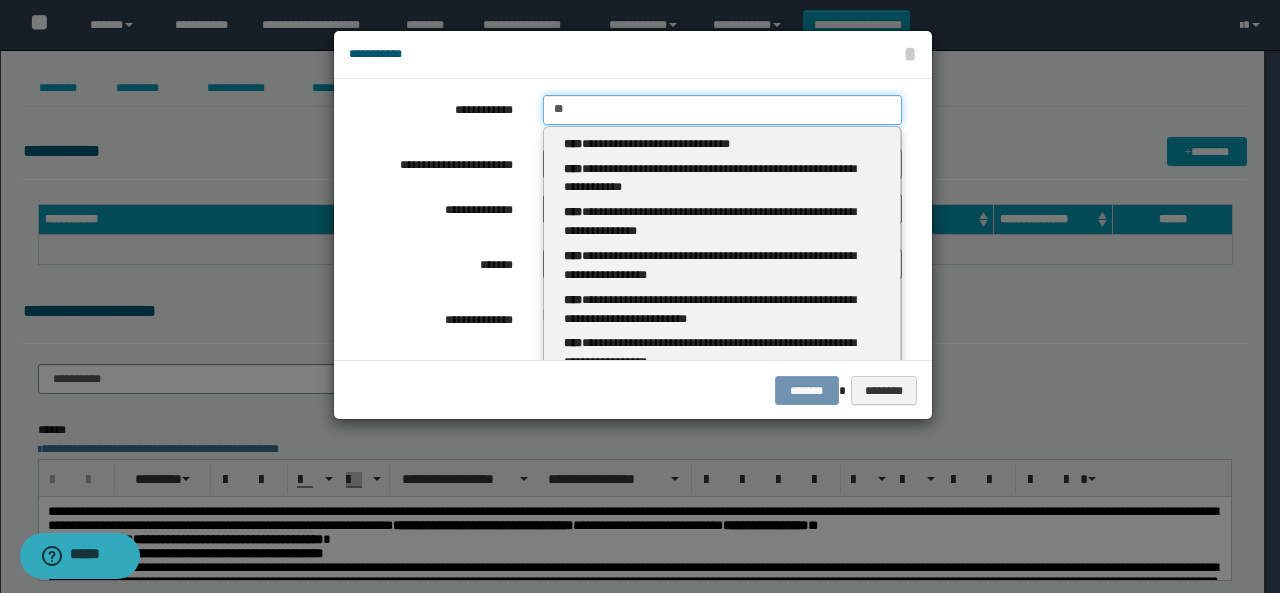 type 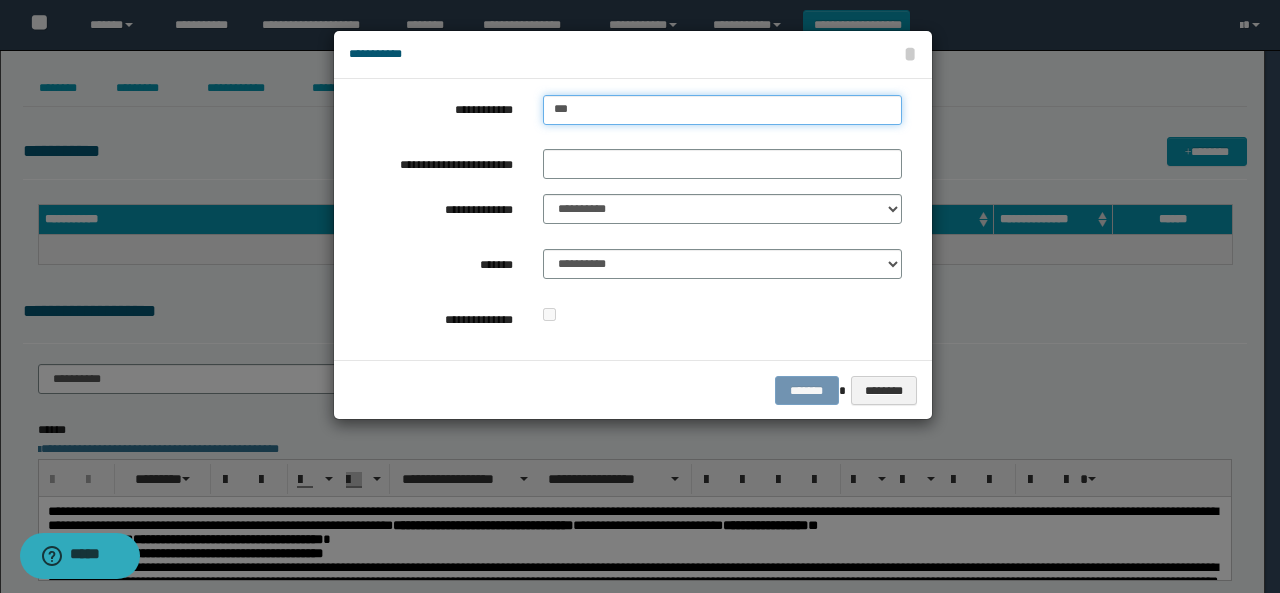 type on "****" 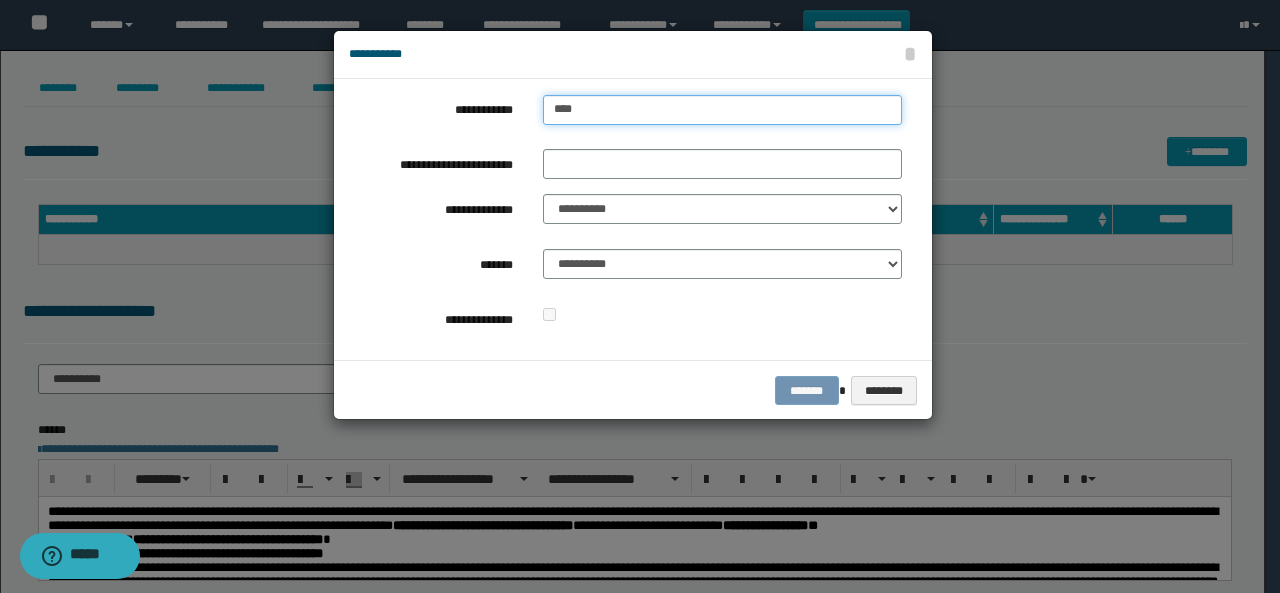 type on "****" 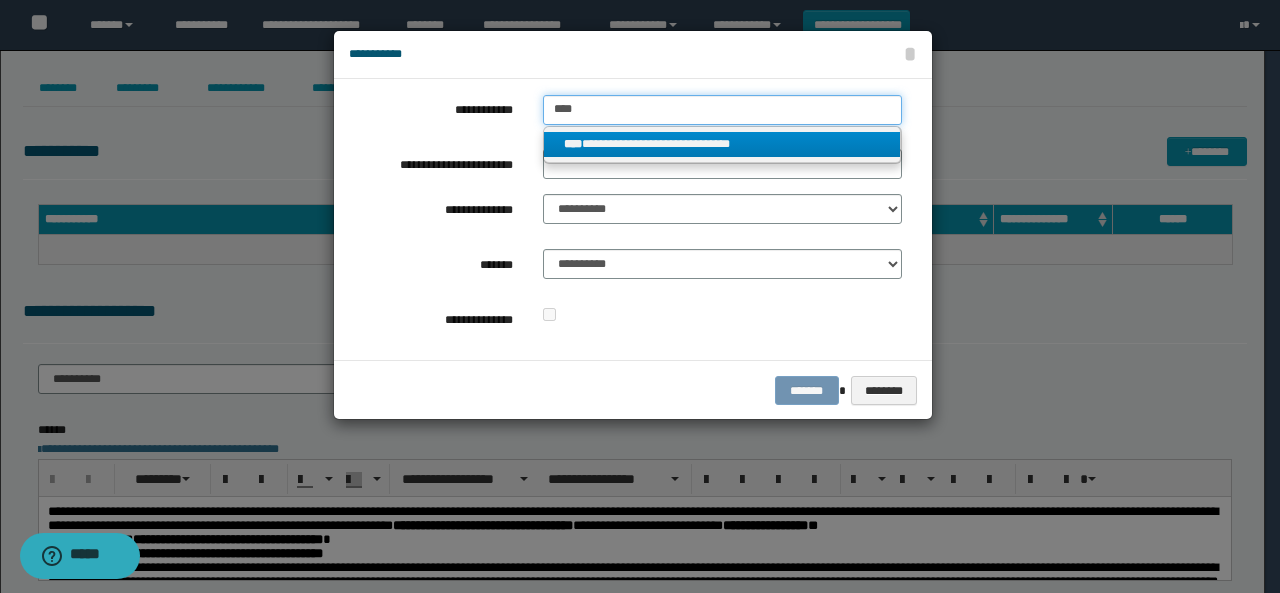 type on "****" 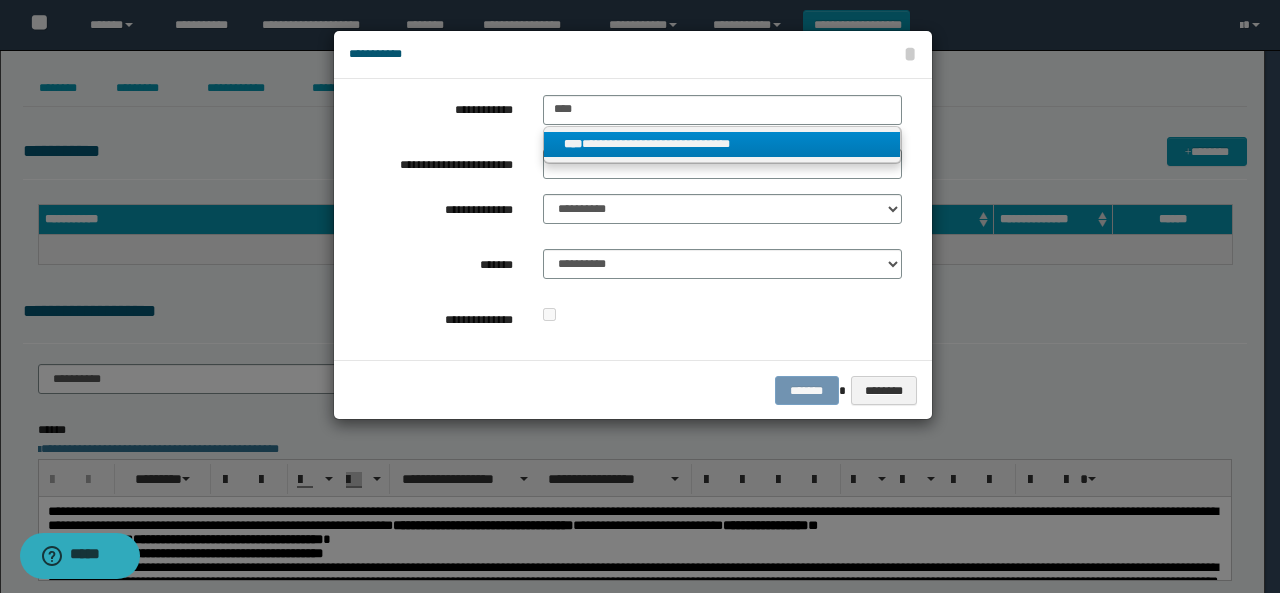 click on "**********" at bounding box center [722, 144] 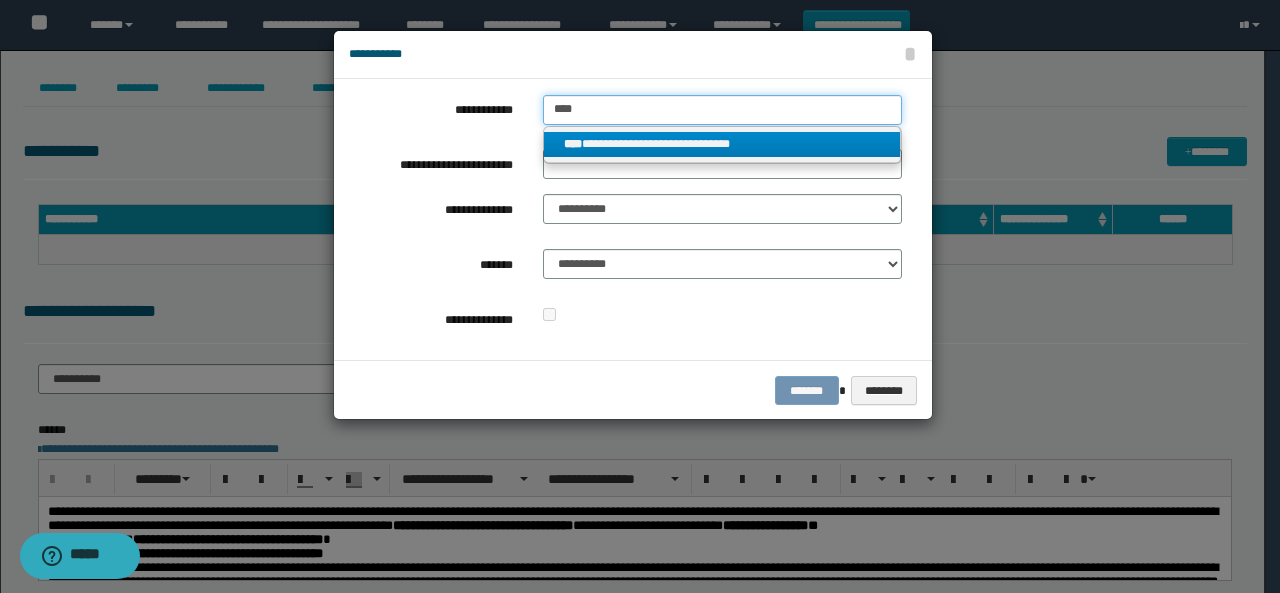 type 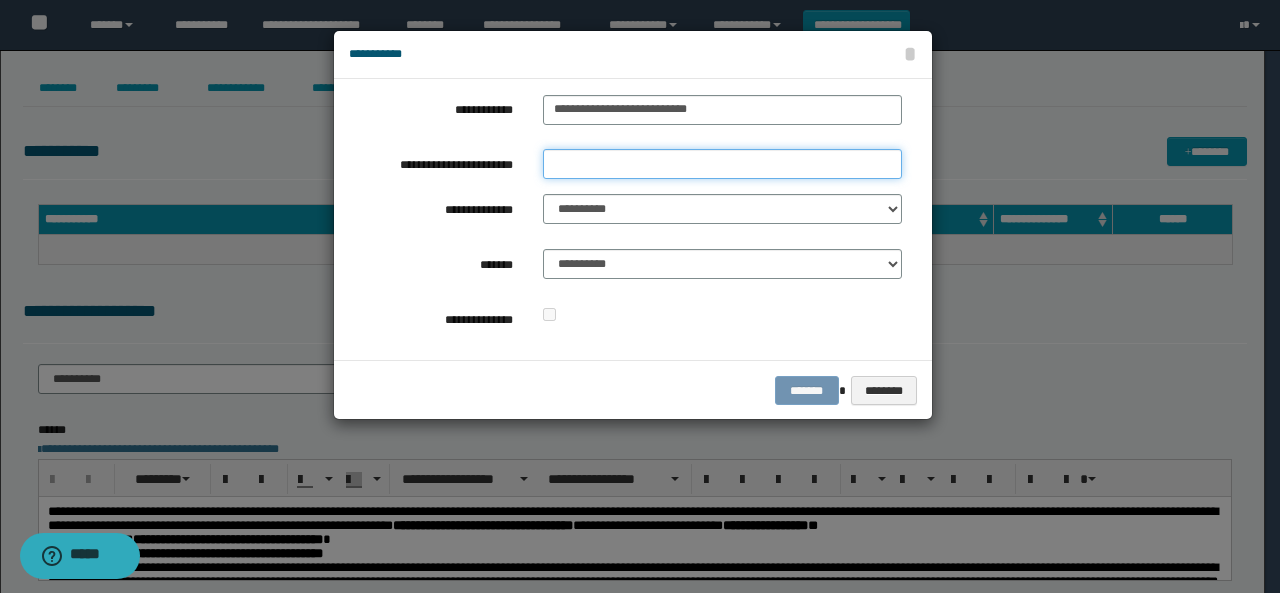 click on "**********" at bounding box center (722, 164) 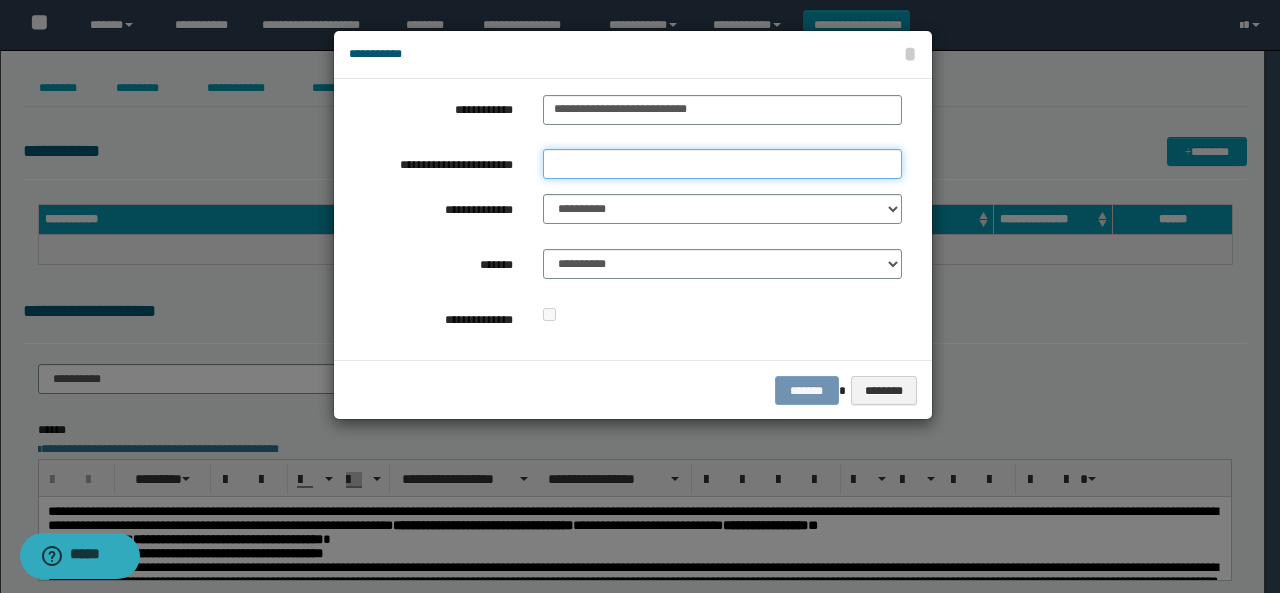 type on "**" 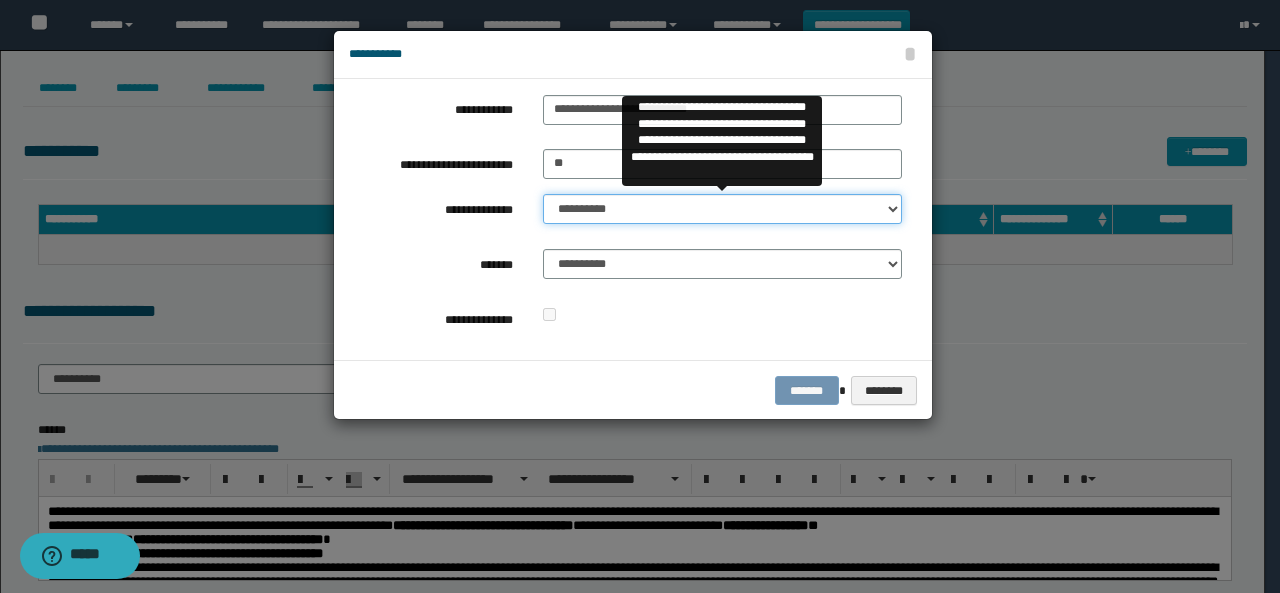 click on "**********" at bounding box center [722, 209] 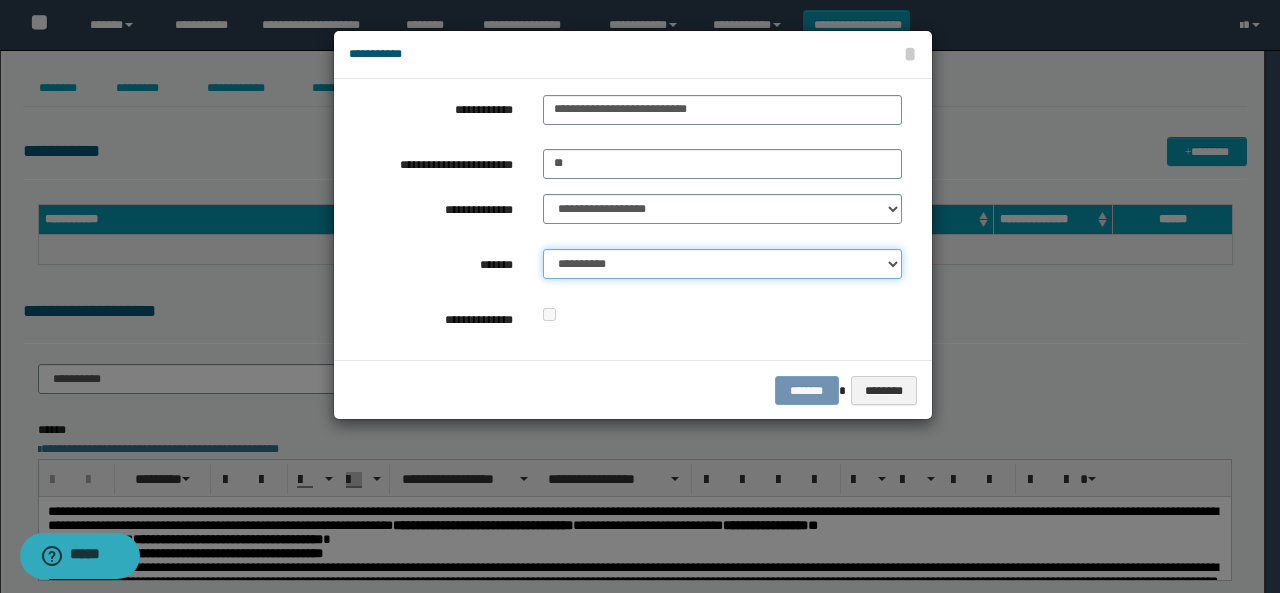 click on "**********" at bounding box center (722, 264) 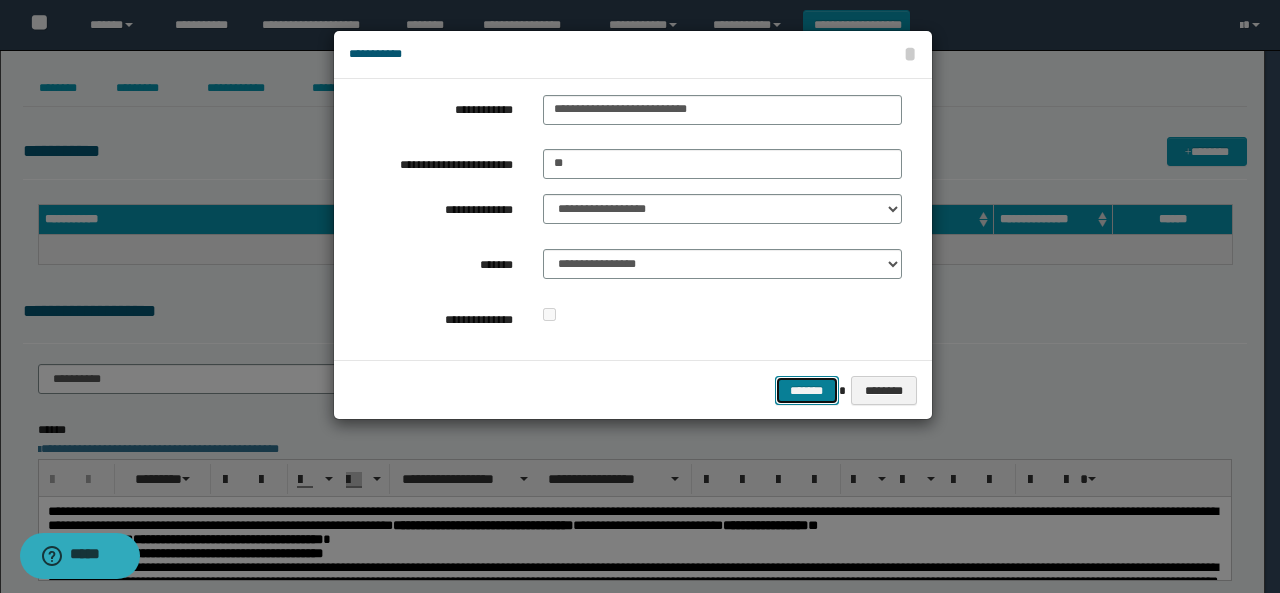 click on "*******" at bounding box center (807, 390) 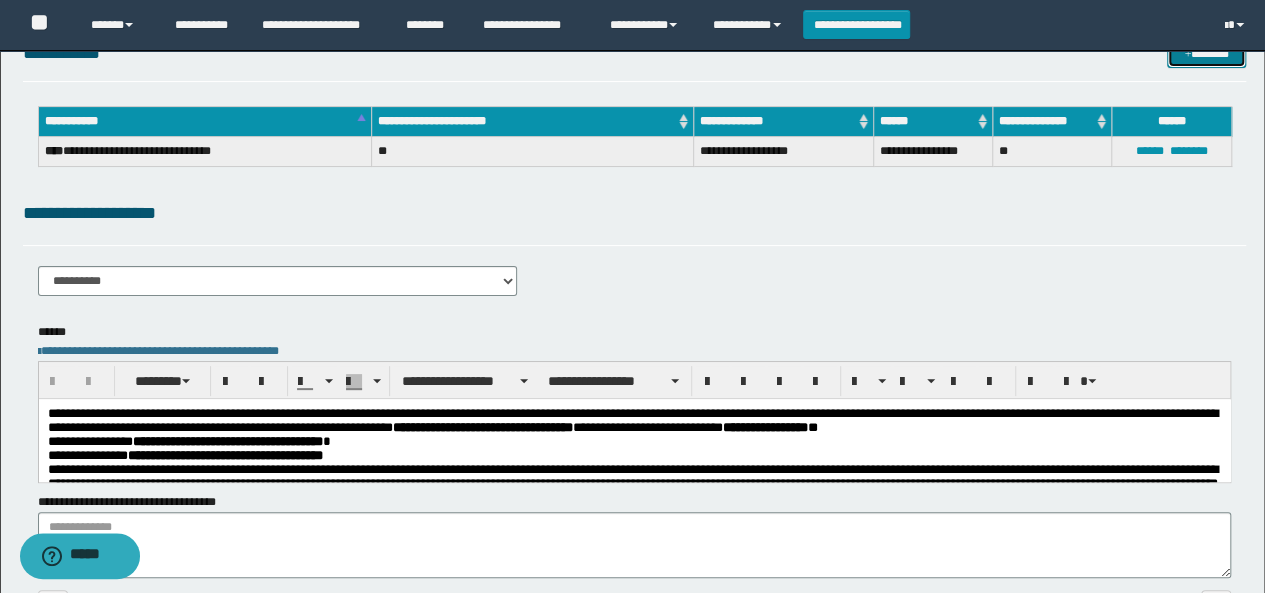scroll, scrollTop: 100, scrollLeft: 0, axis: vertical 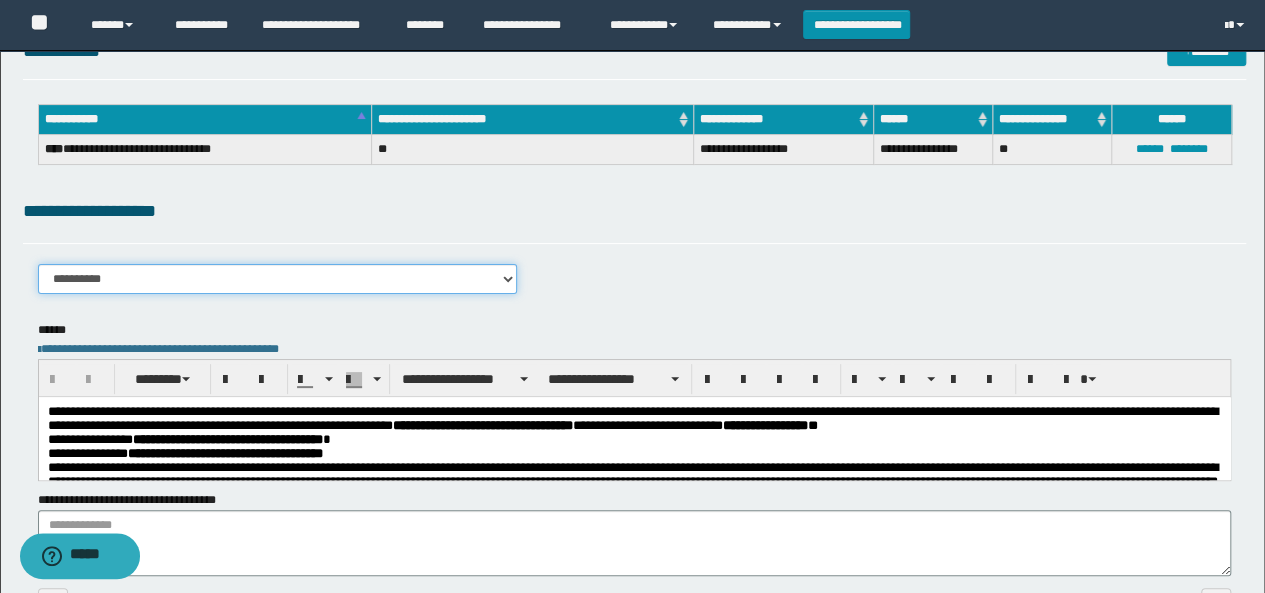 click on "**********" at bounding box center [278, 279] 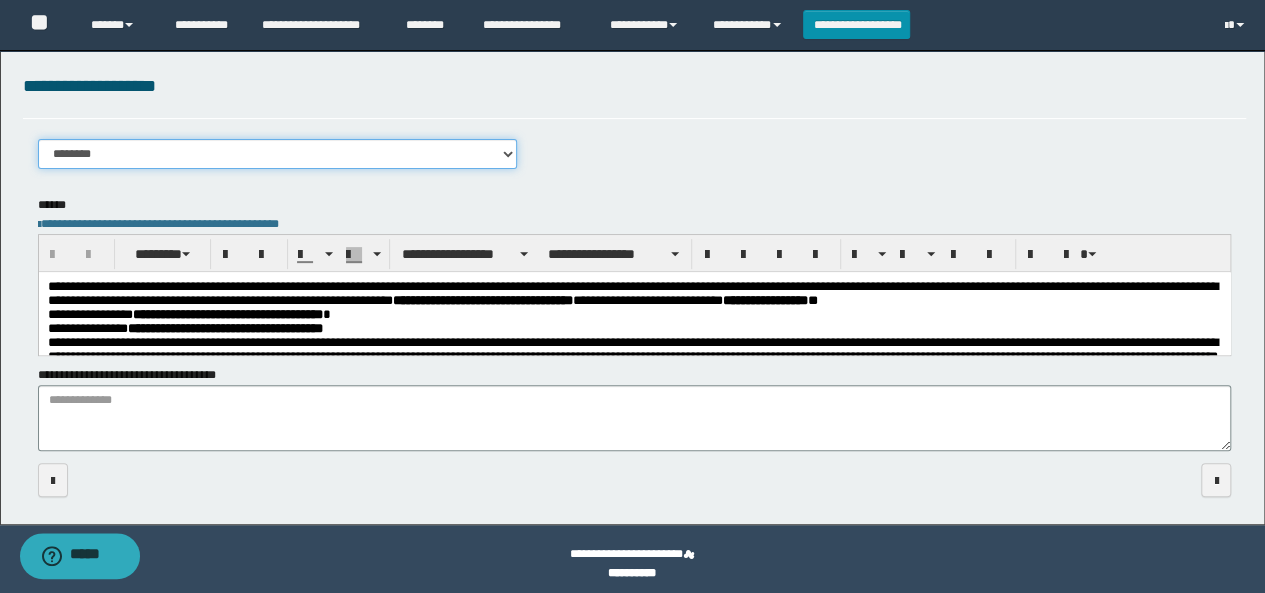 scroll, scrollTop: 234, scrollLeft: 0, axis: vertical 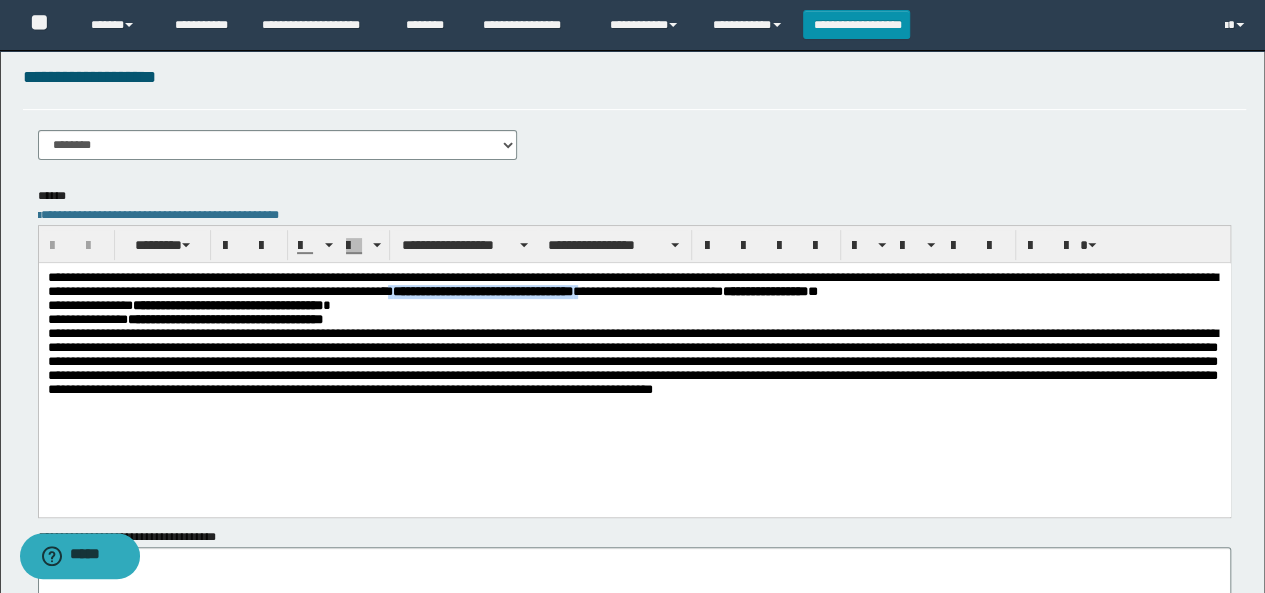 drag, startPoint x: 539, startPoint y: 298, endPoint x: 756, endPoint y: 298, distance: 217 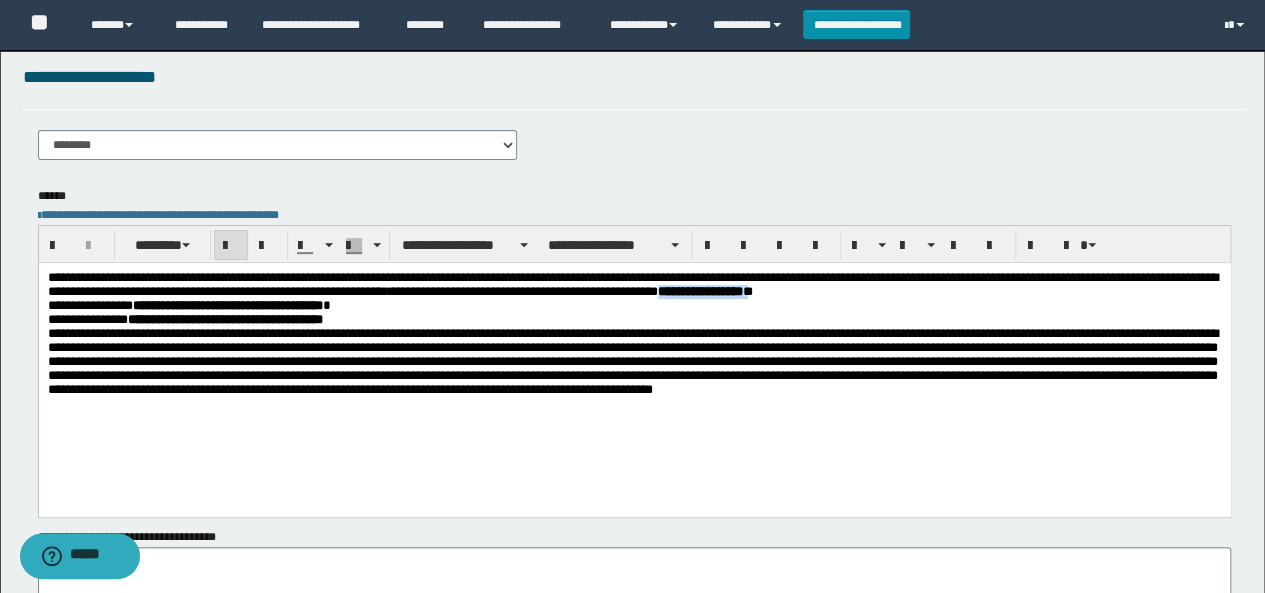 drag, startPoint x: 892, startPoint y: 296, endPoint x: 1002, endPoint y: 297, distance: 110.00455 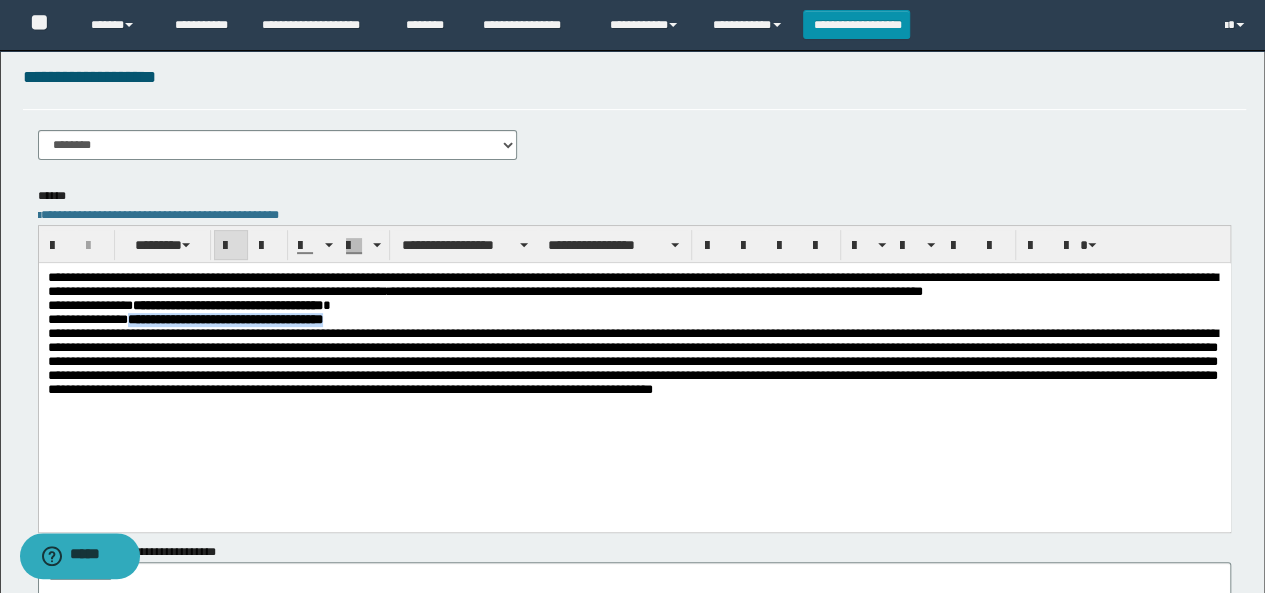 drag, startPoint x: 147, startPoint y: 341, endPoint x: 374, endPoint y: 338, distance: 227.01982 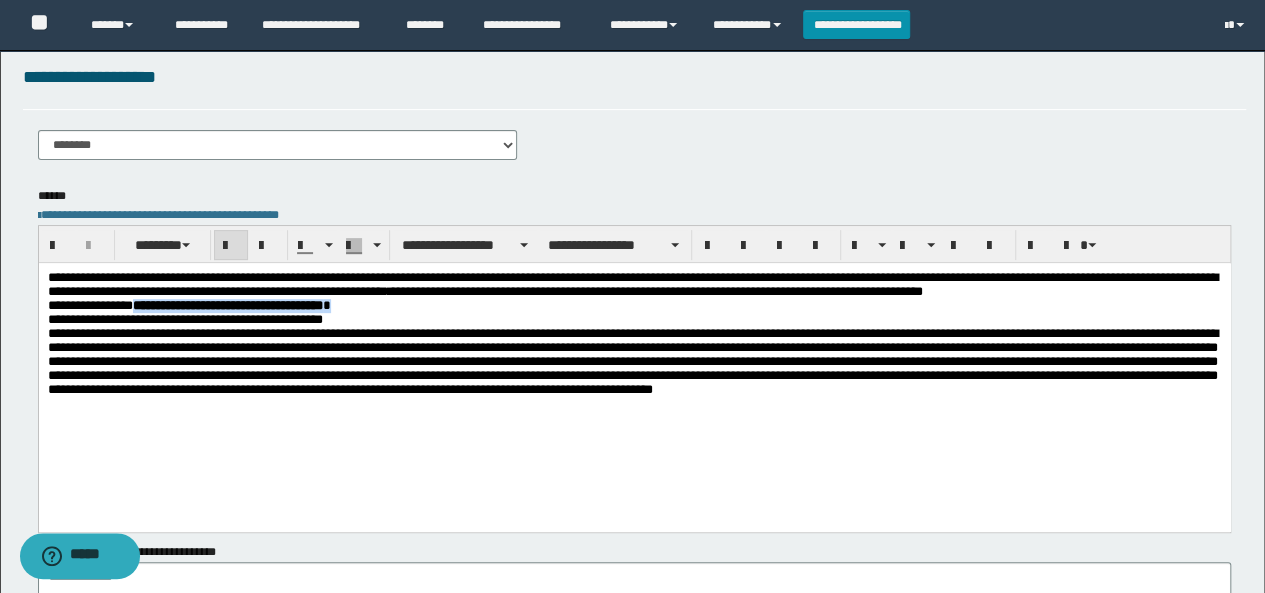 drag, startPoint x: 138, startPoint y: 324, endPoint x: 362, endPoint y: 323, distance: 224.00223 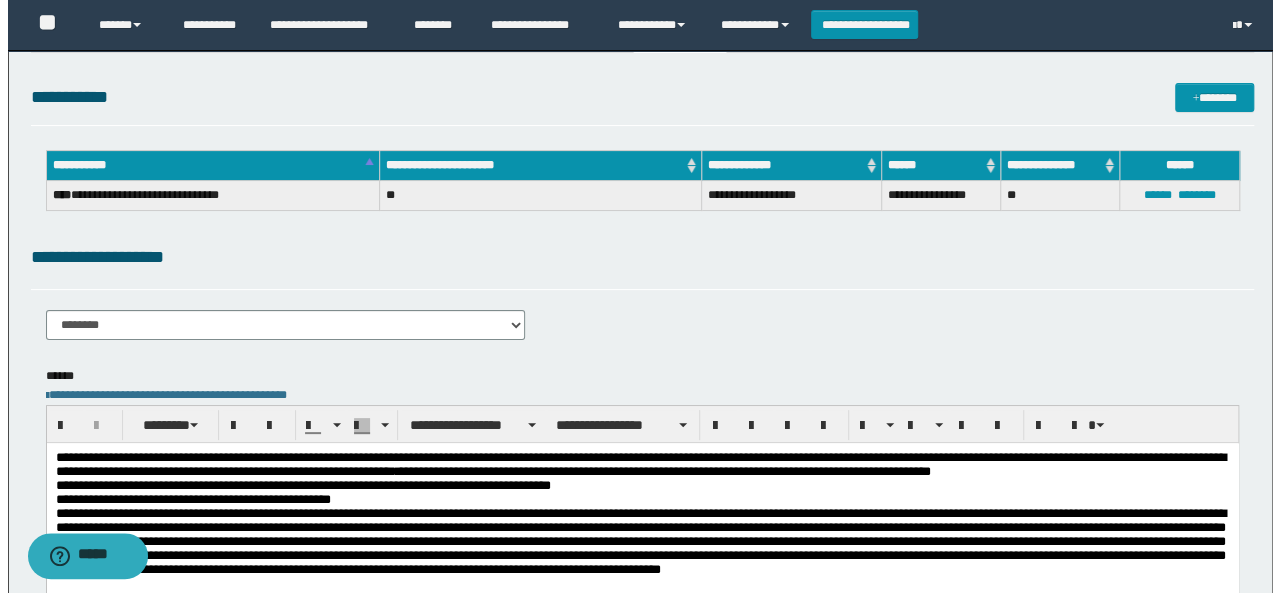 scroll, scrollTop: 0, scrollLeft: 0, axis: both 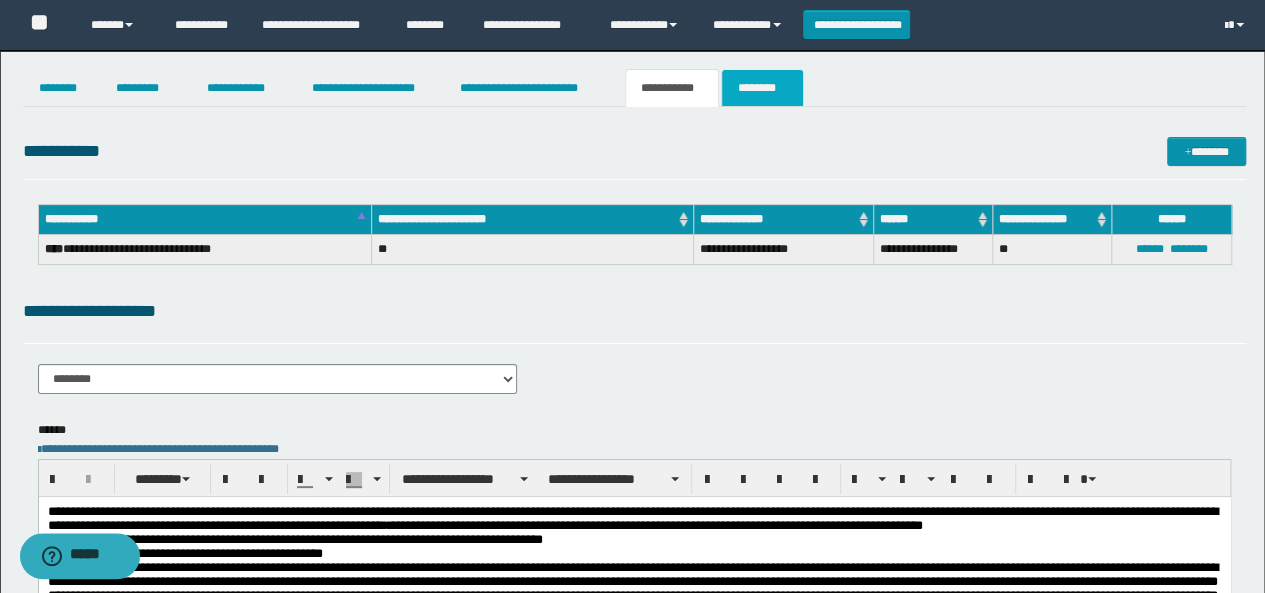 click on "********" at bounding box center (762, 88) 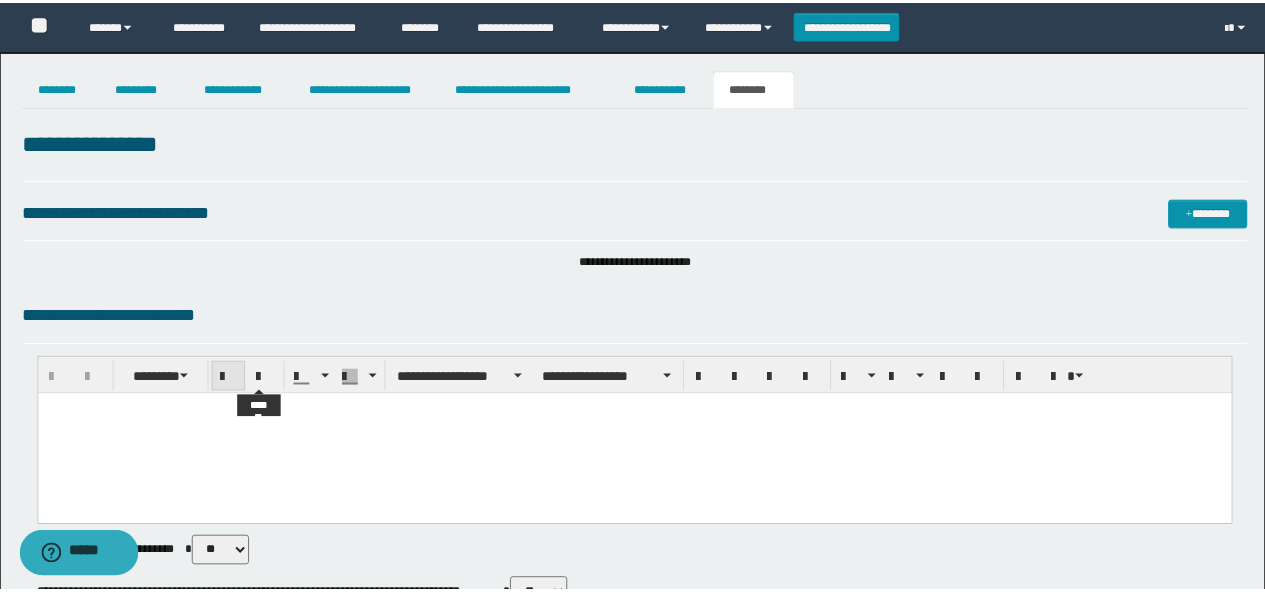 scroll, scrollTop: 0, scrollLeft: 0, axis: both 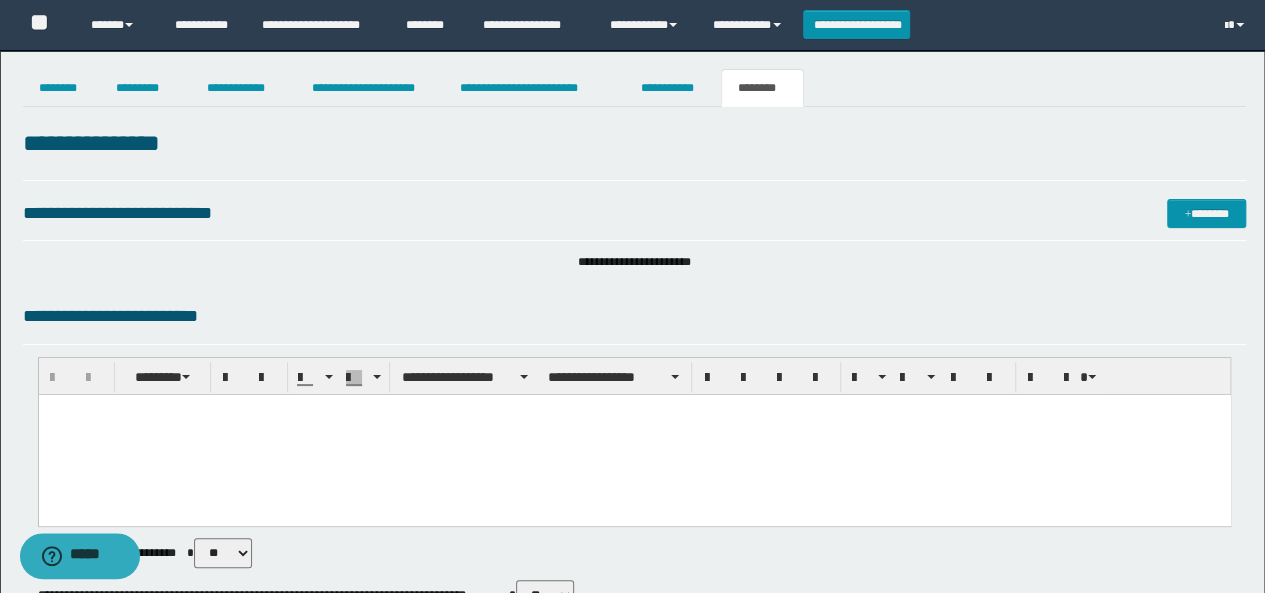 click at bounding box center [634, 435] 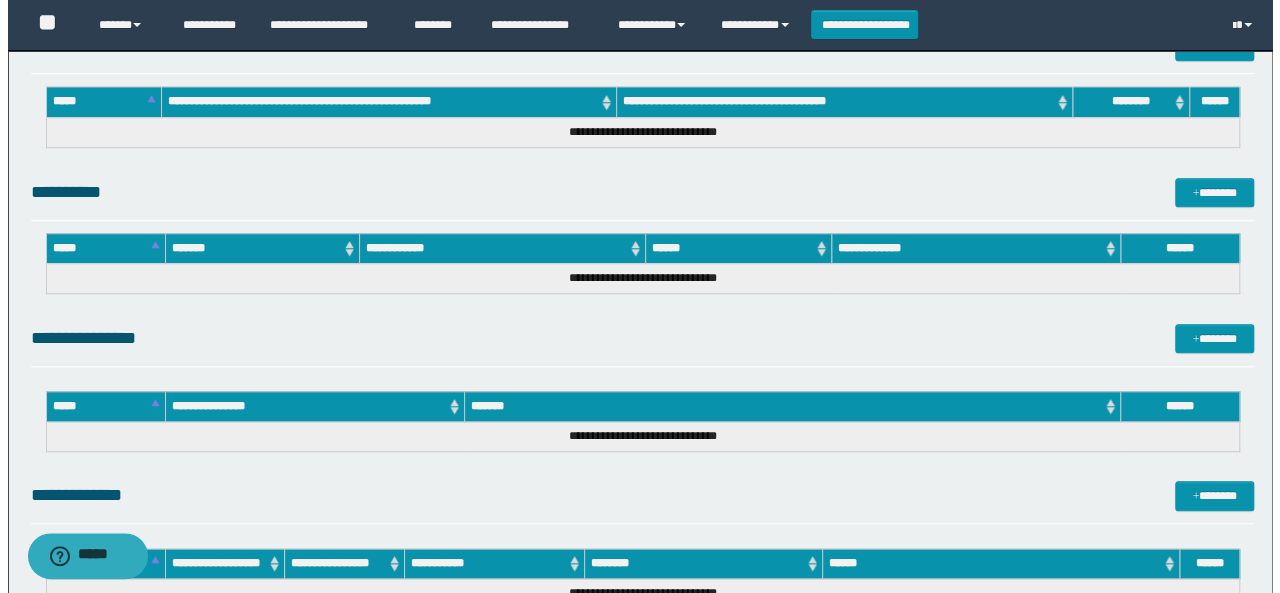 scroll, scrollTop: 980, scrollLeft: 0, axis: vertical 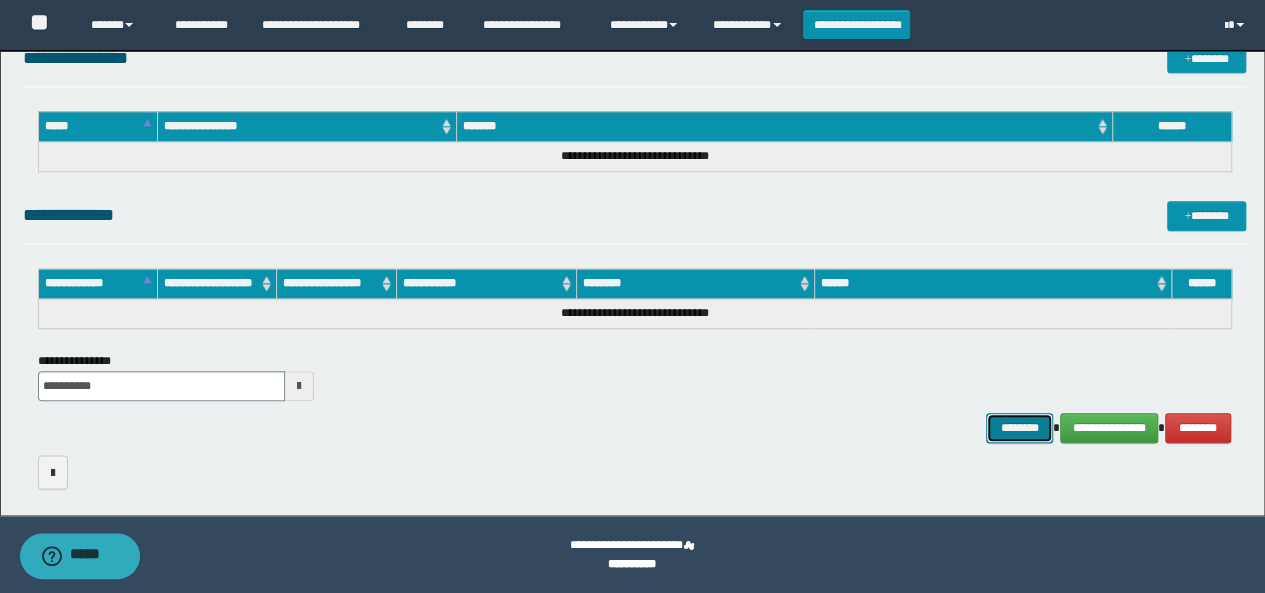 click on "********" at bounding box center (1019, 427) 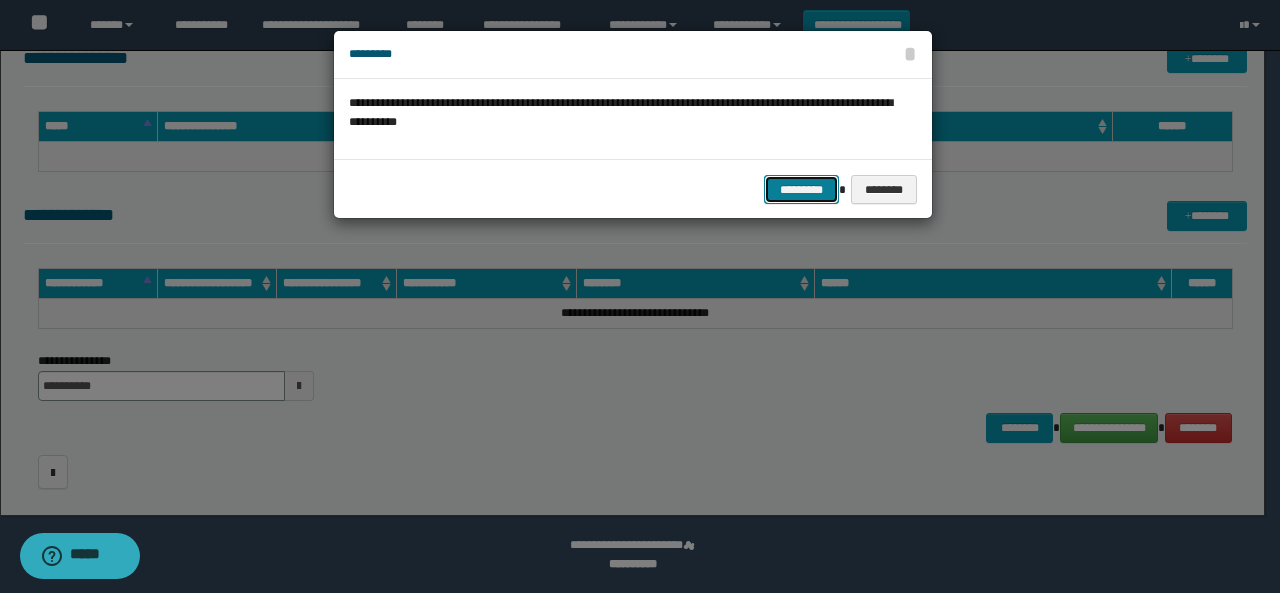 click on "*********" at bounding box center [801, 189] 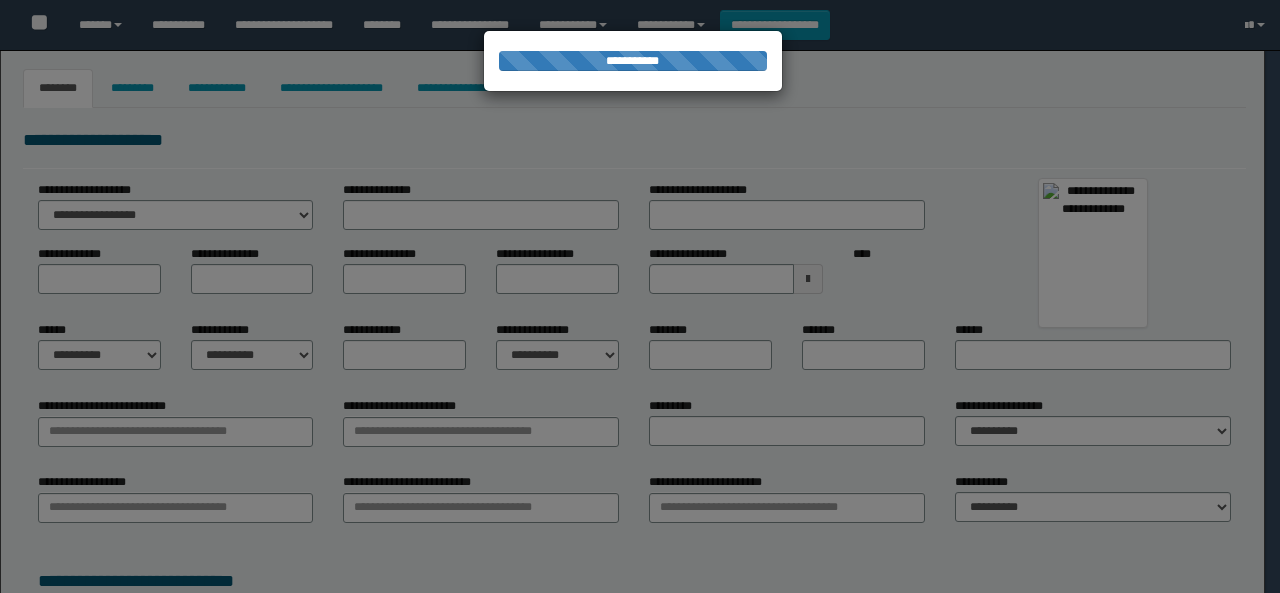 select on "****" 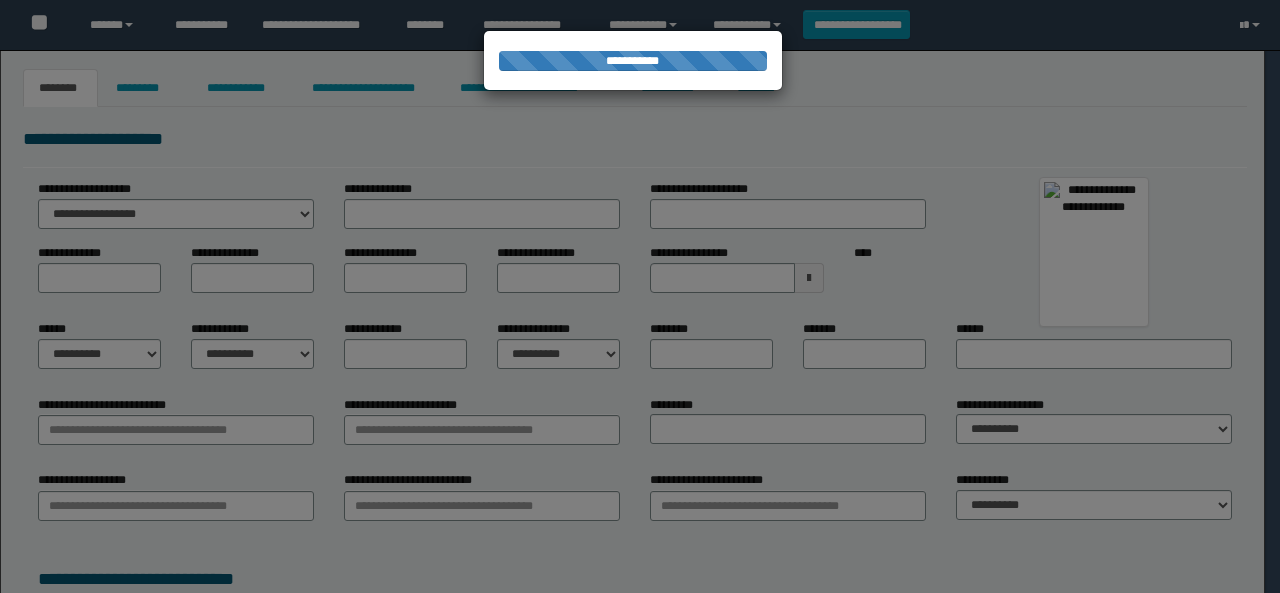 type on "**********" 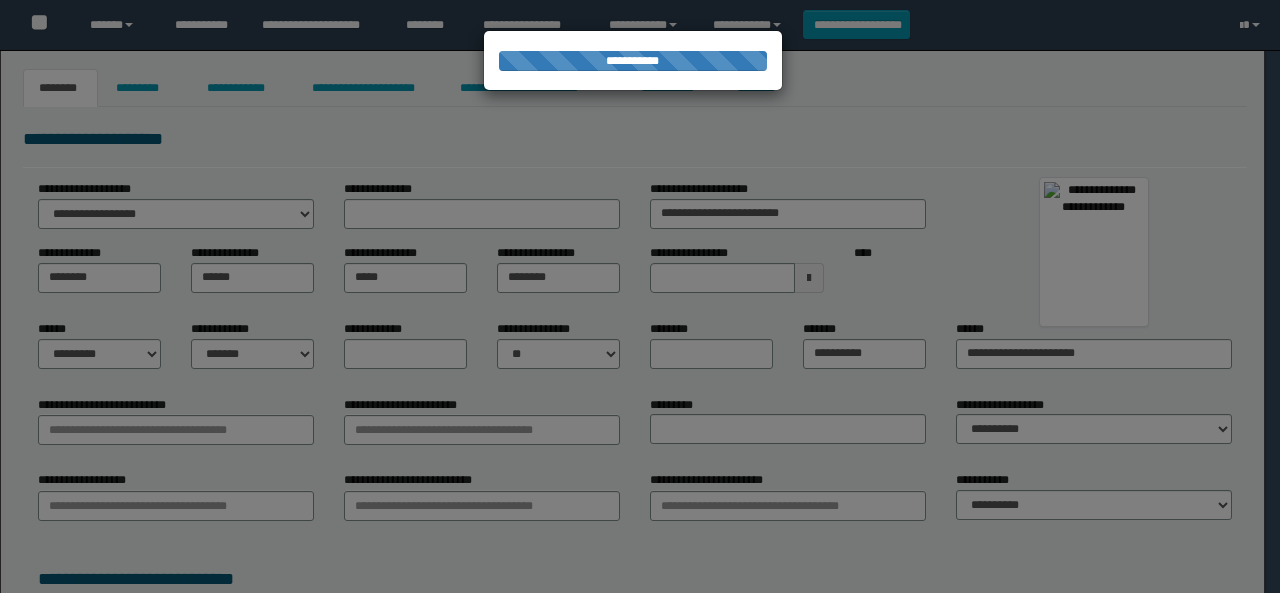type on "*********" 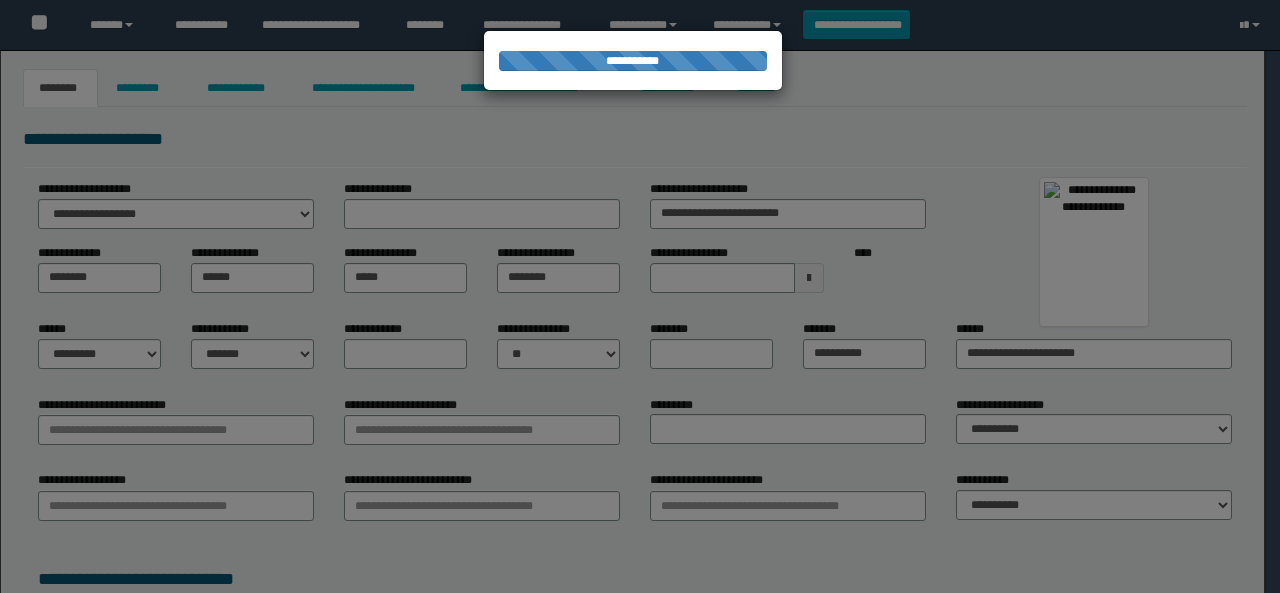 type on "*******" 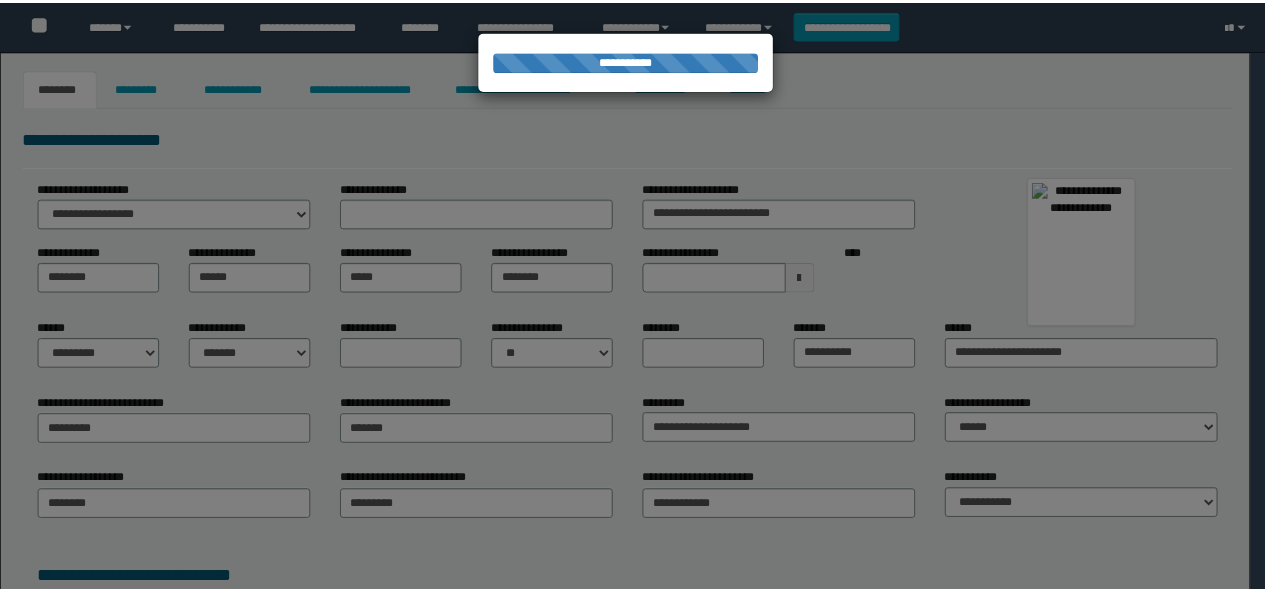 scroll, scrollTop: 0, scrollLeft: 0, axis: both 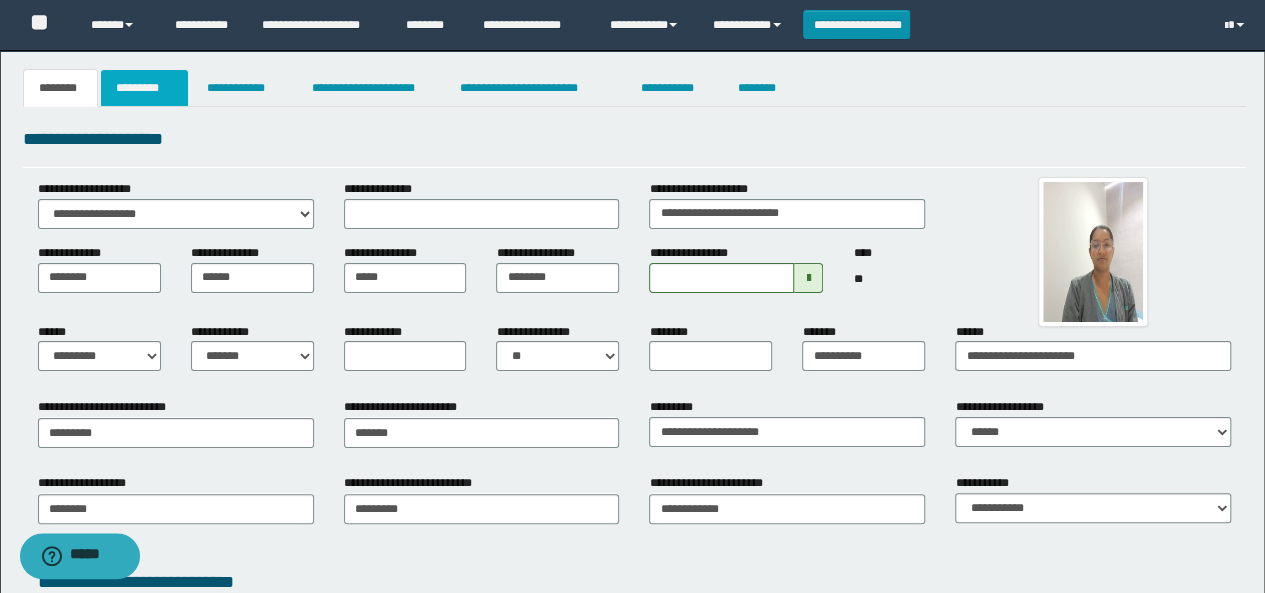 click on "*********" at bounding box center [144, 88] 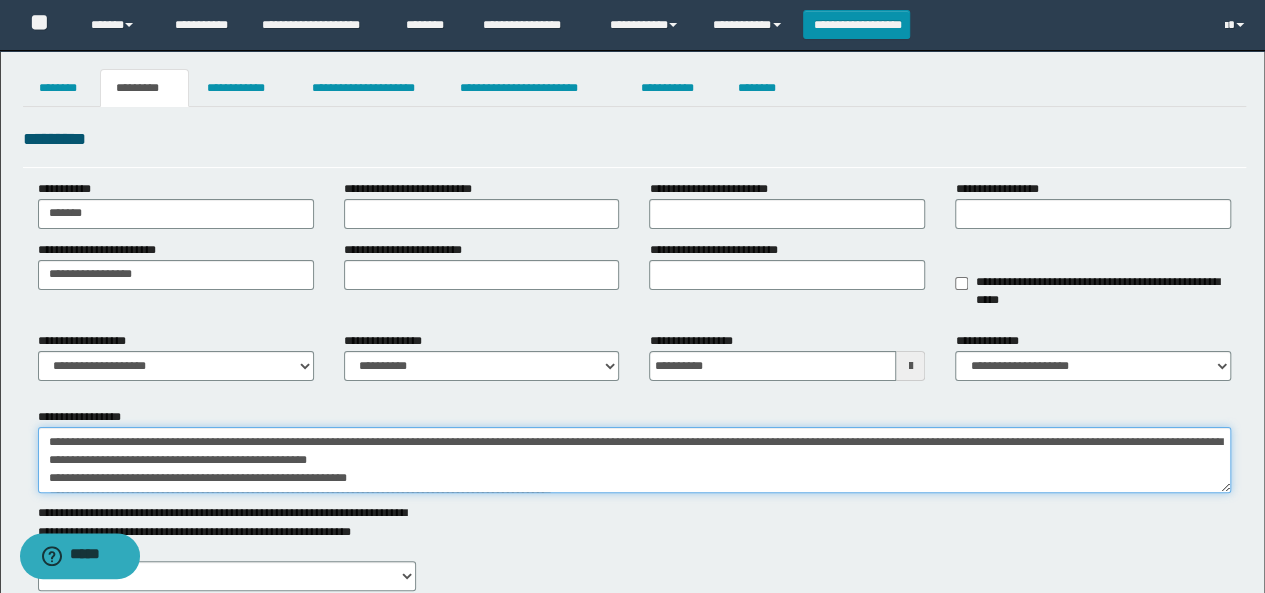scroll, scrollTop: 18, scrollLeft: 0, axis: vertical 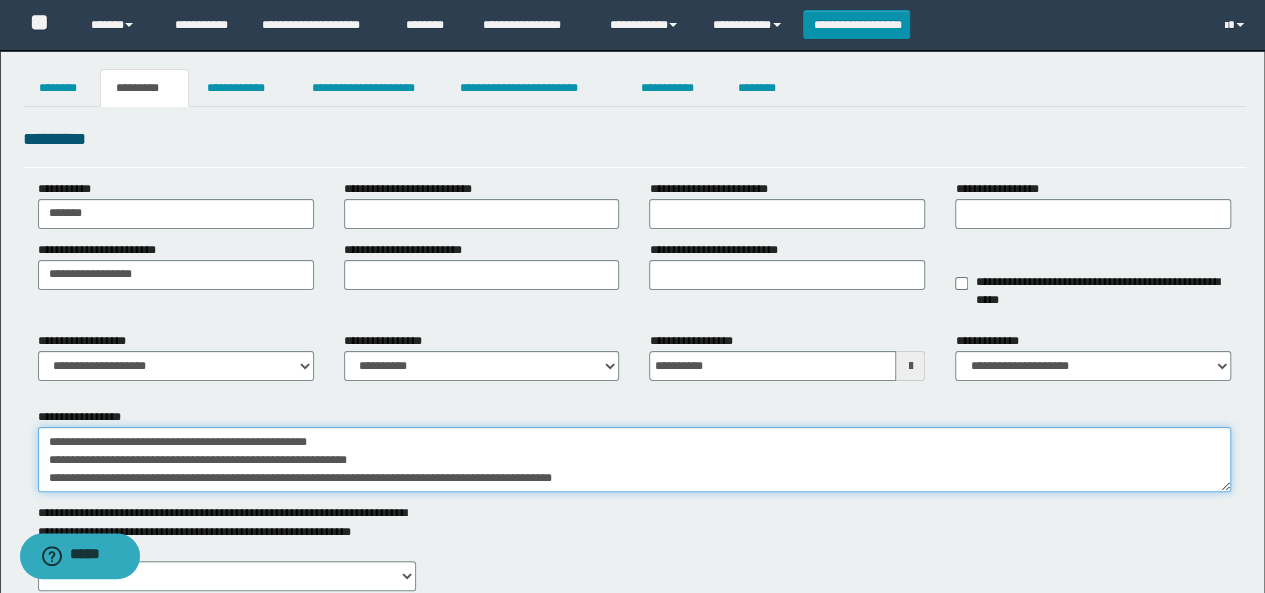 drag, startPoint x: 48, startPoint y: 442, endPoint x: 764, endPoint y: 490, distance: 717.6071 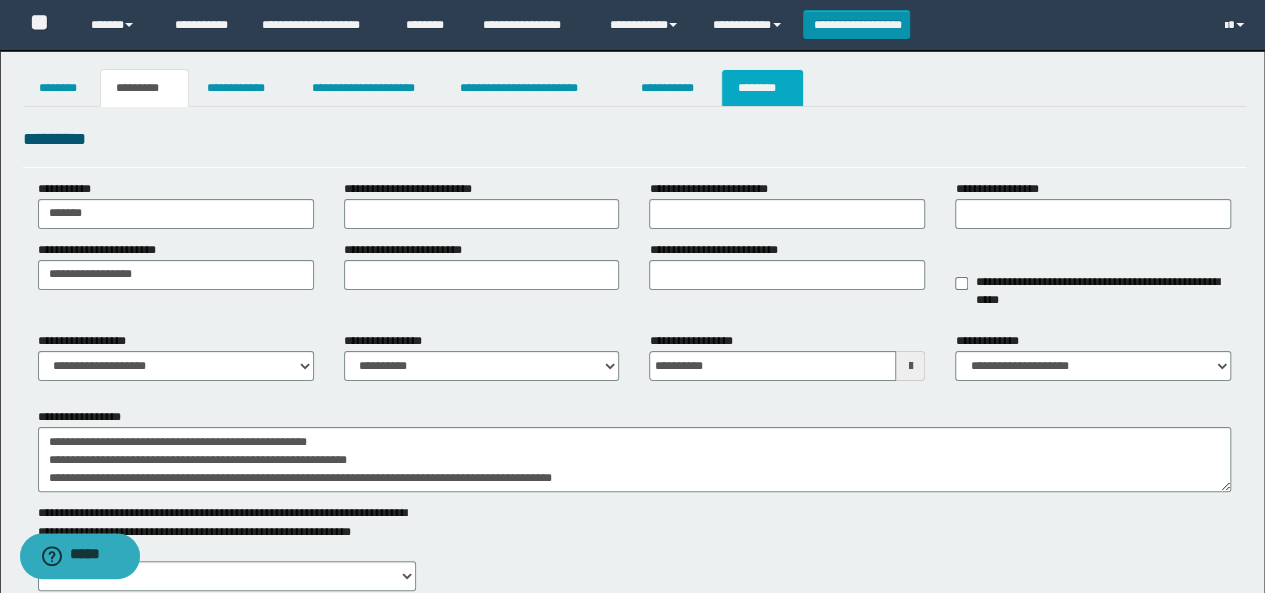 click on "********" at bounding box center [762, 88] 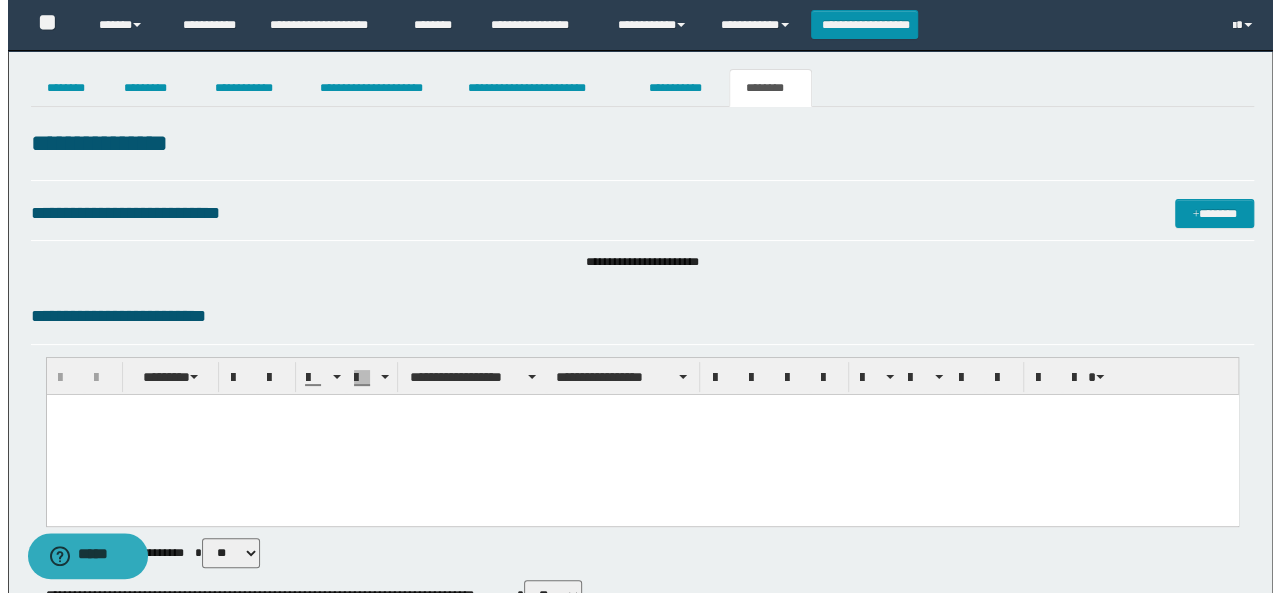 scroll, scrollTop: 0, scrollLeft: 0, axis: both 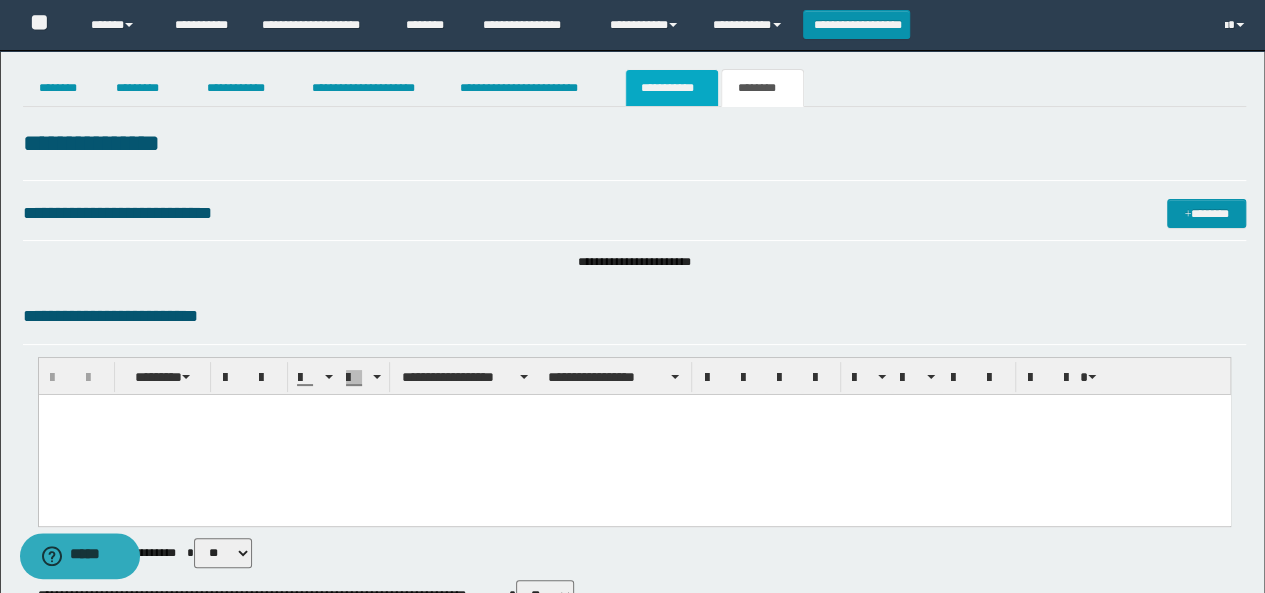 click on "**********" at bounding box center (672, 88) 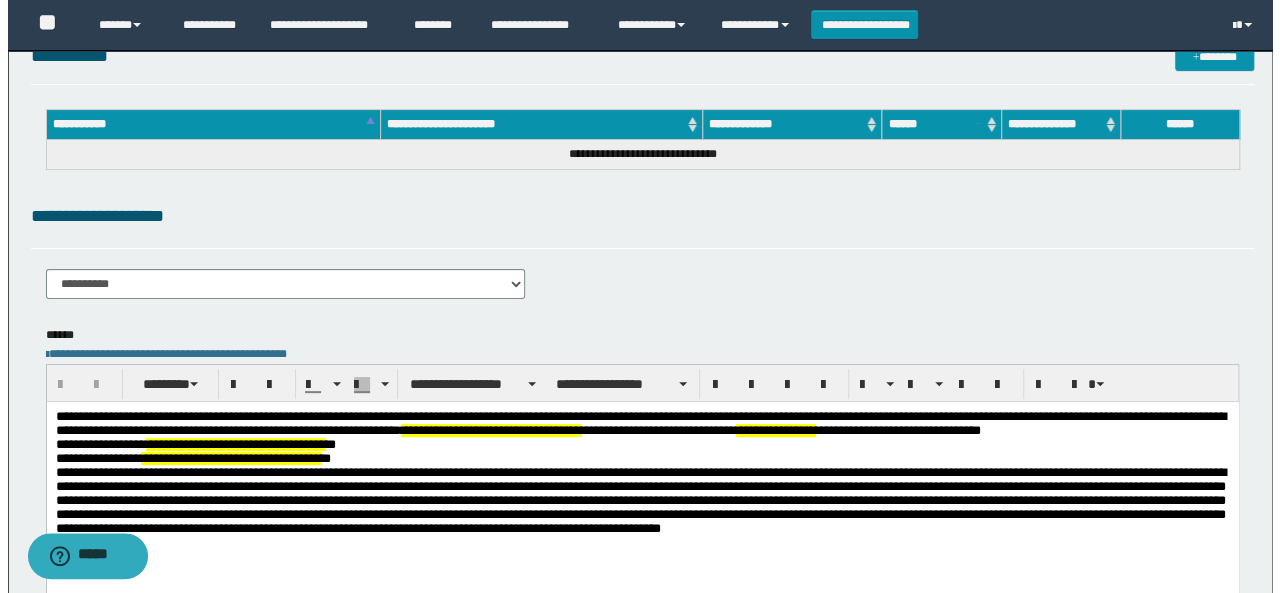 scroll, scrollTop: 0, scrollLeft: 0, axis: both 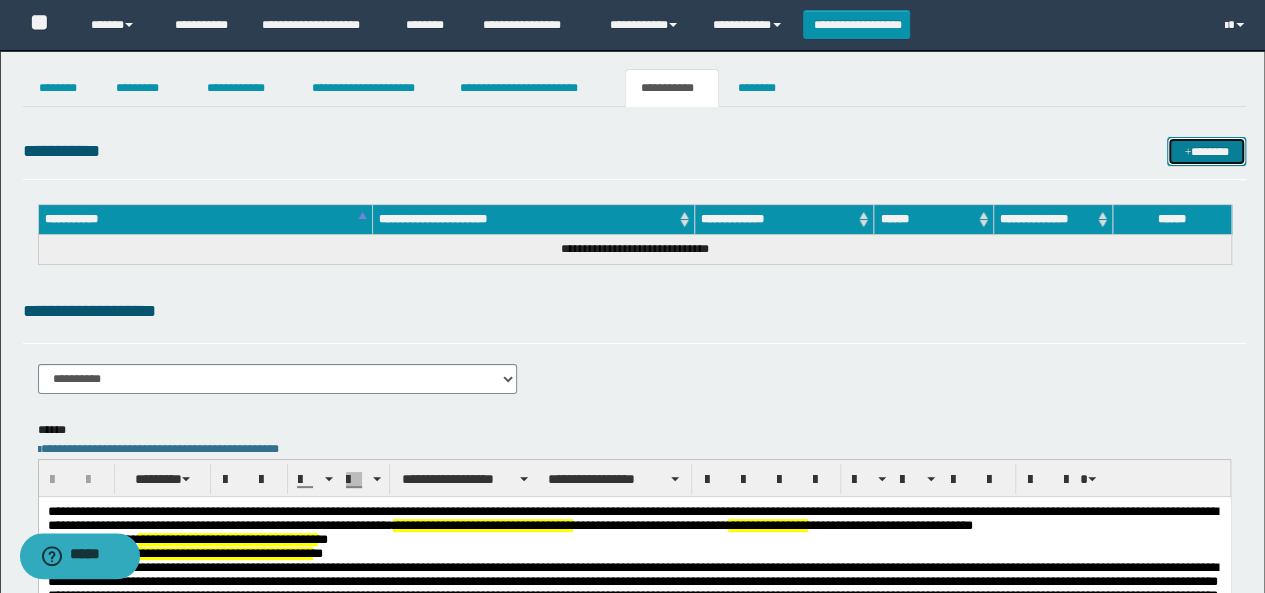 click on "*******" at bounding box center [1206, 151] 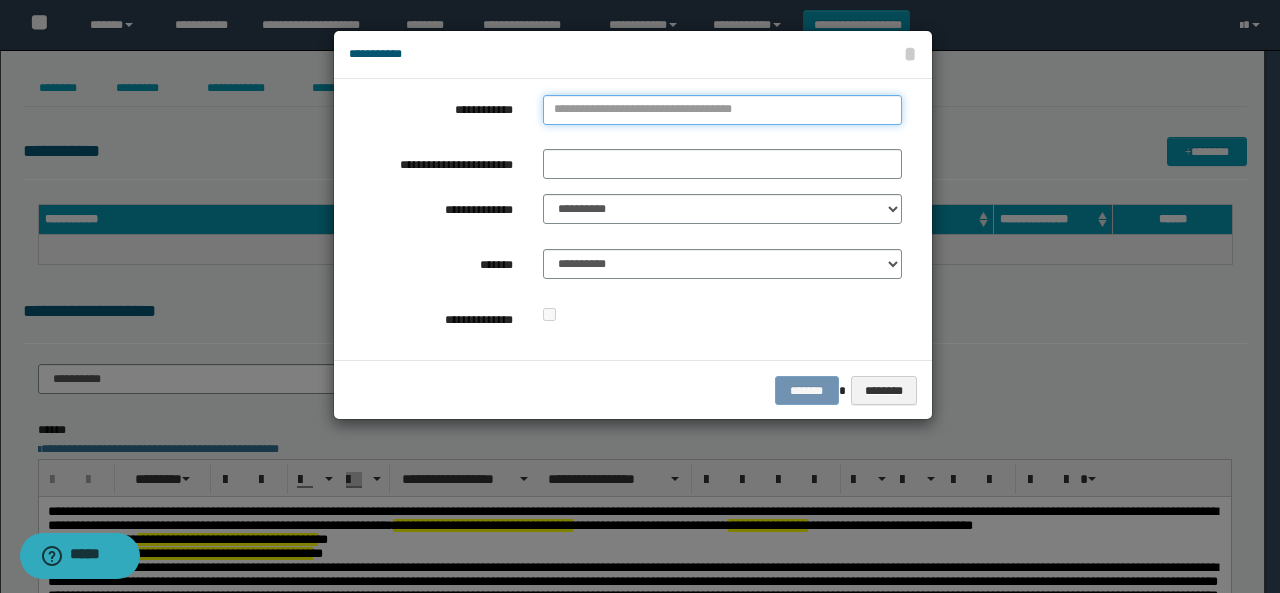 click on "**********" at bounding box center [722, 110] 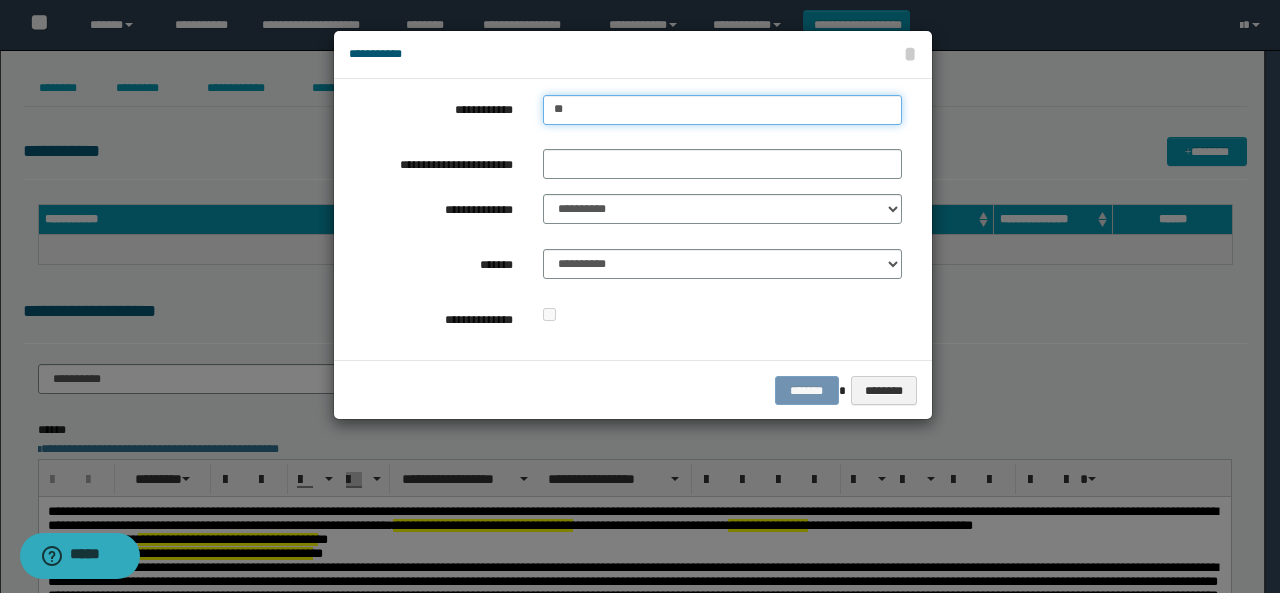 type on "*" 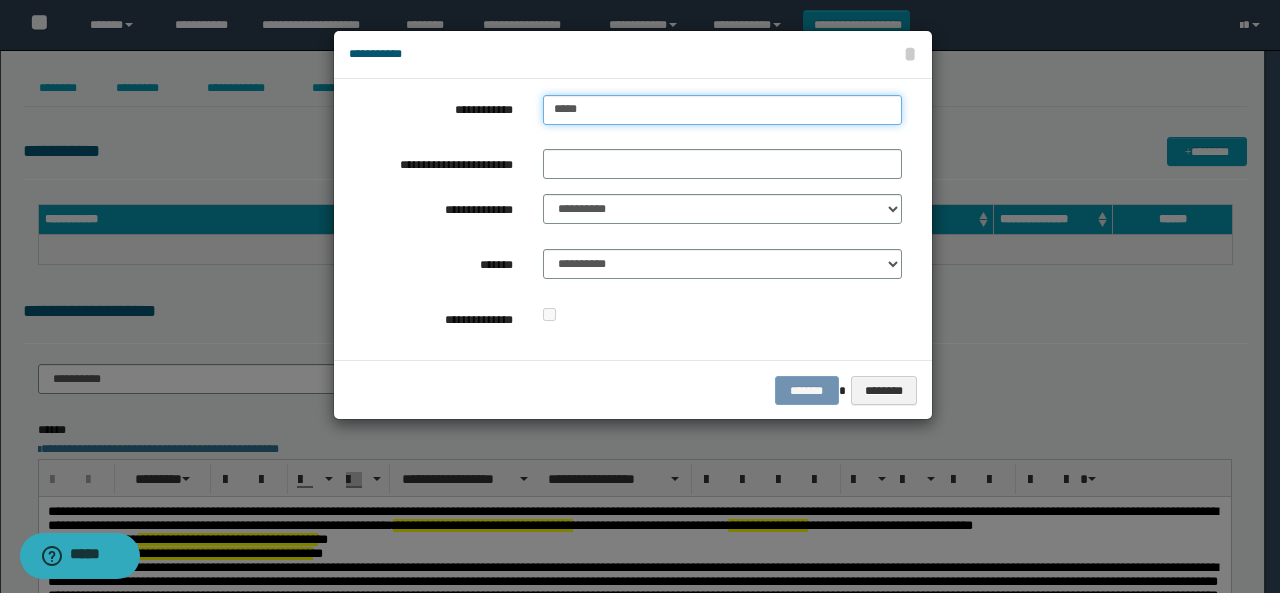 type on "******" 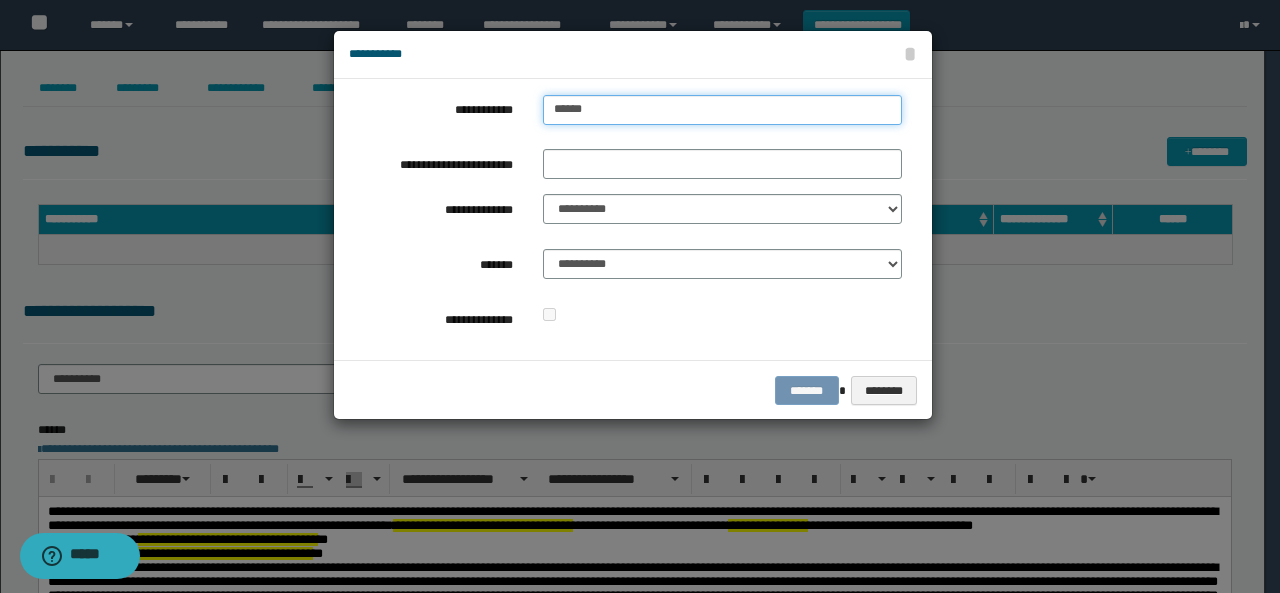 type on "******" 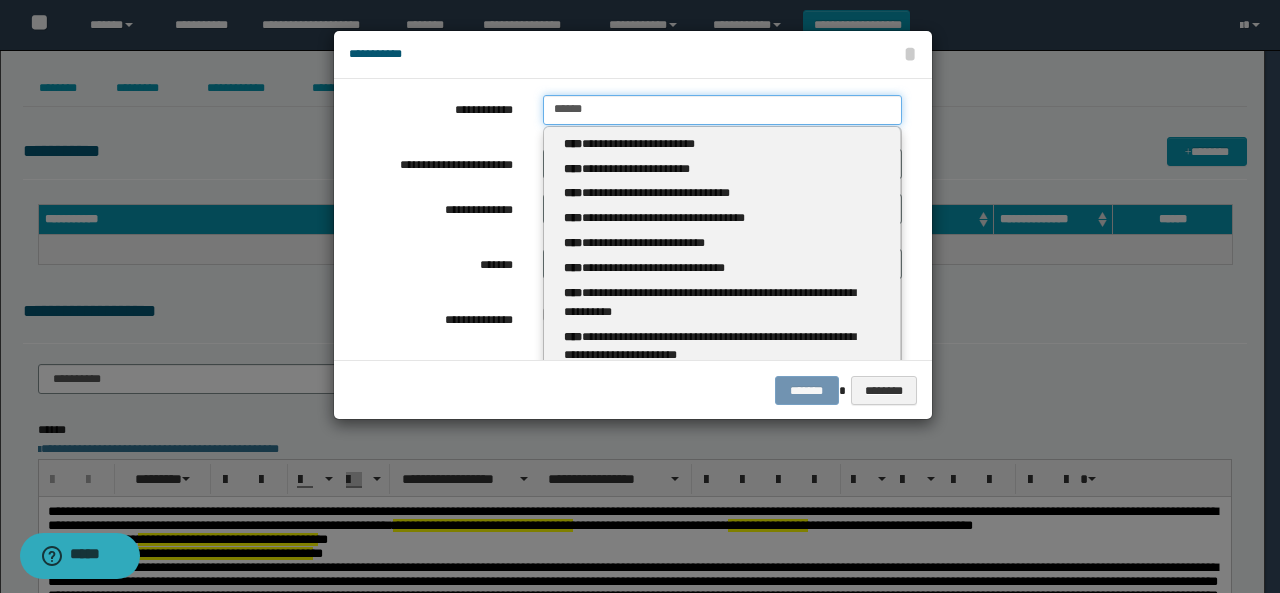 type 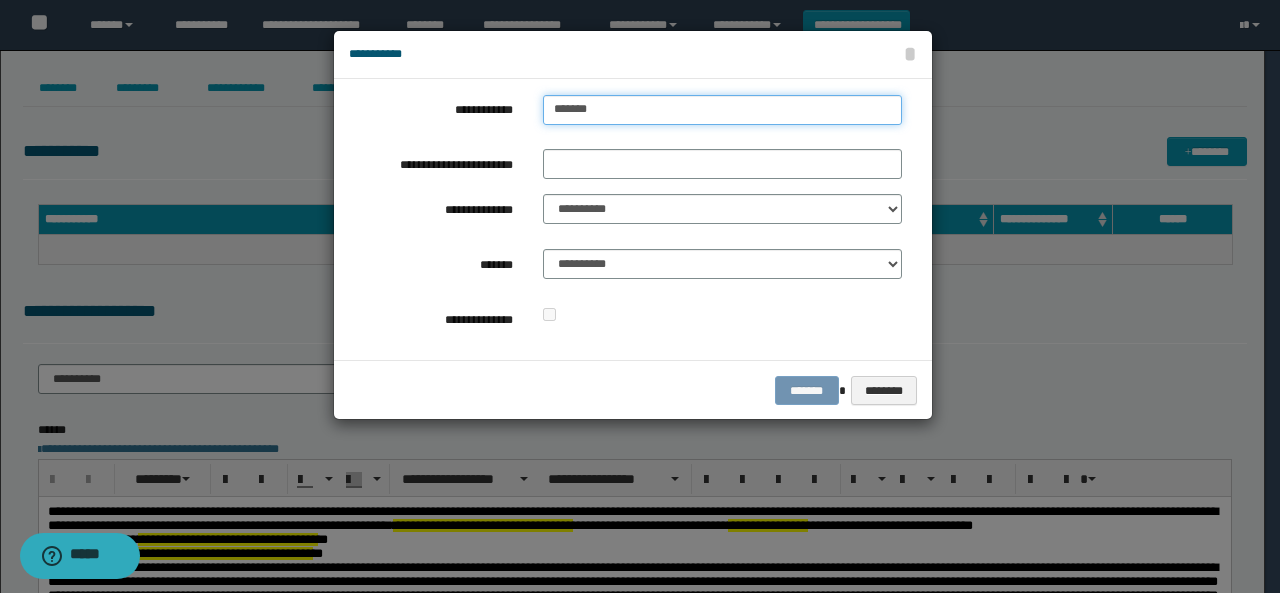 type on "******" 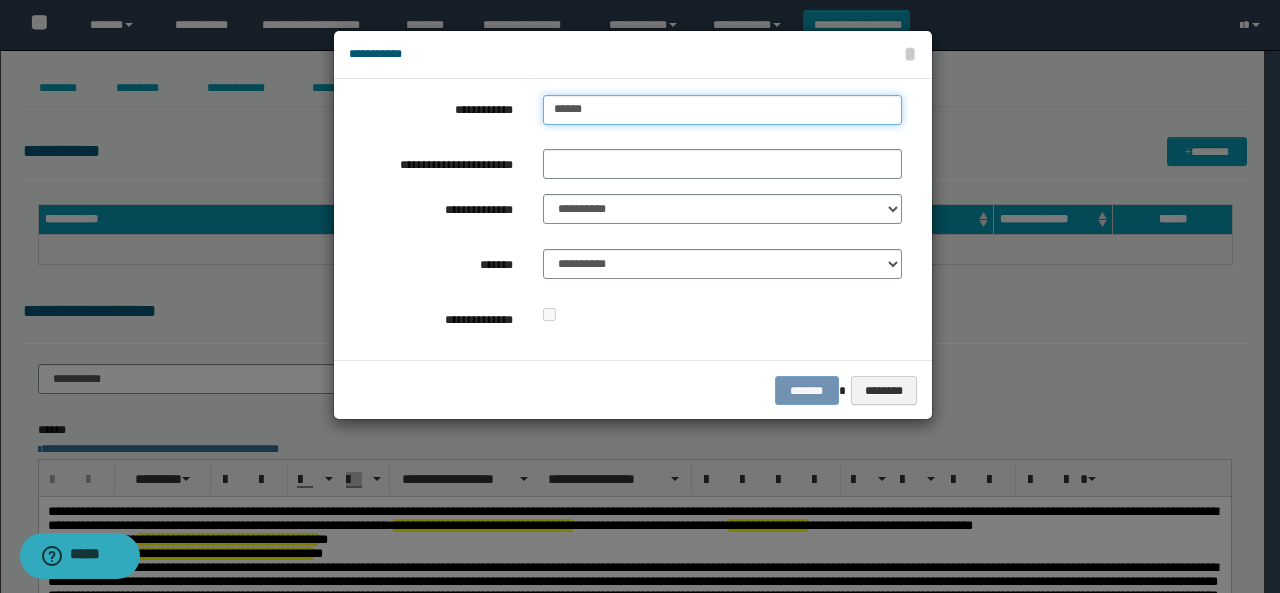 type on "******" 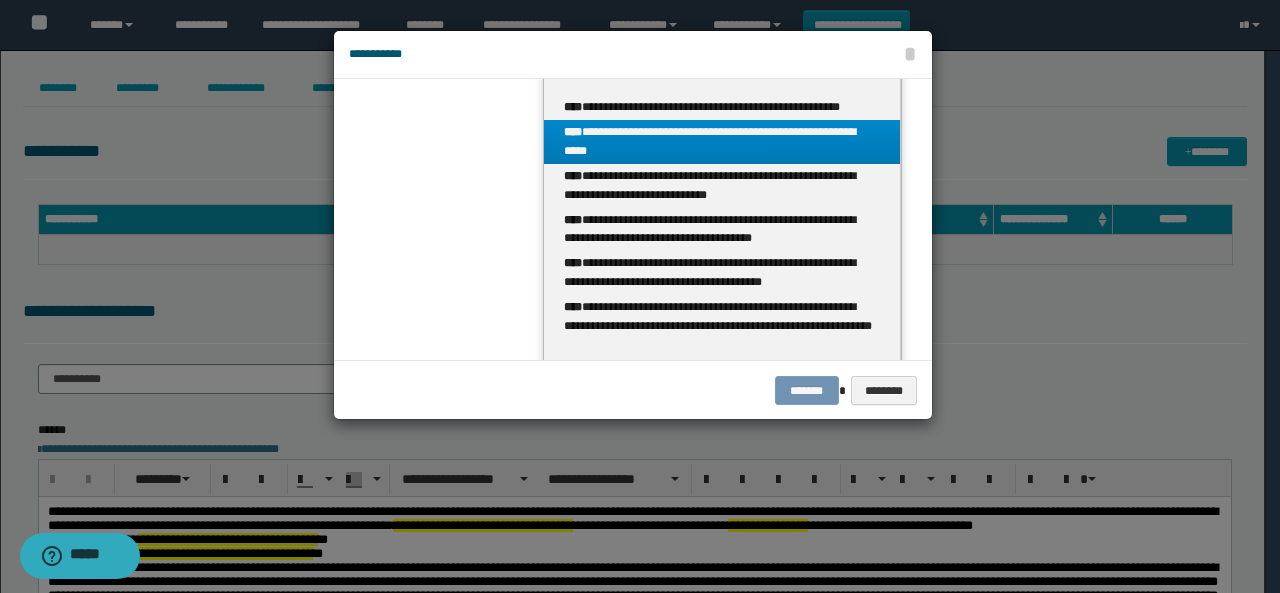 scroll, scrollTop: 720, scrollLeft: 0, axis: vertical 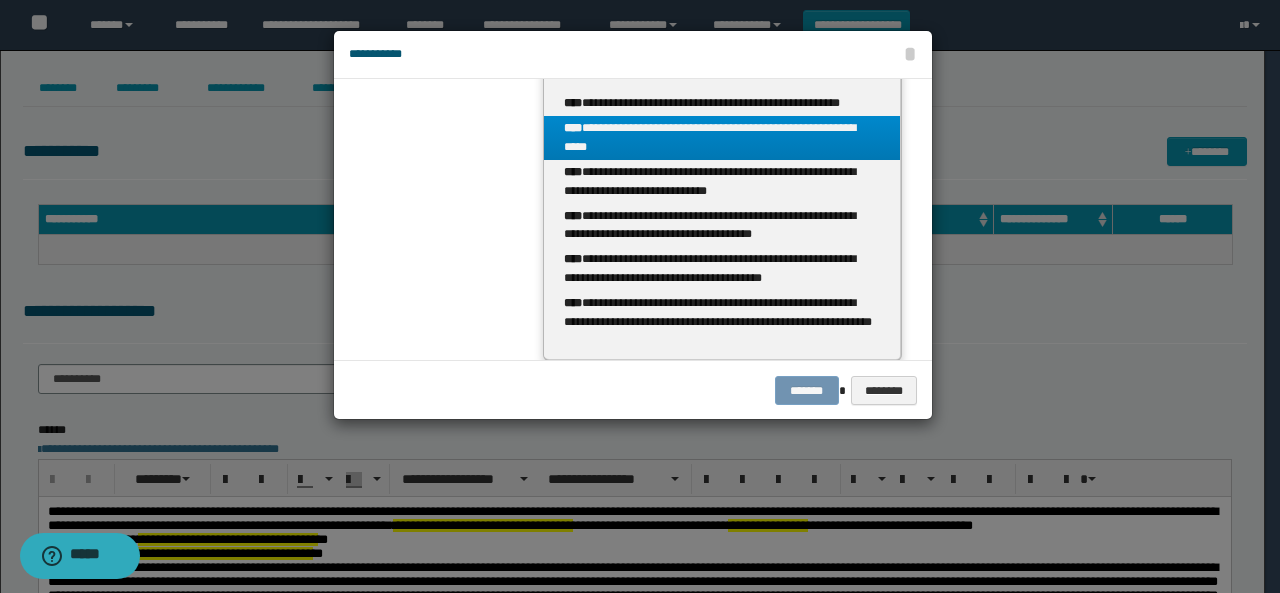 type on "******" 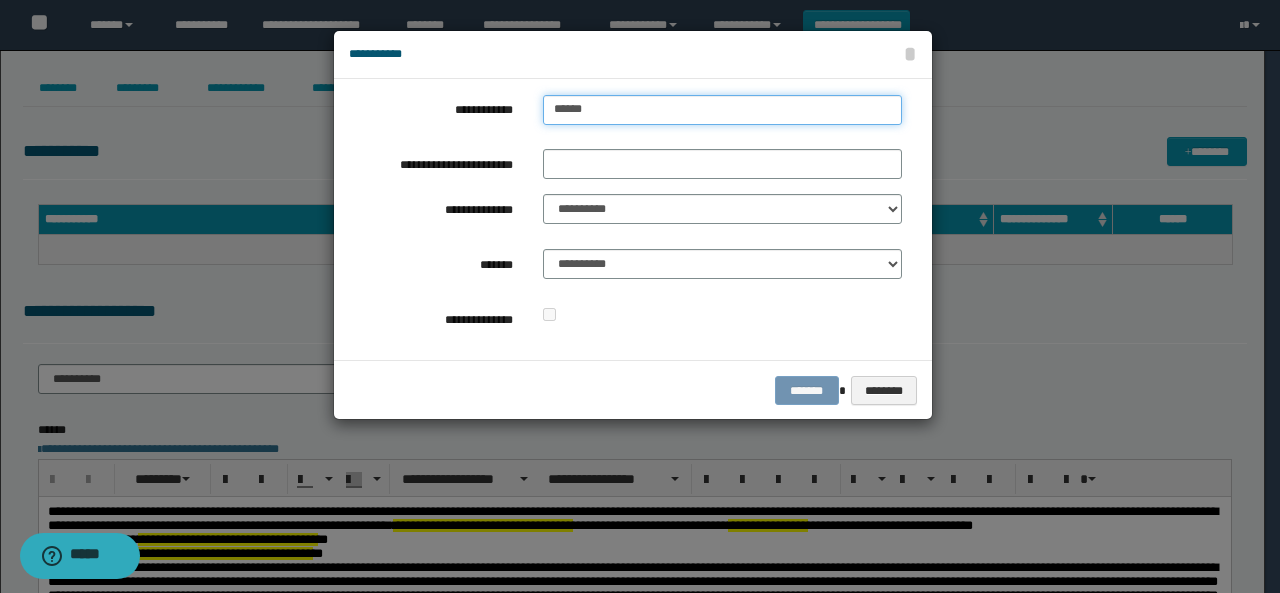 type on "******" 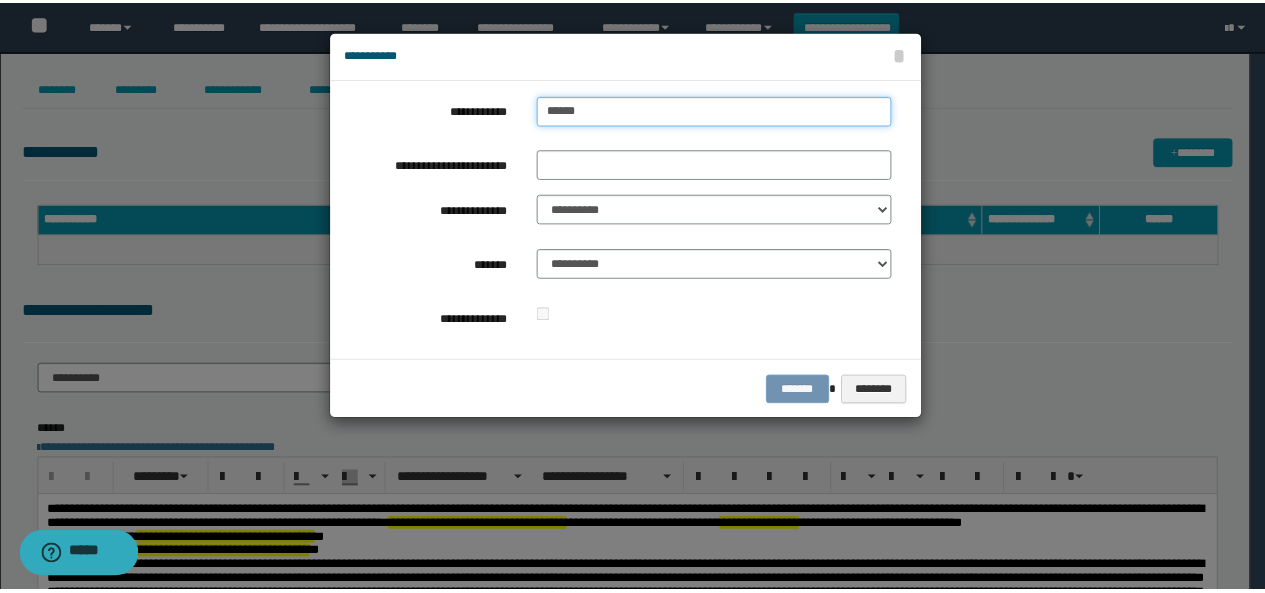 scroll, scrollTop: 0, scrollLeft: 0, axis: both 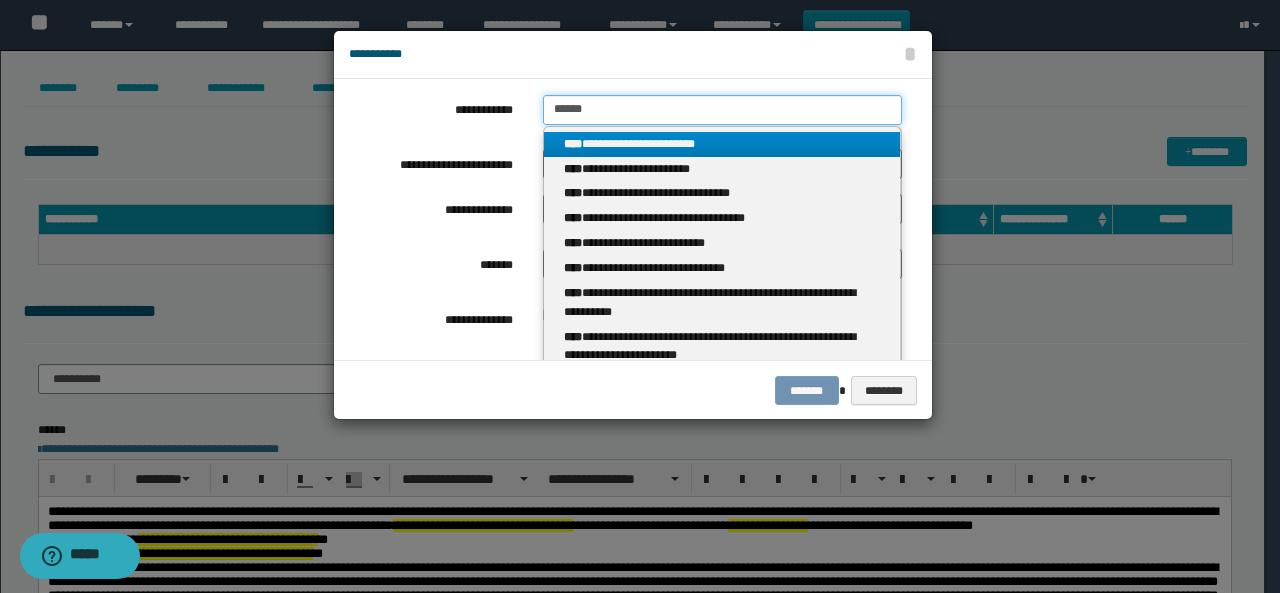 drag, startPoint x: 597, startPoint y: 116, endPoint x: 458, endPoint y: 110, distance: 139.12944 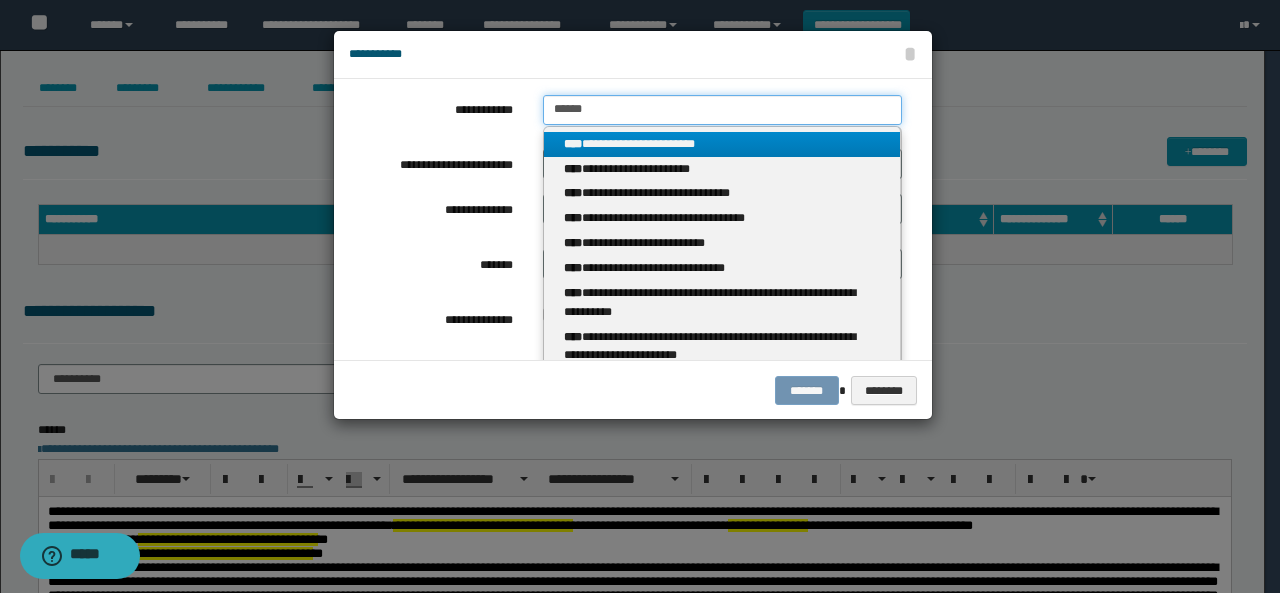 type 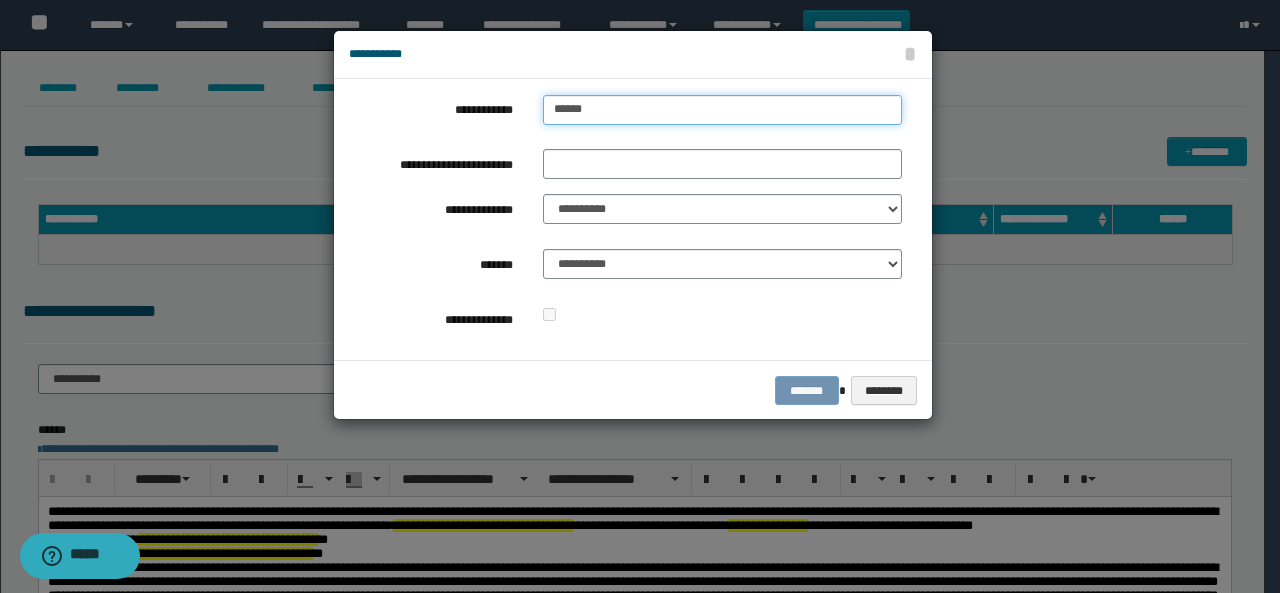 type on "*******" 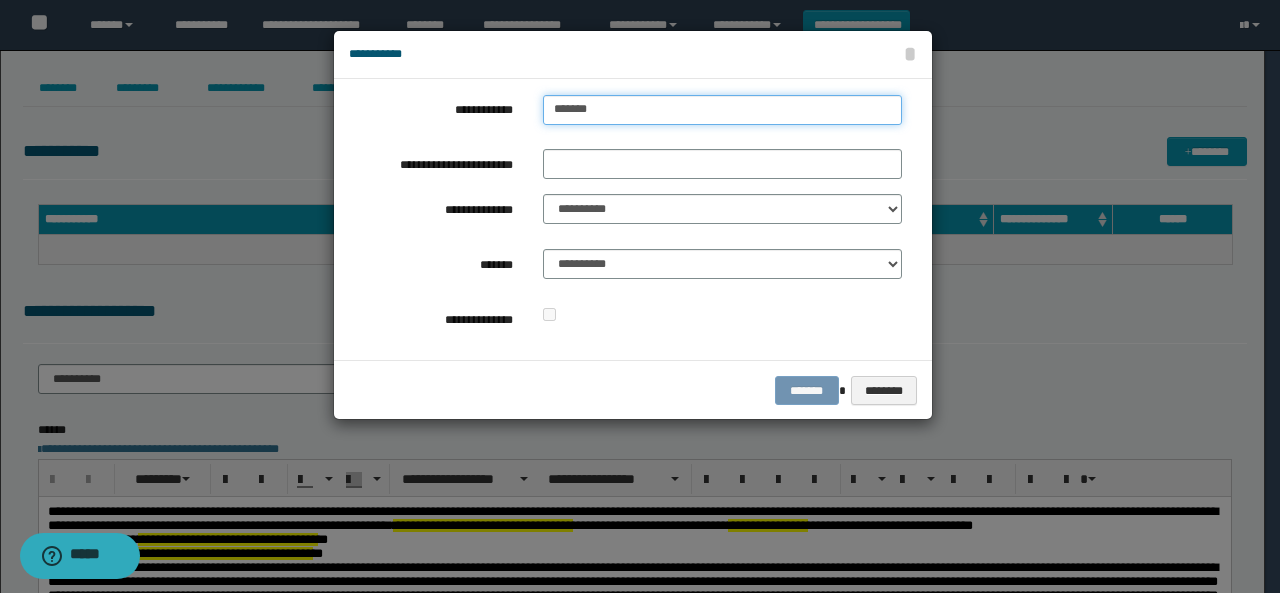type on "**********" 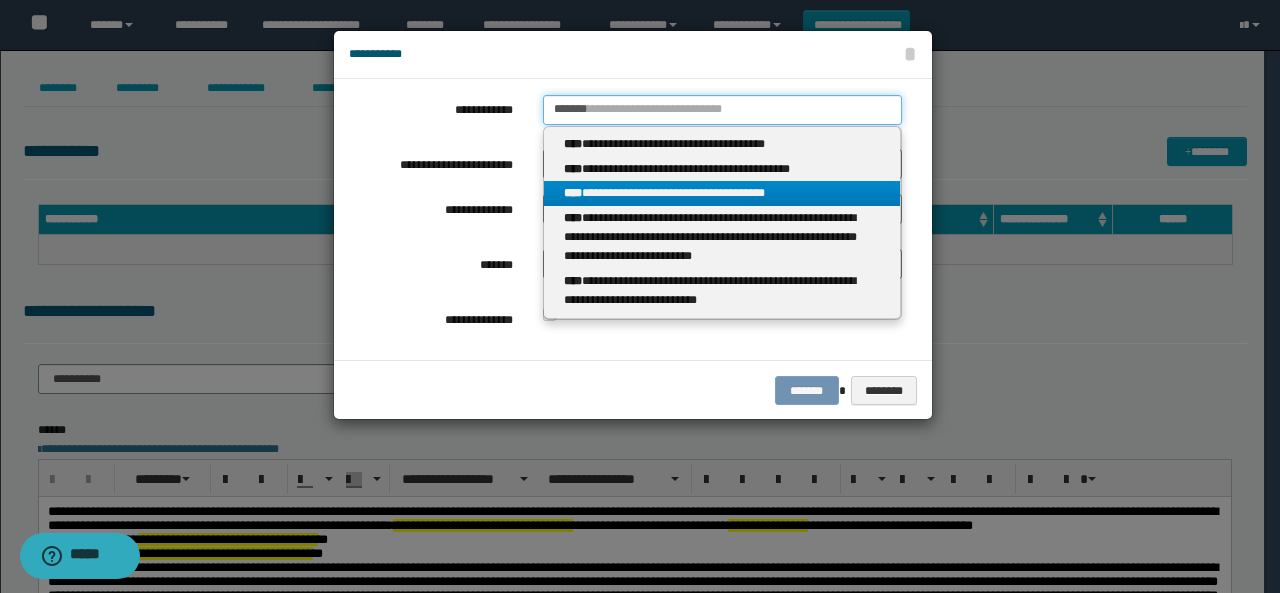 type on "*******" 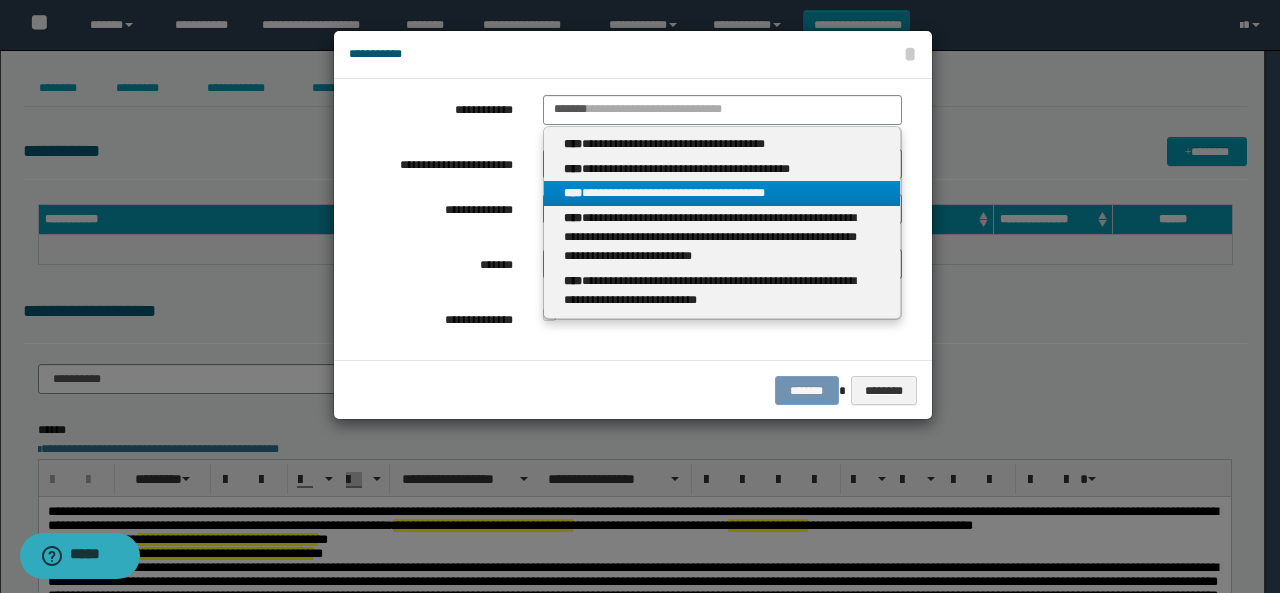 click on "**********" at bounding box center [722, 193] 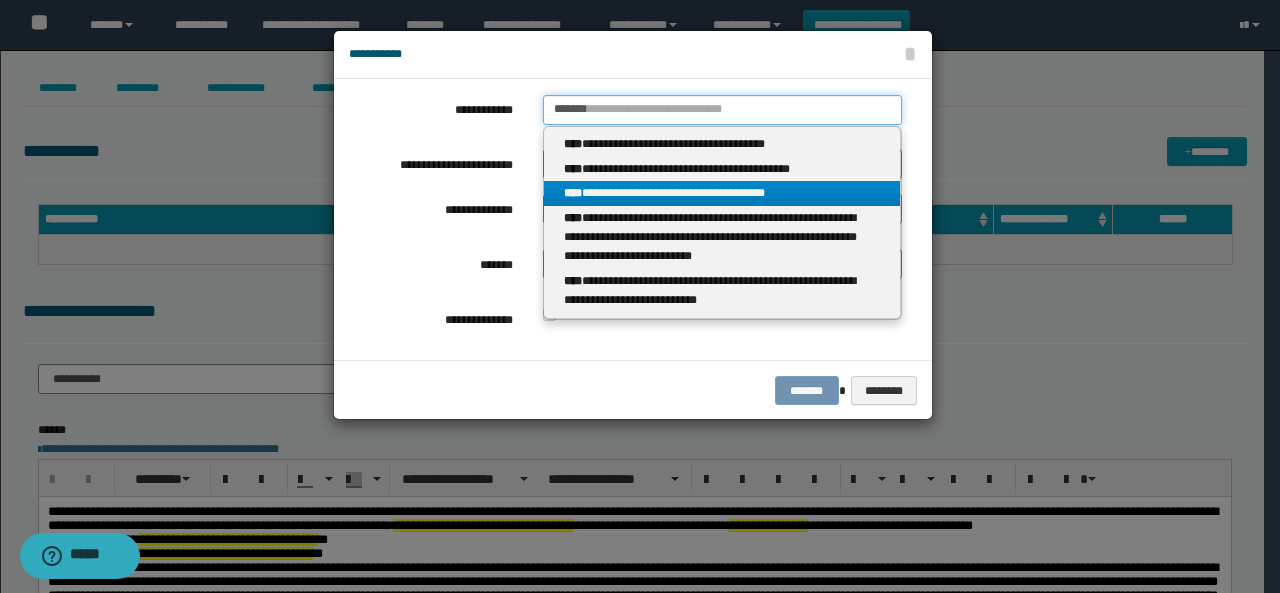 type 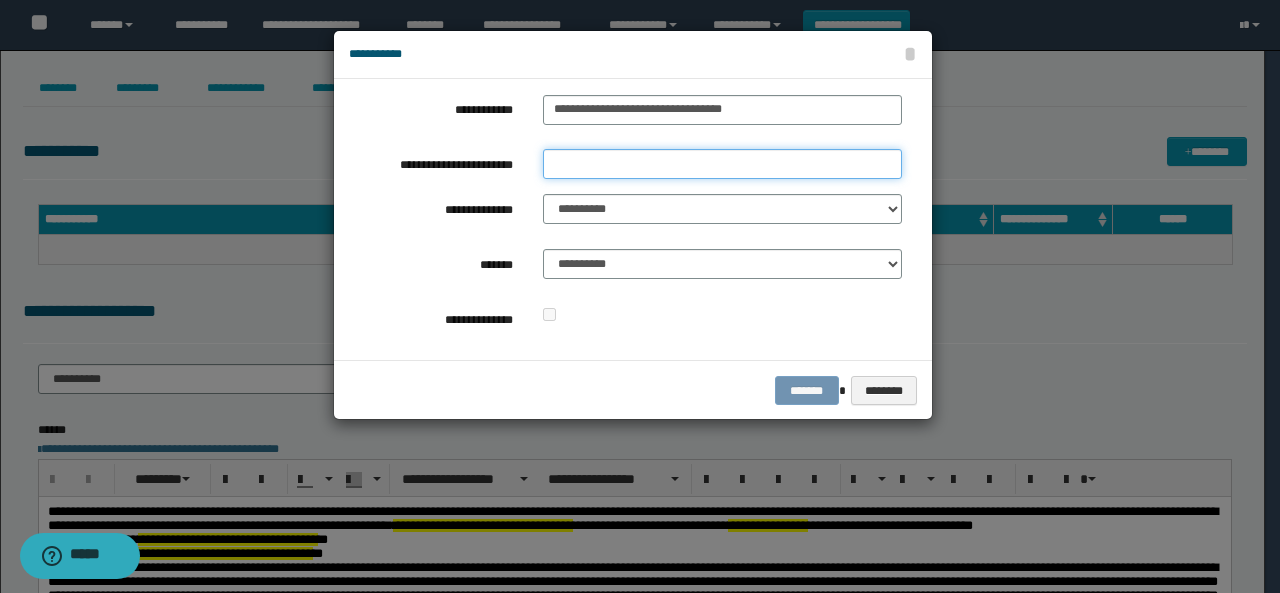 drag, startPoint x: 570, startPoint y: 169, endPoint x: 590, endPoint y: 204, distance: 40.311287 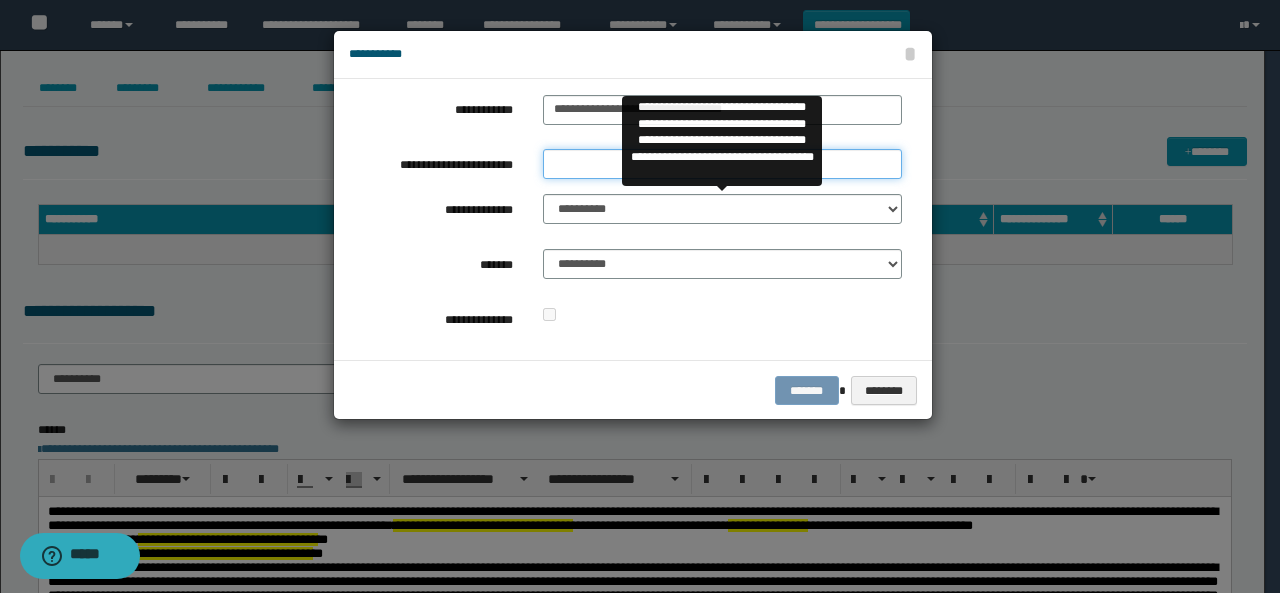 type on "**" 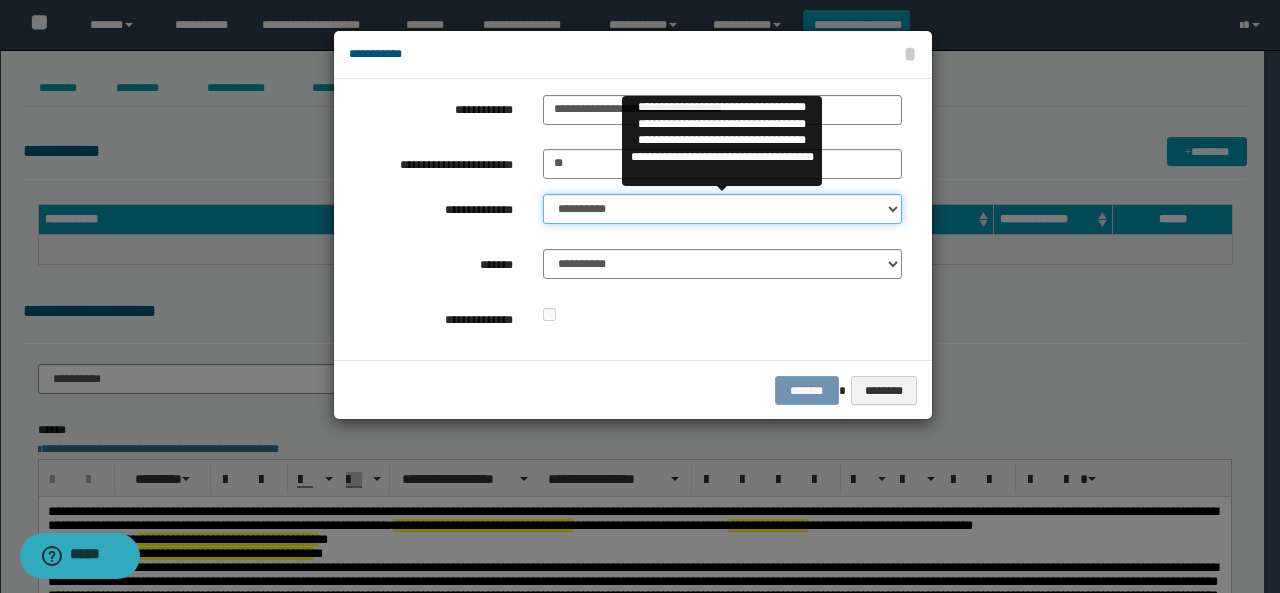 click on "**********" at bounding box center [722, 209] 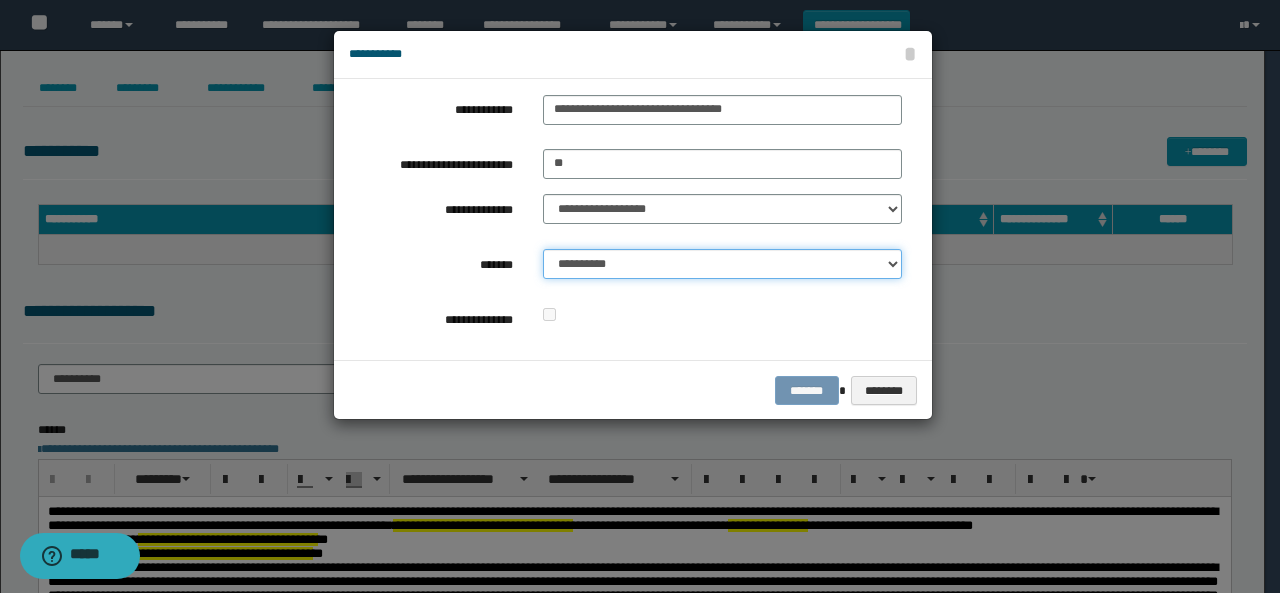 drag, startPoint x: 574, startPoint y: 255, endPoint x: 570, endPoint y: 276, distance: 21.377558 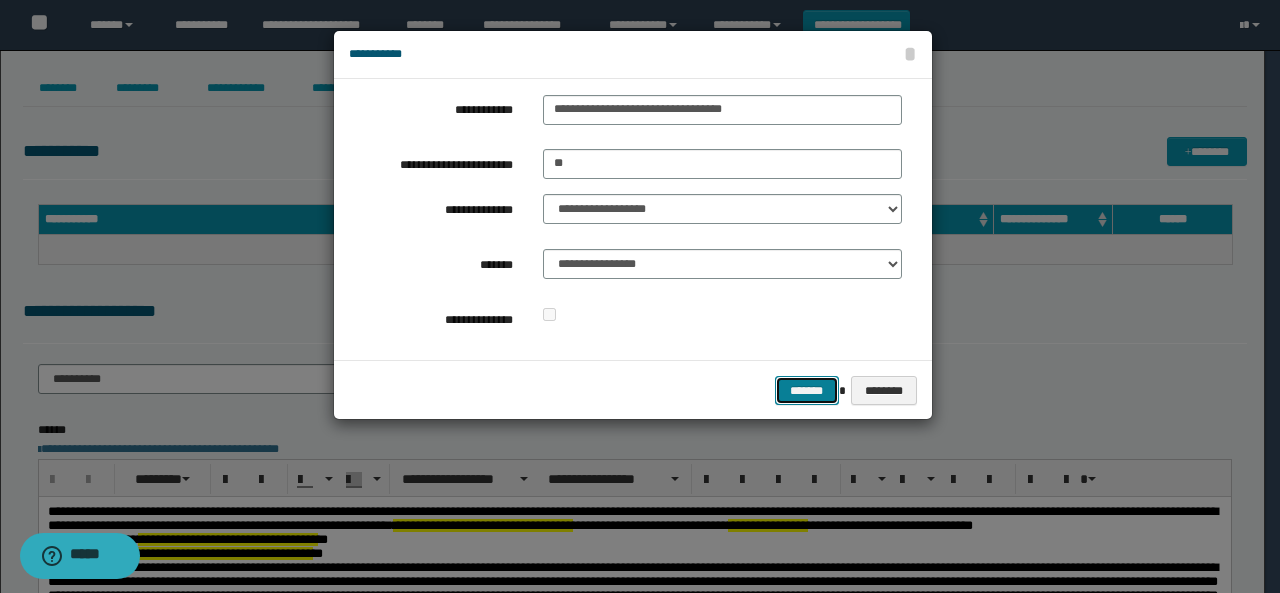 click on "*******" at bounding box center (807, 390) 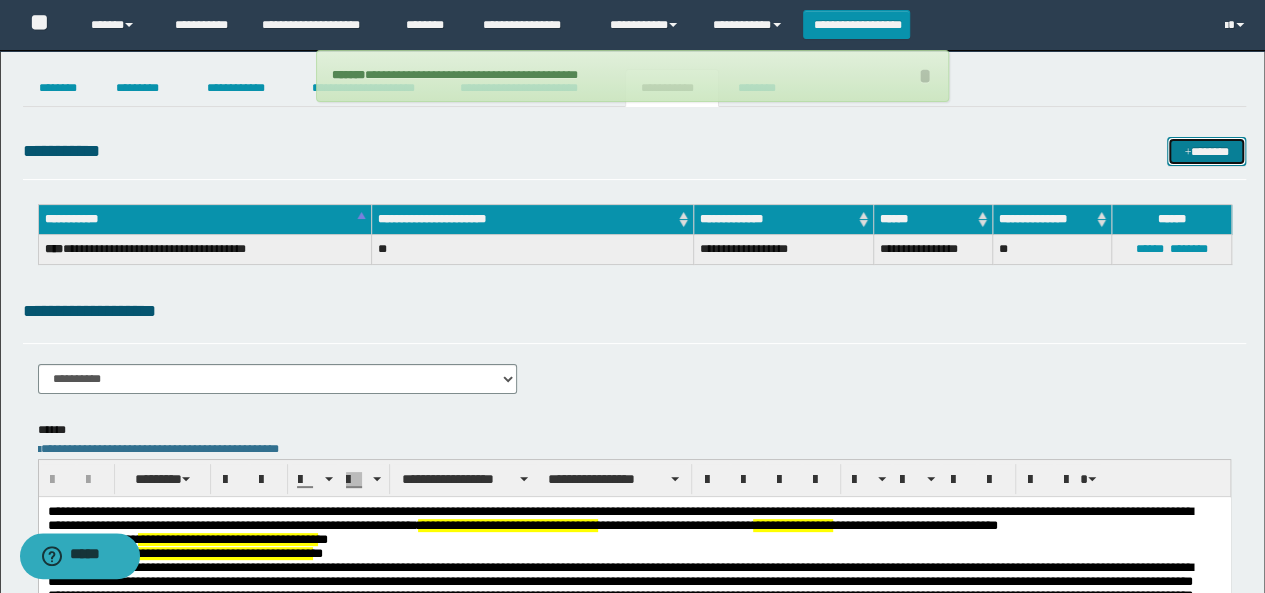 type 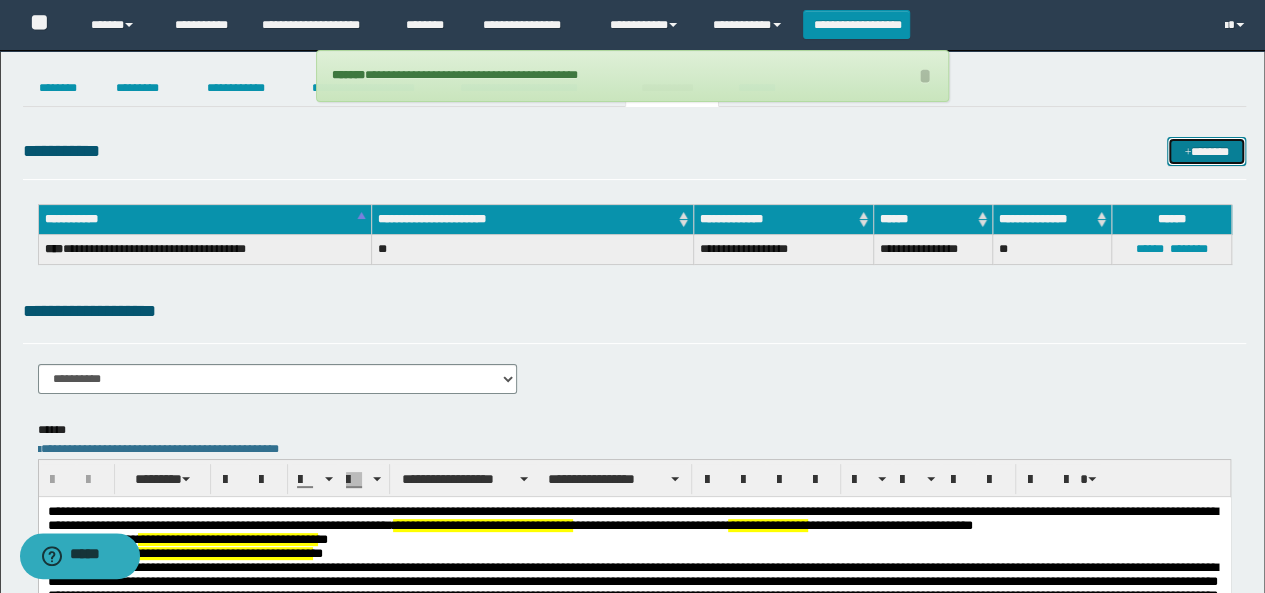 click on "*******" at bounding box center (1206, 151) 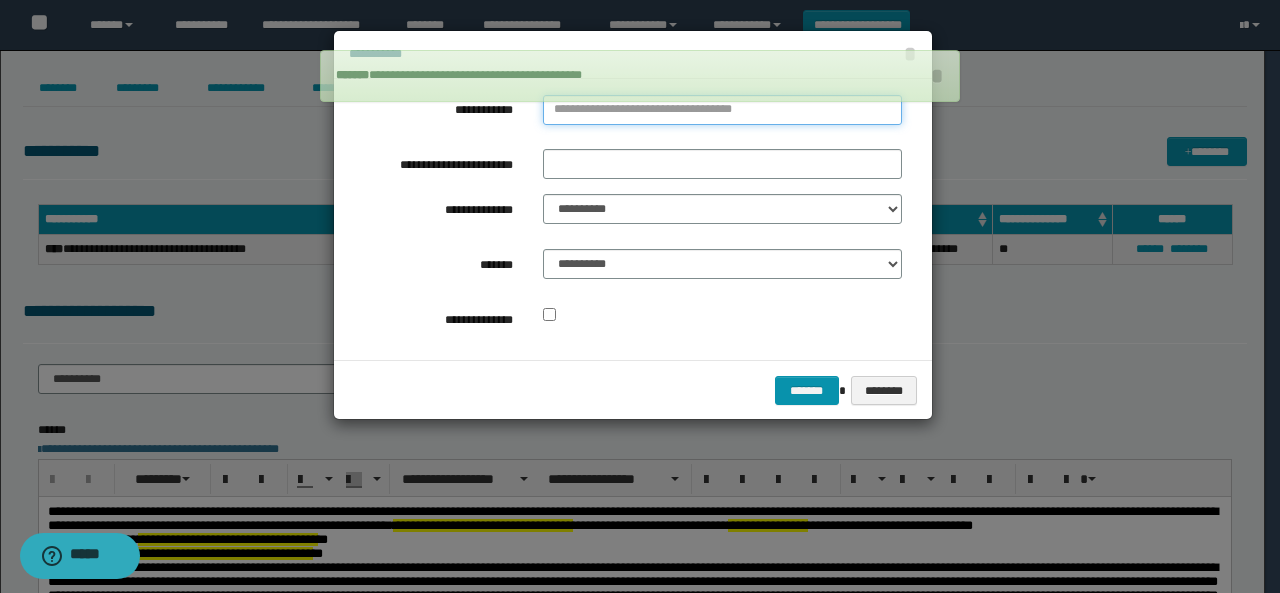 type on "**********" 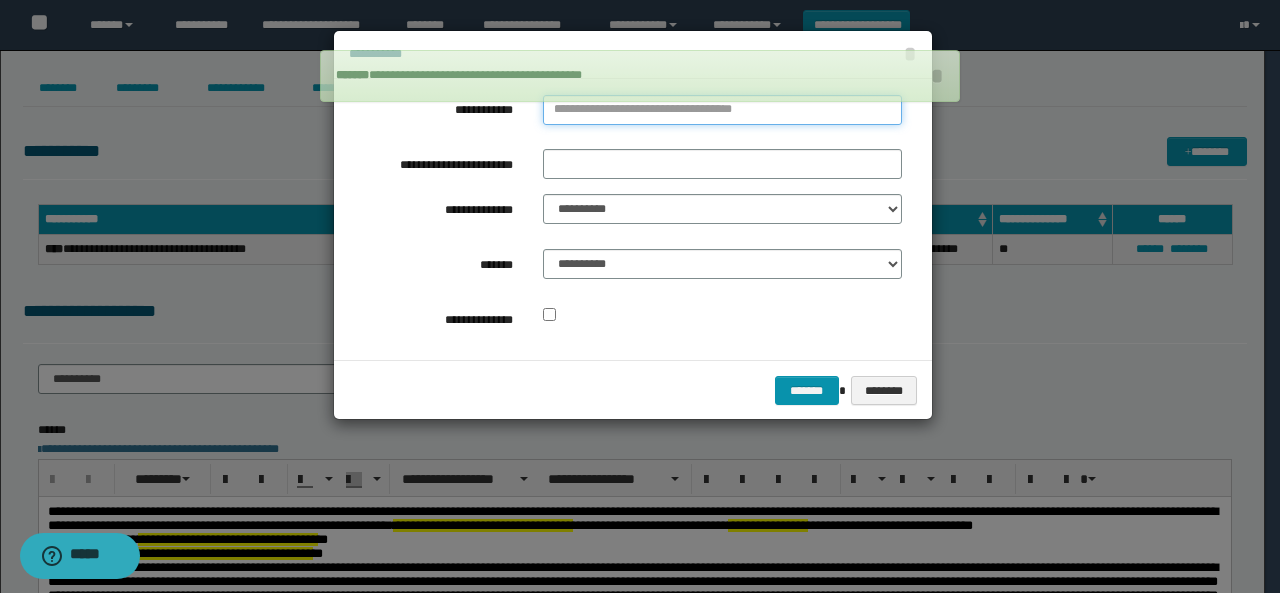click on "**********" at bounding box center (722, 110) 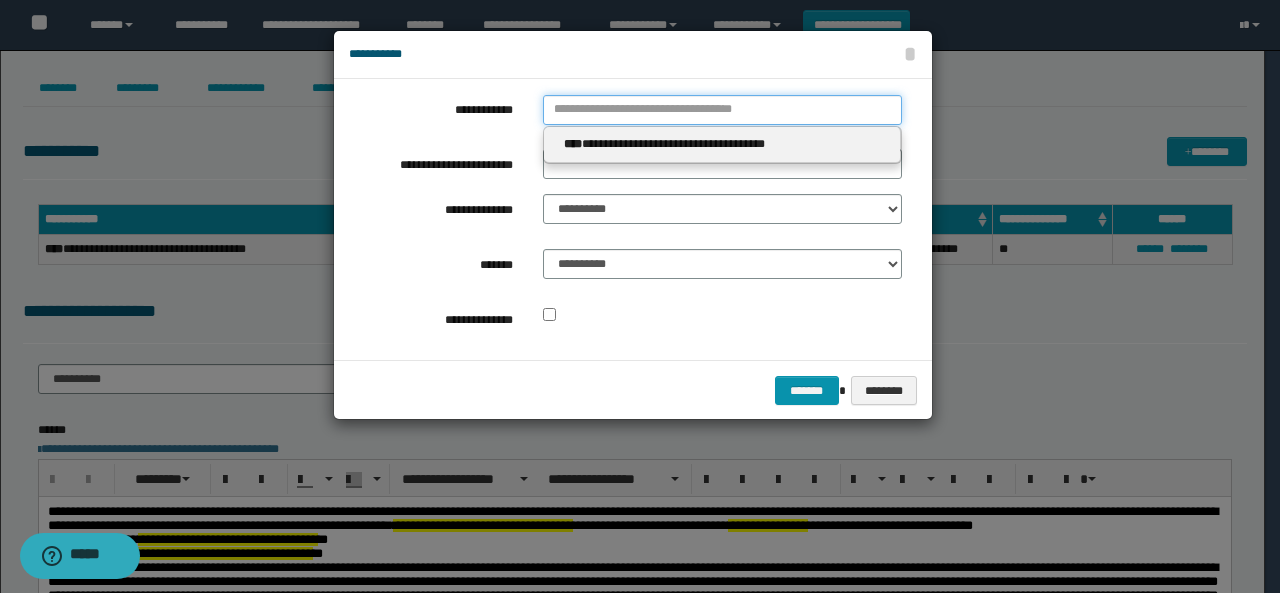 type 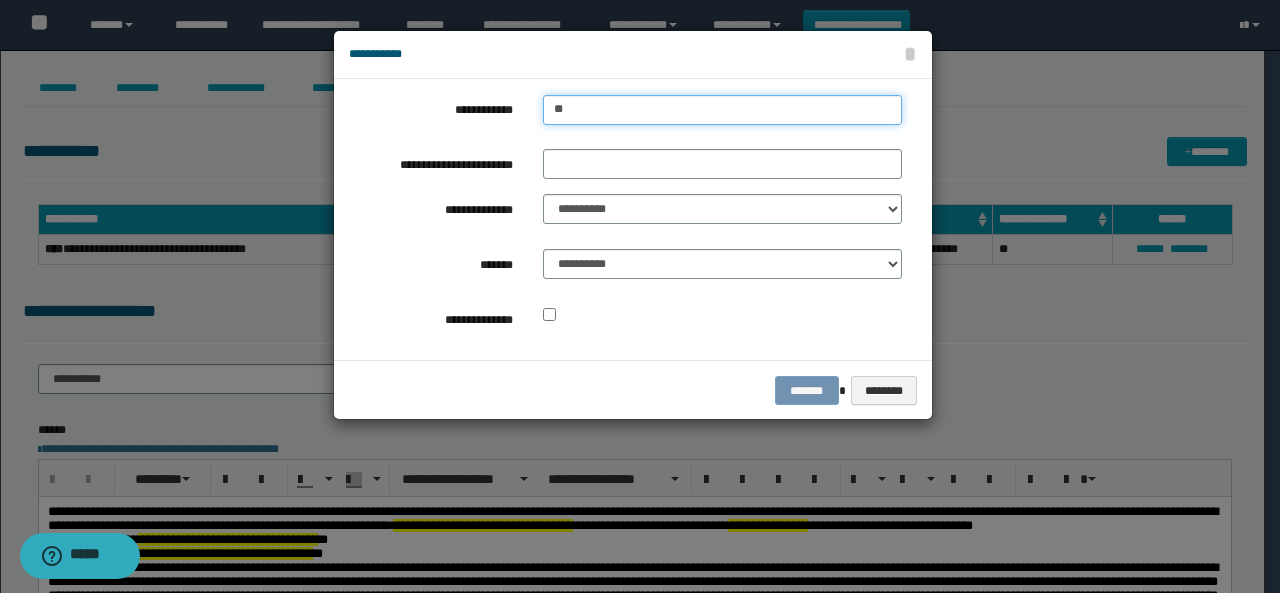 type on "***" 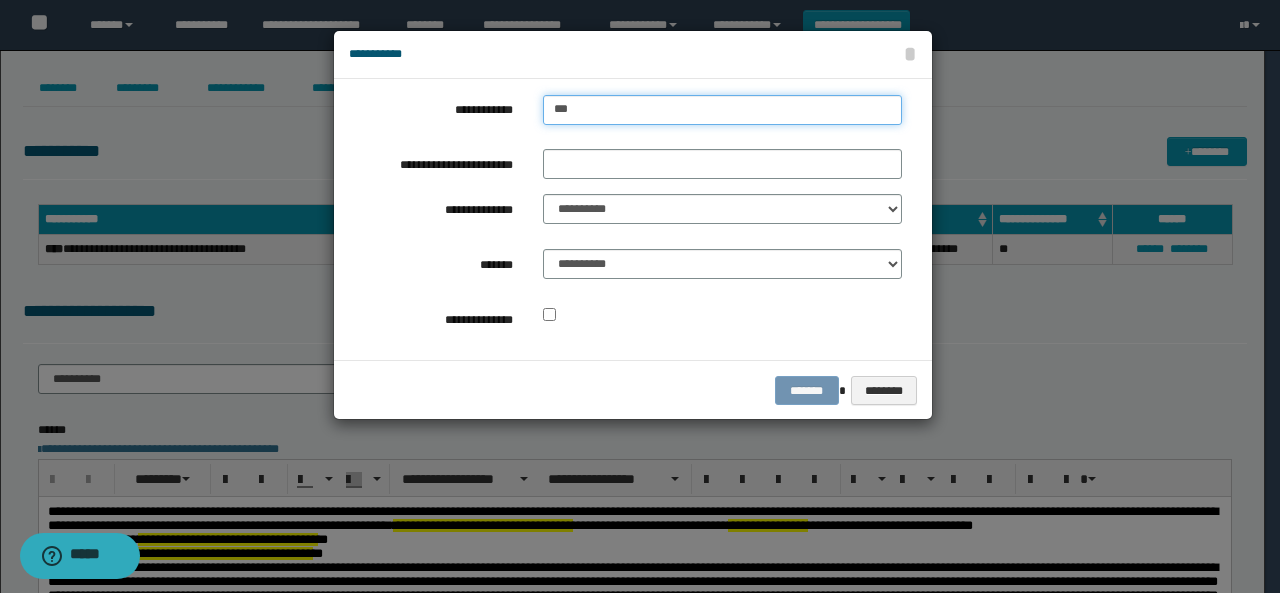 type on "***" 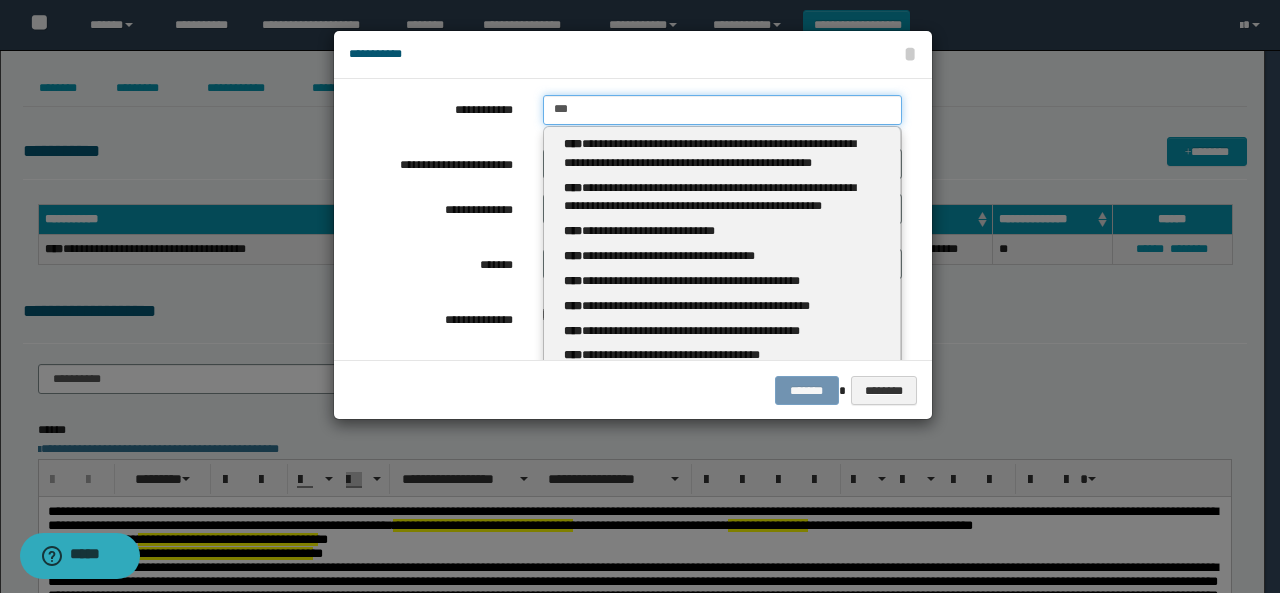 type 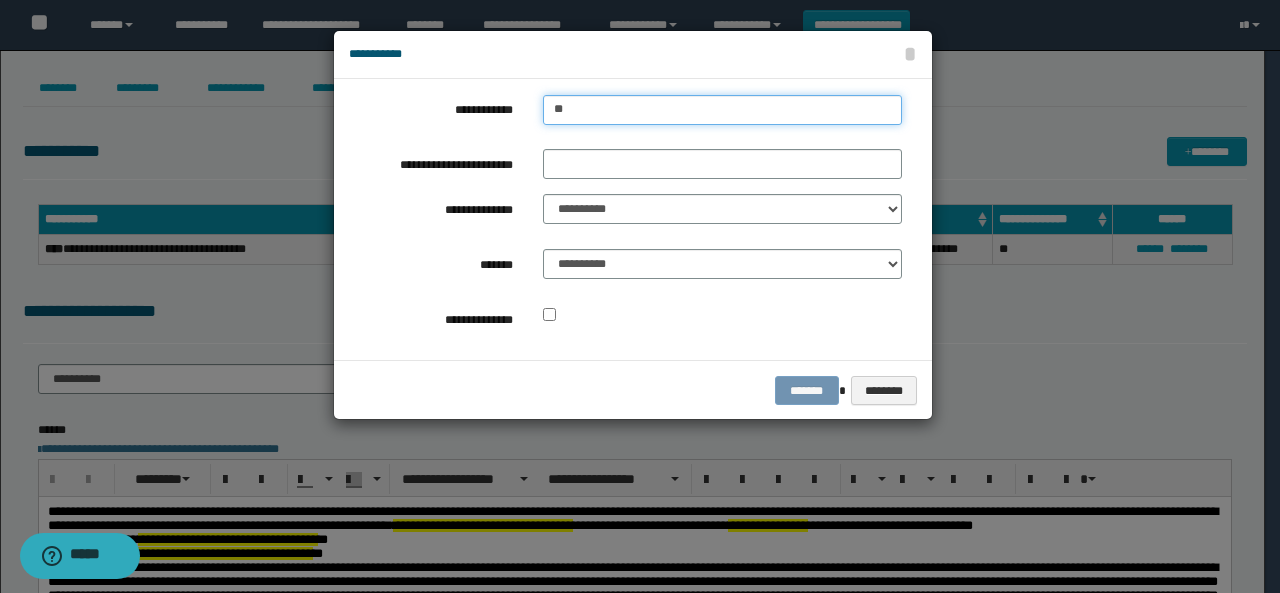 type on "*" 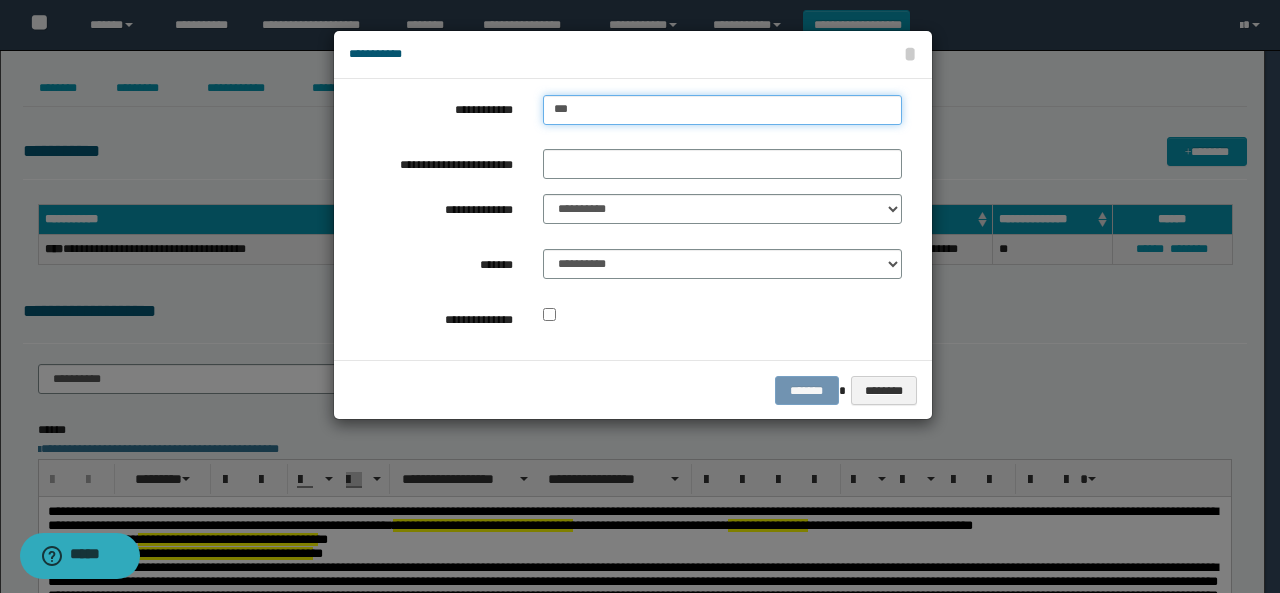 type on "***" 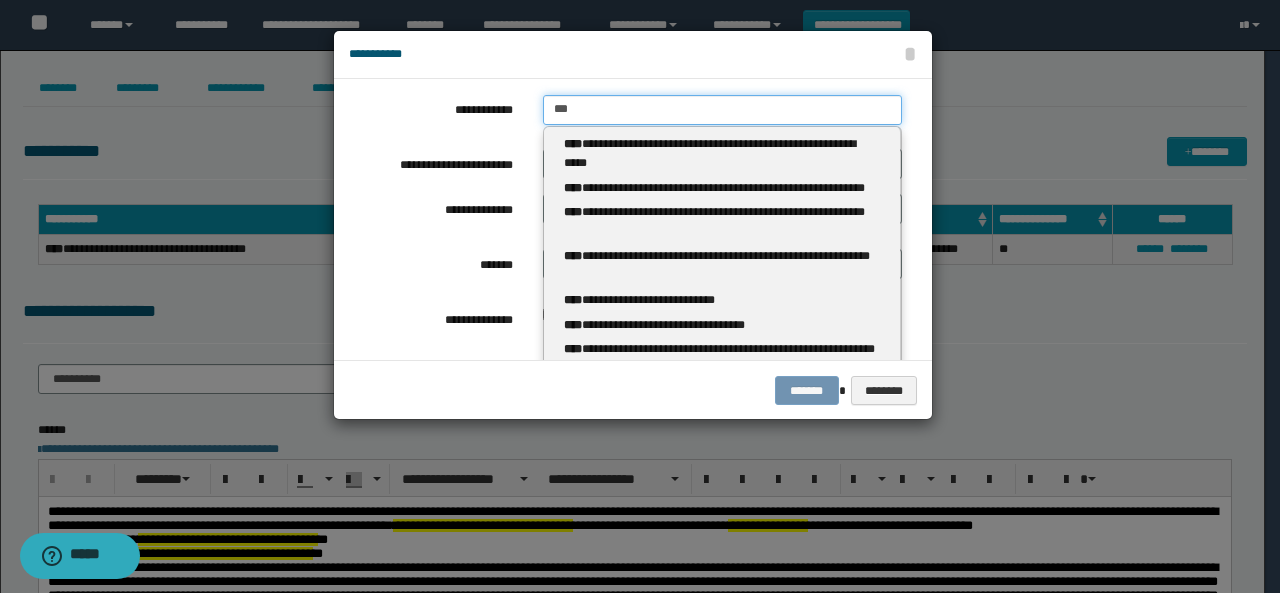 type 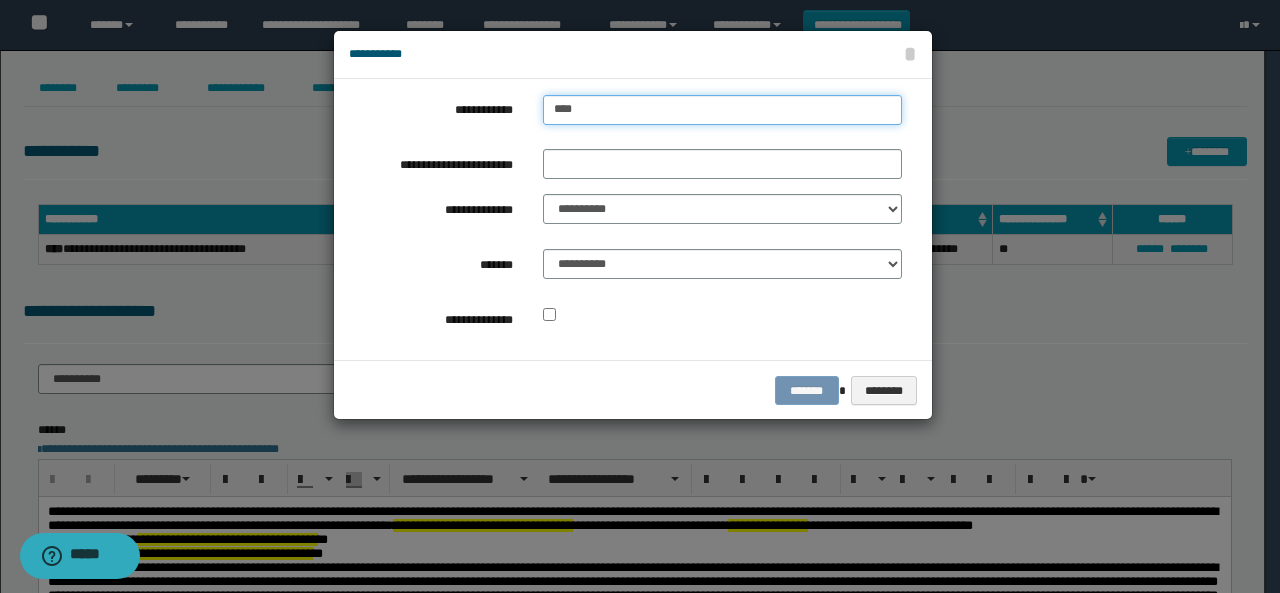 type on "***" 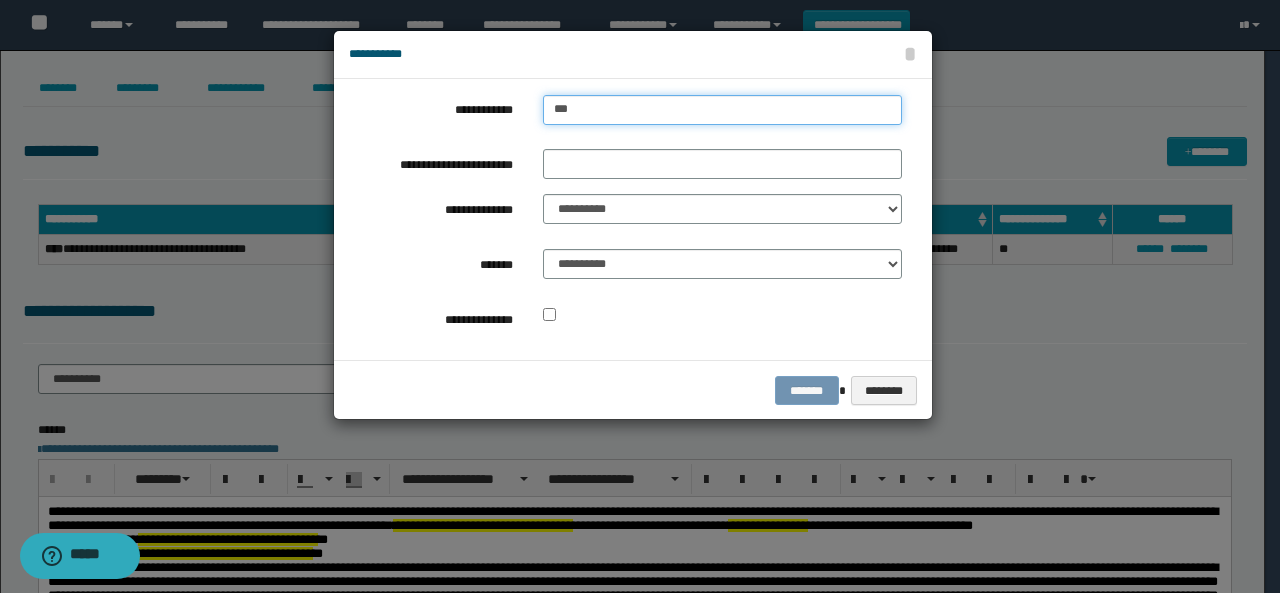 type on "***" 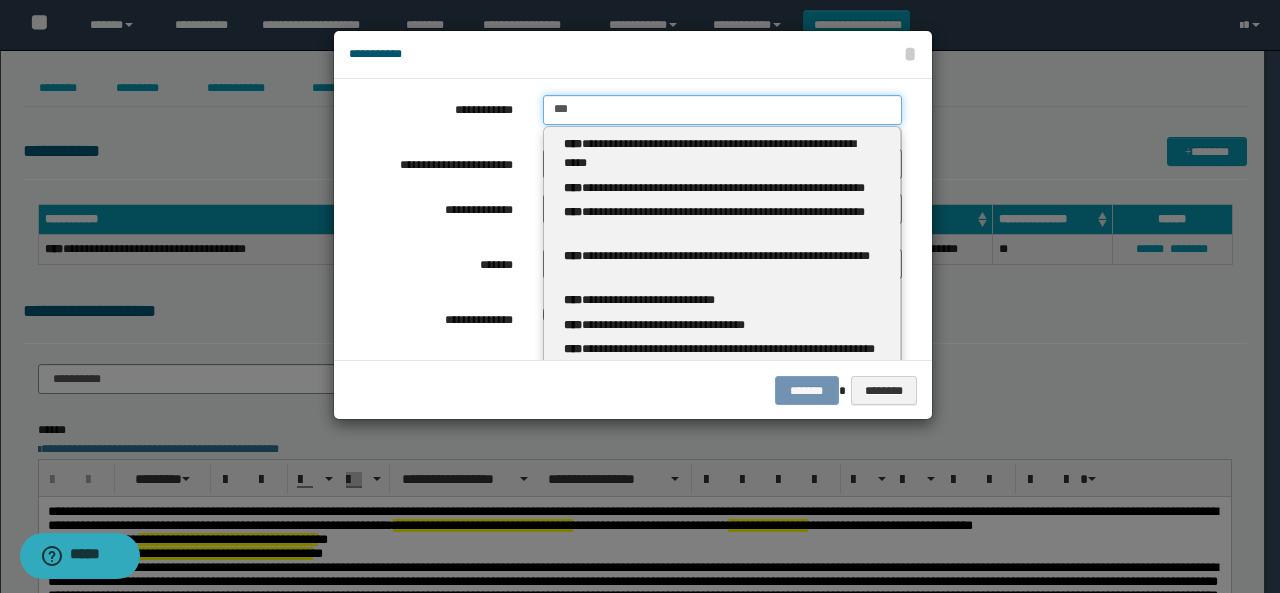 type 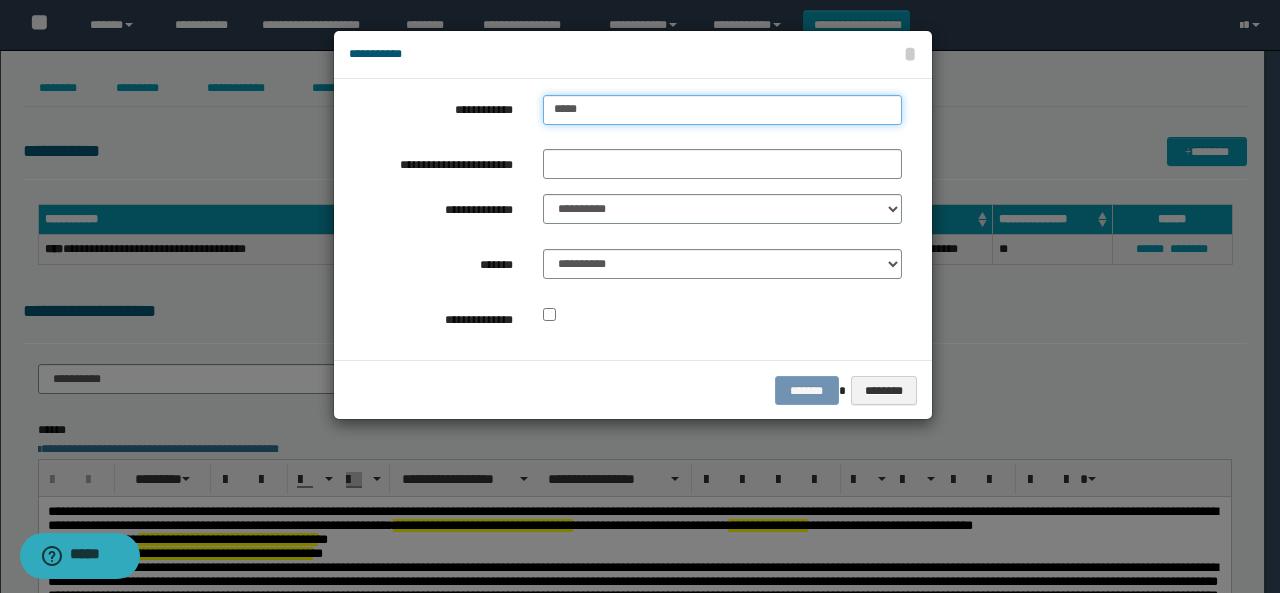 type on "******" 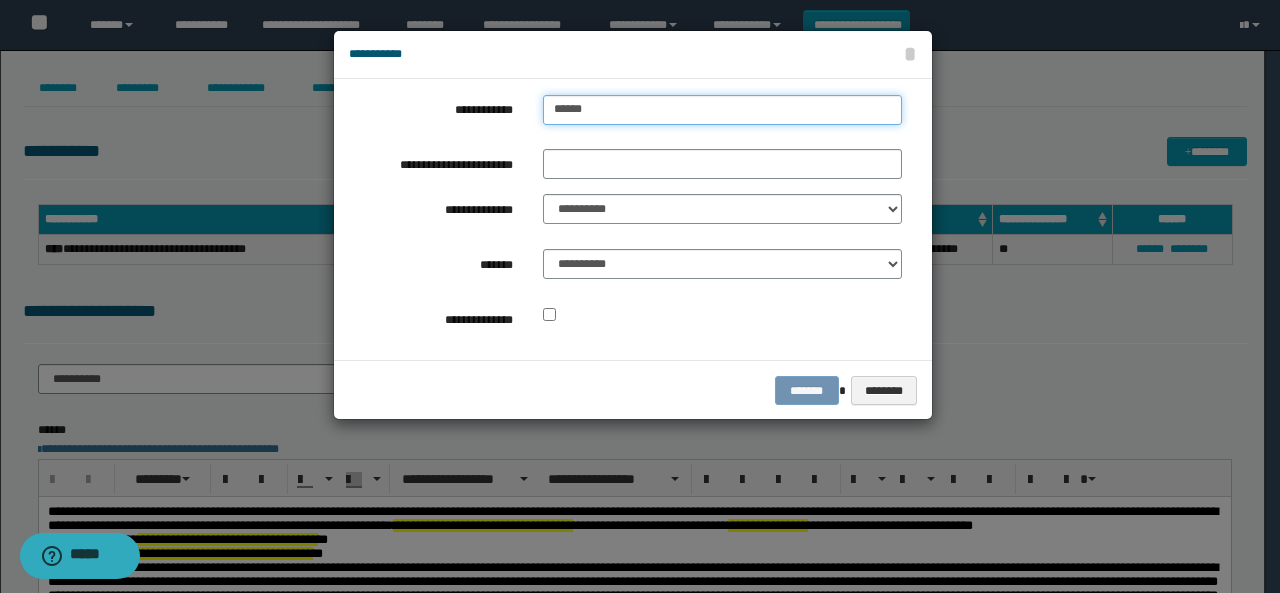 type on "******" 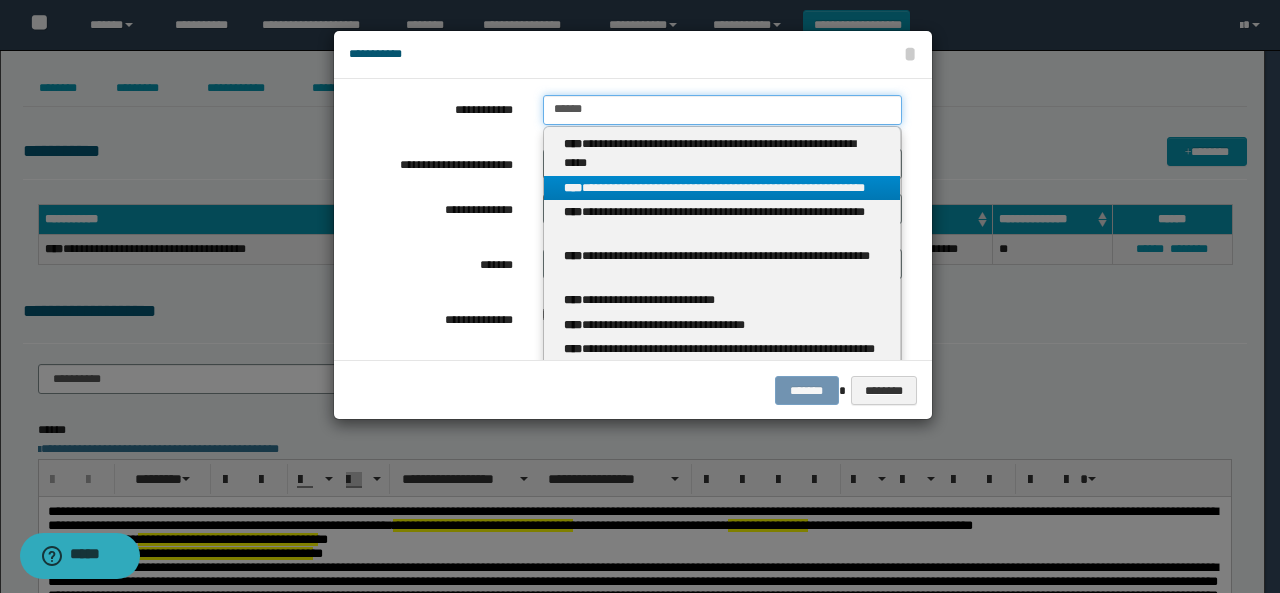 type on "******" 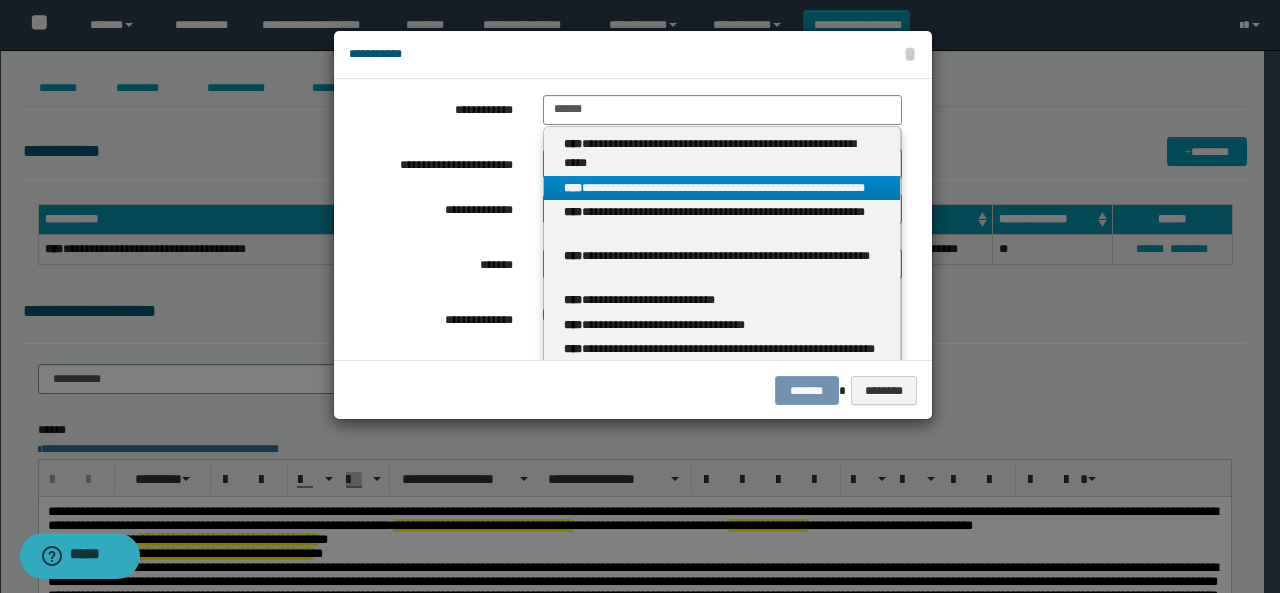 click on "****" at bounding box center [573, 188] 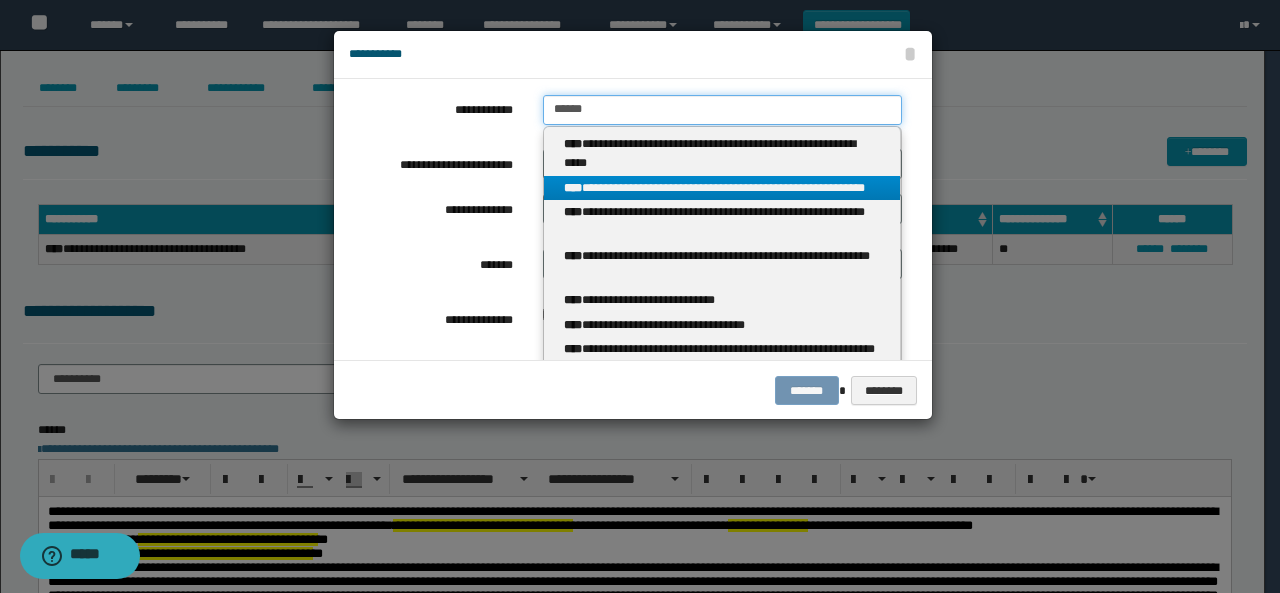 type 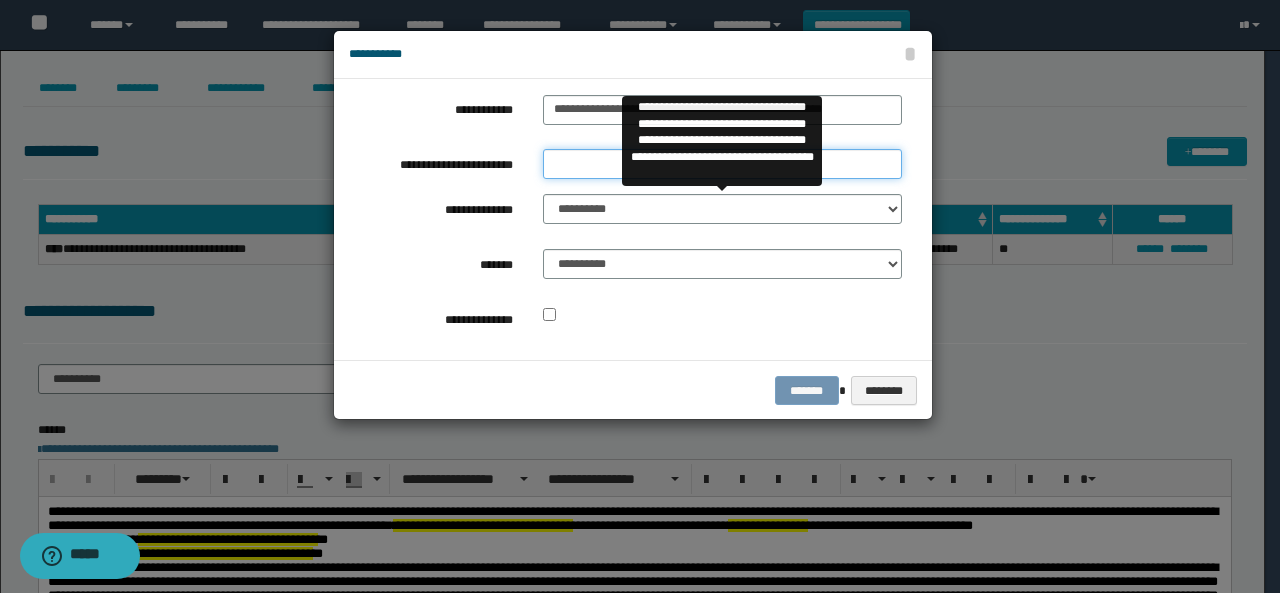 click on "**********" at bounding box center (722, 164) 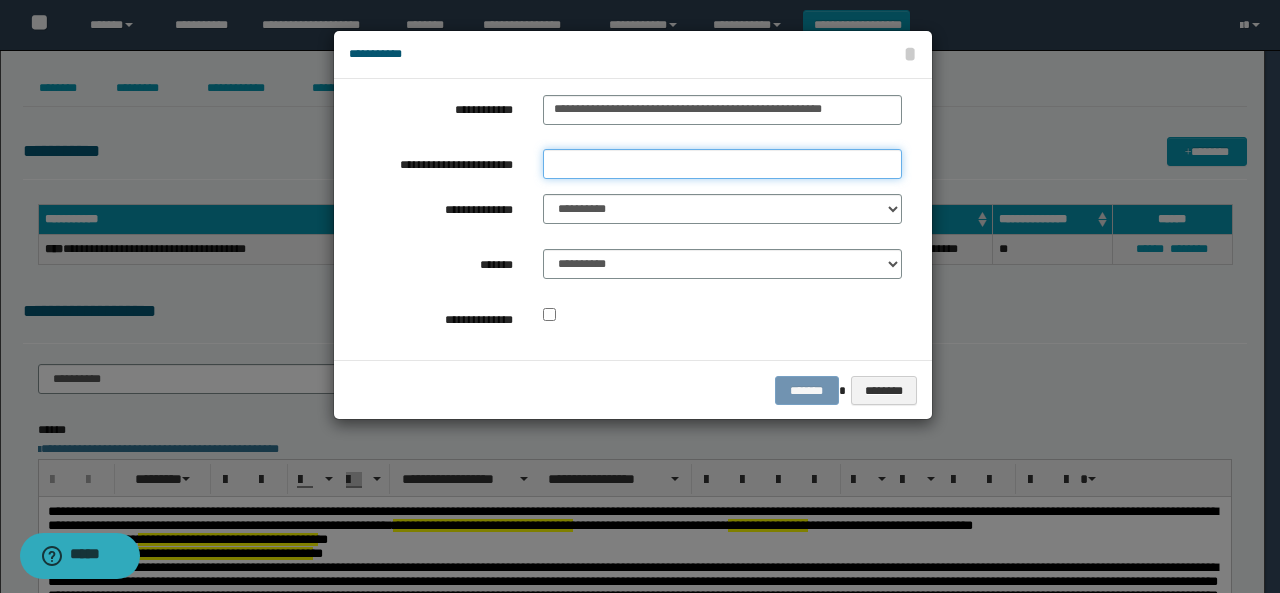 type on "**" 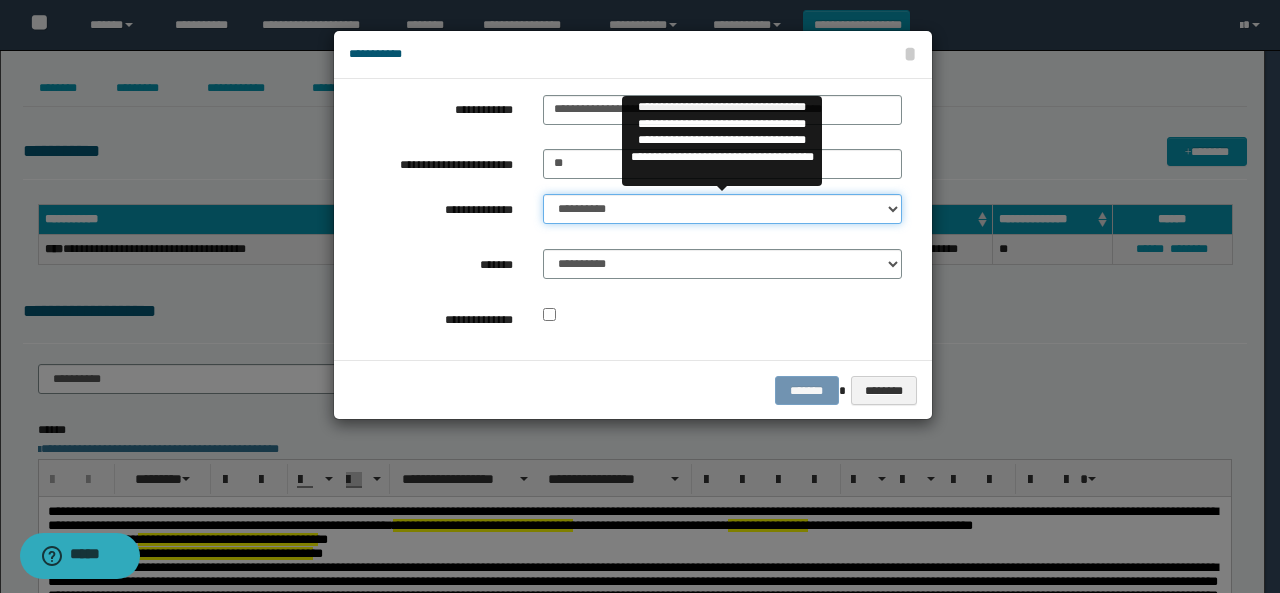 click on "**********" at bounding box center [722, 209] 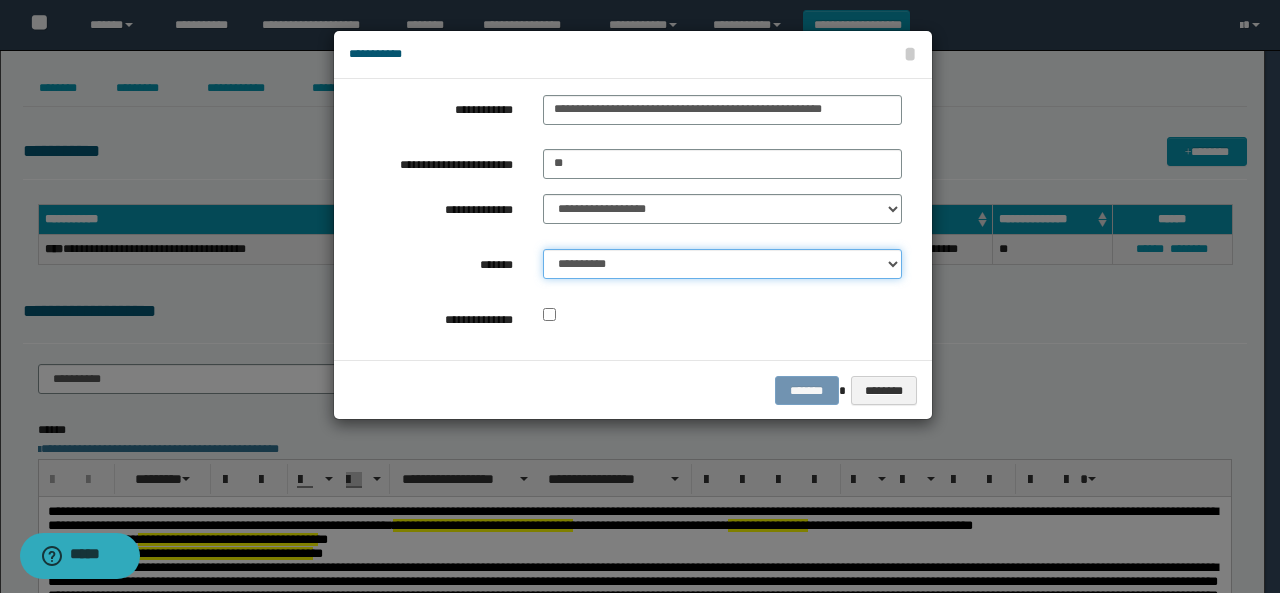 click on "**********" at bounding box center [722, 264] 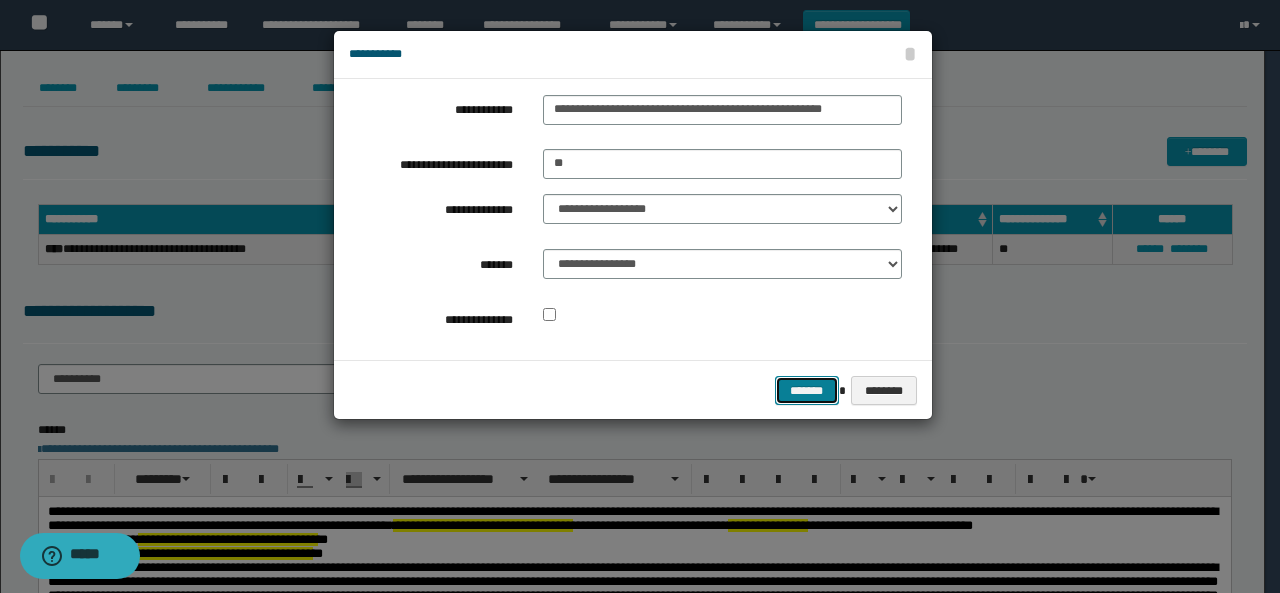 click on "*******" at bounding box center [807, 390] 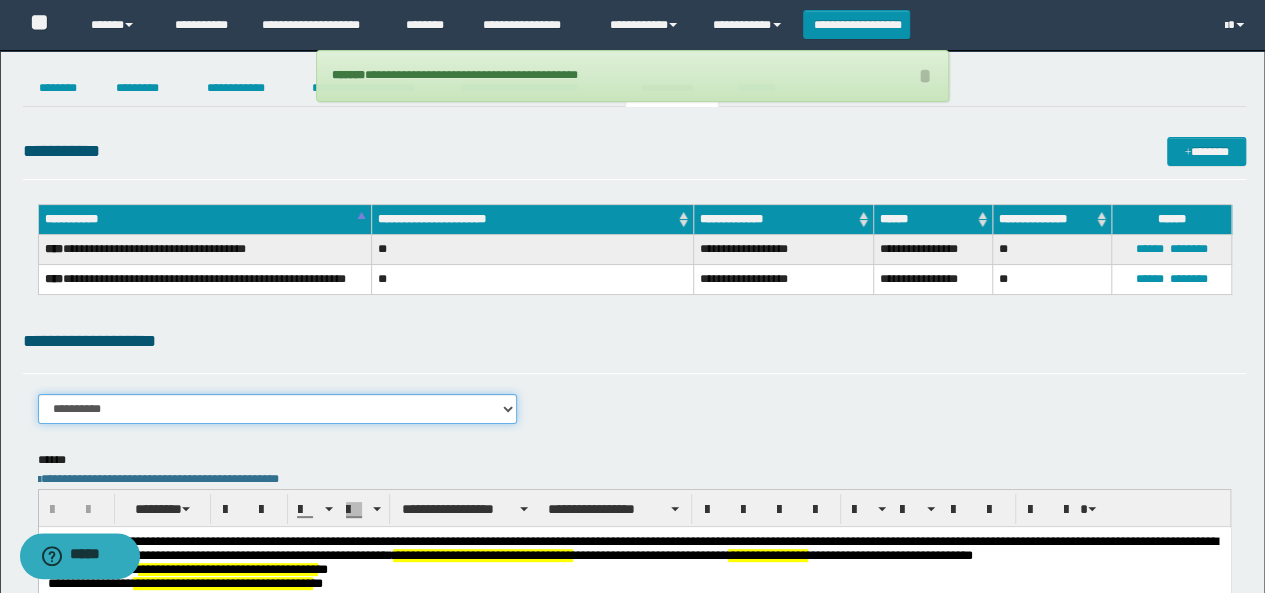 click on "**********" at bounding box center [278, 409] 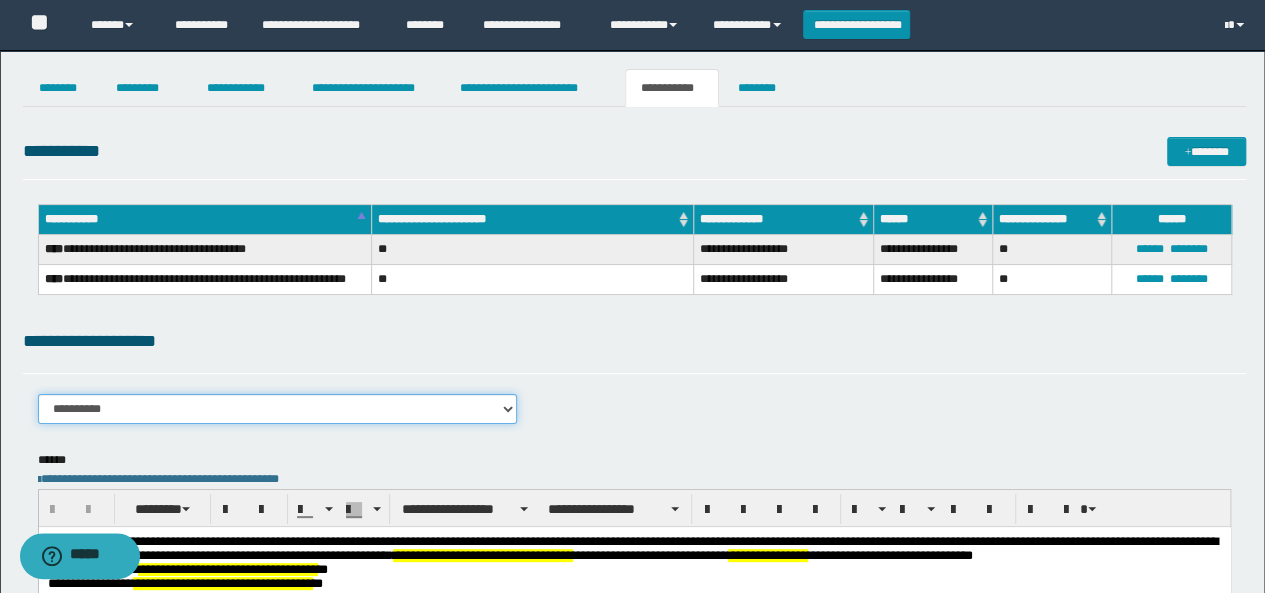 select on "****" 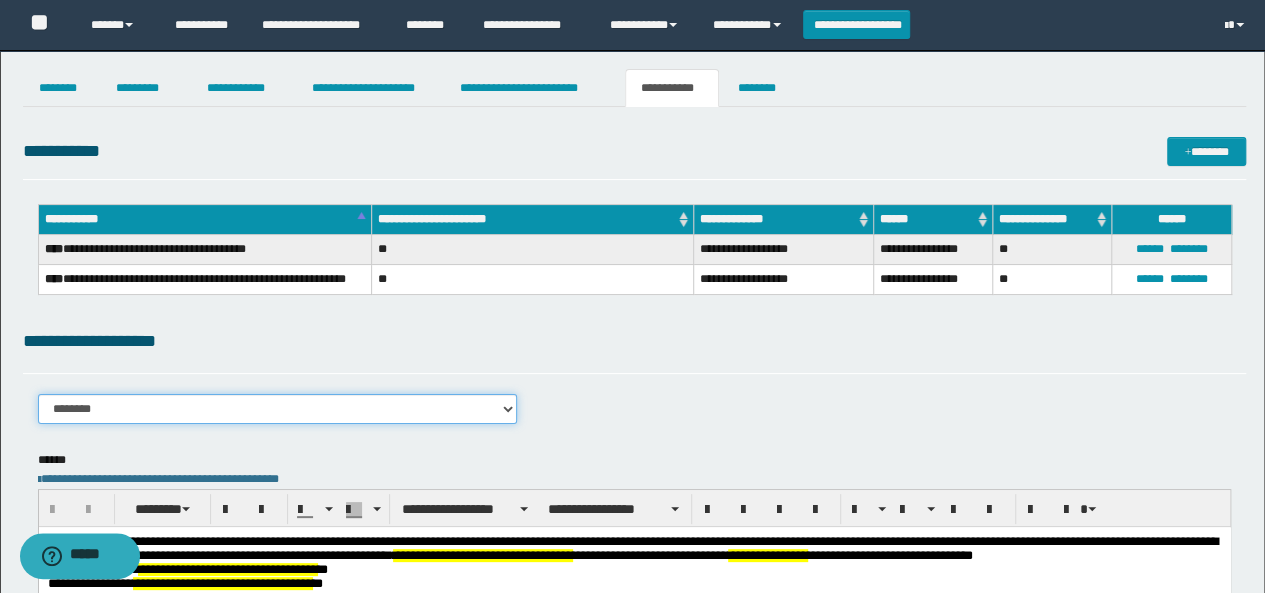 click on "**********" at bounding box center (278, 409) 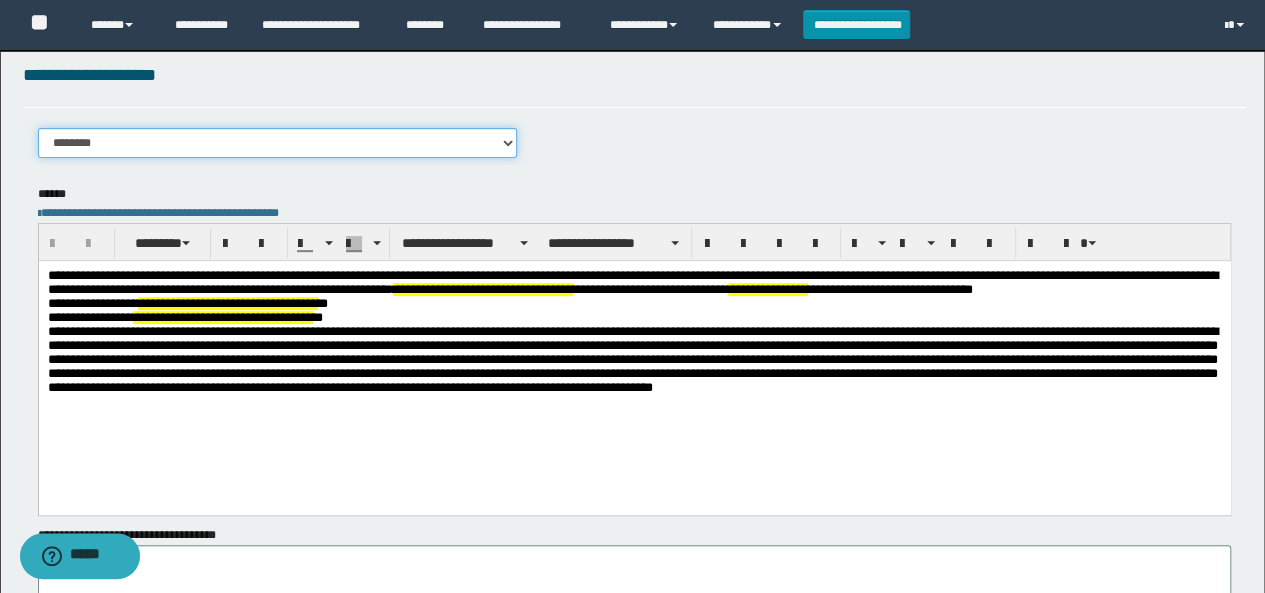 scroll, scrollTop: 300, scrollLeft: 0, axis: vertical 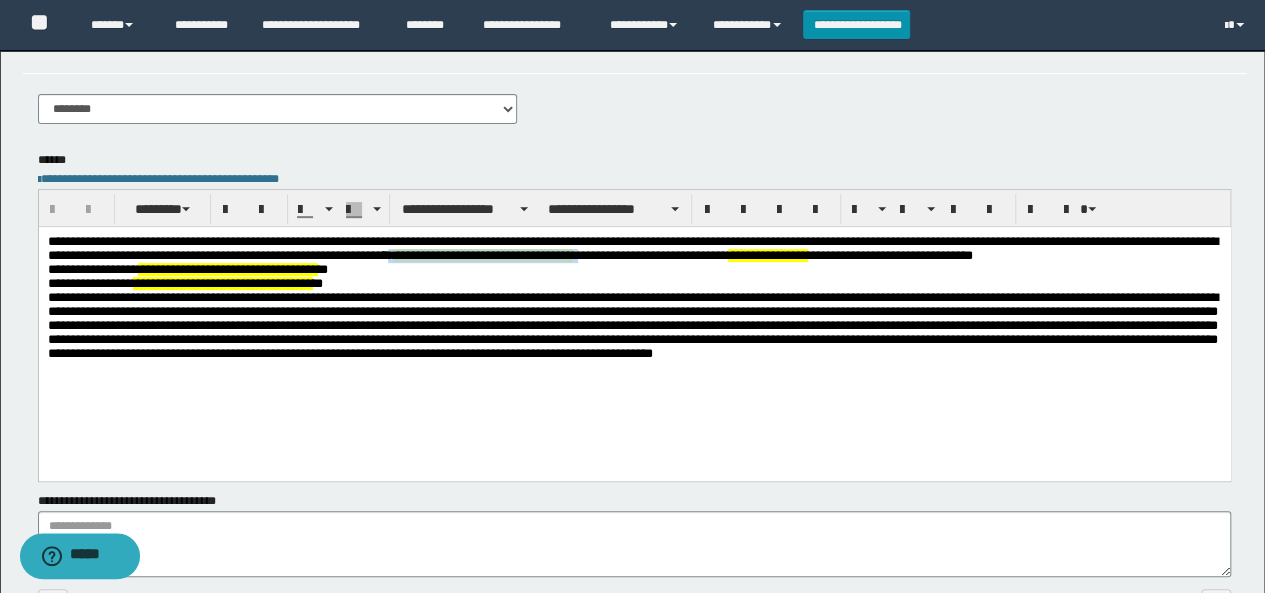 drag, startPoint x: 535, startPoint y: 260, endPoint x: 744, endPoint y: 259, distance: 209.0024 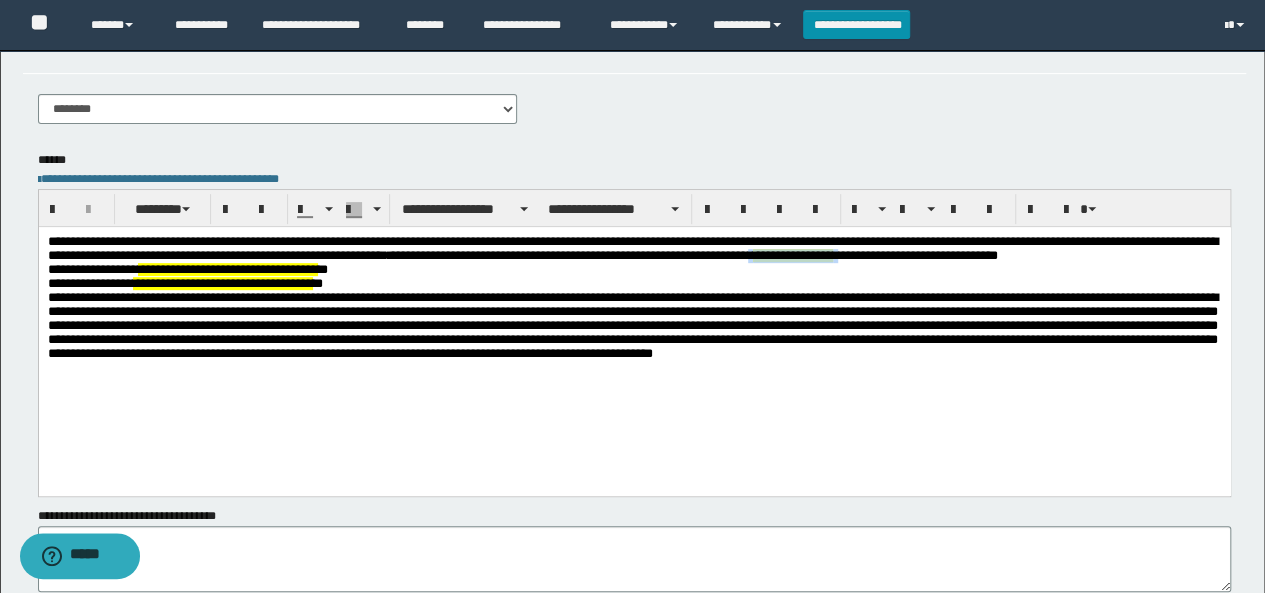 drag, startPoint x: 936, startPoint y: 258, endPoint x: 1040, endPoint y: 259, distance: 104.00481 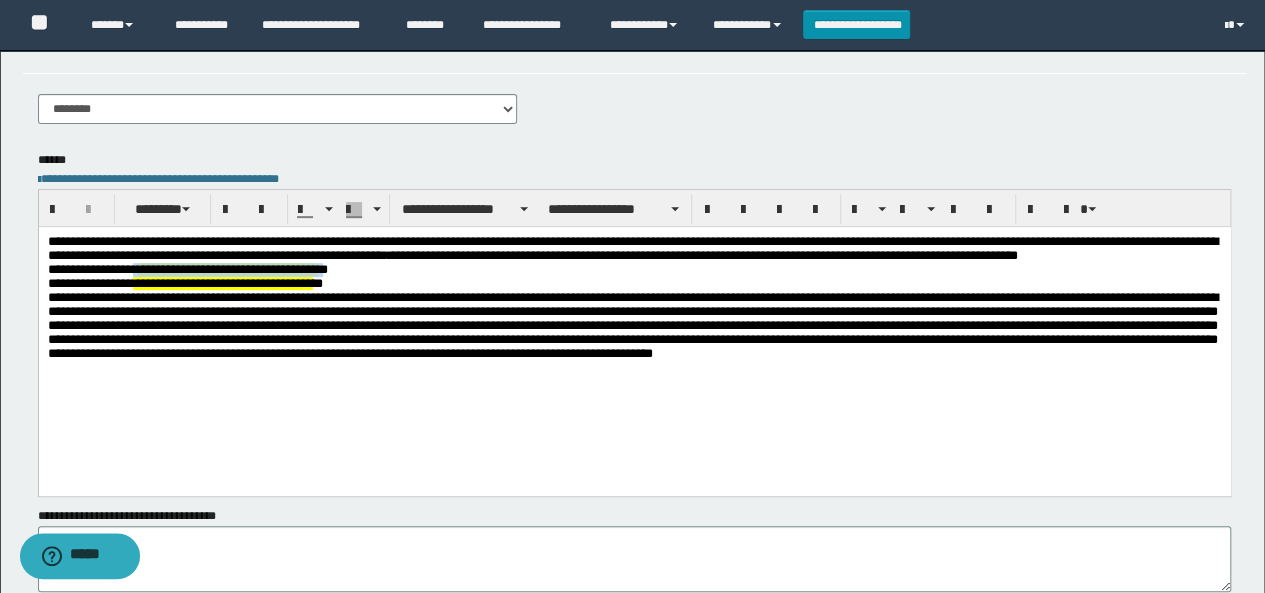 drag, startPoint x: 139, startPoint y: 287, endPoint x: 341, endPoint y: 291, distance: 202.0396 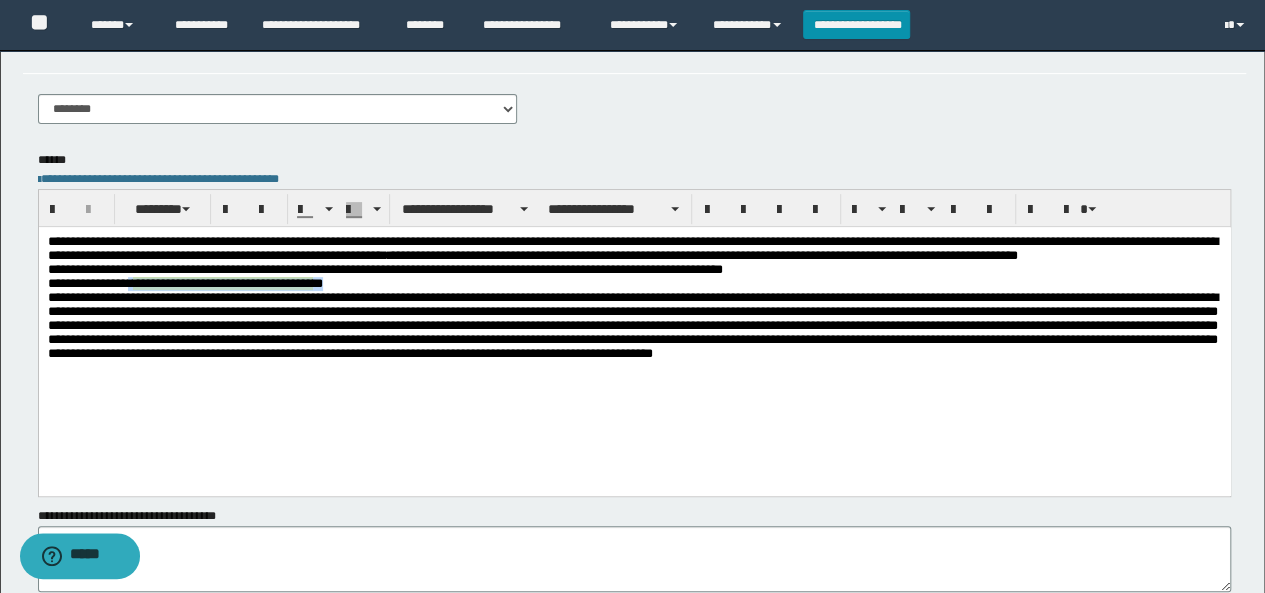 drag, startPoint x: 148, startPoint y: 302, endPoint x: 361, endPoint y: 308, distance: 213.08449 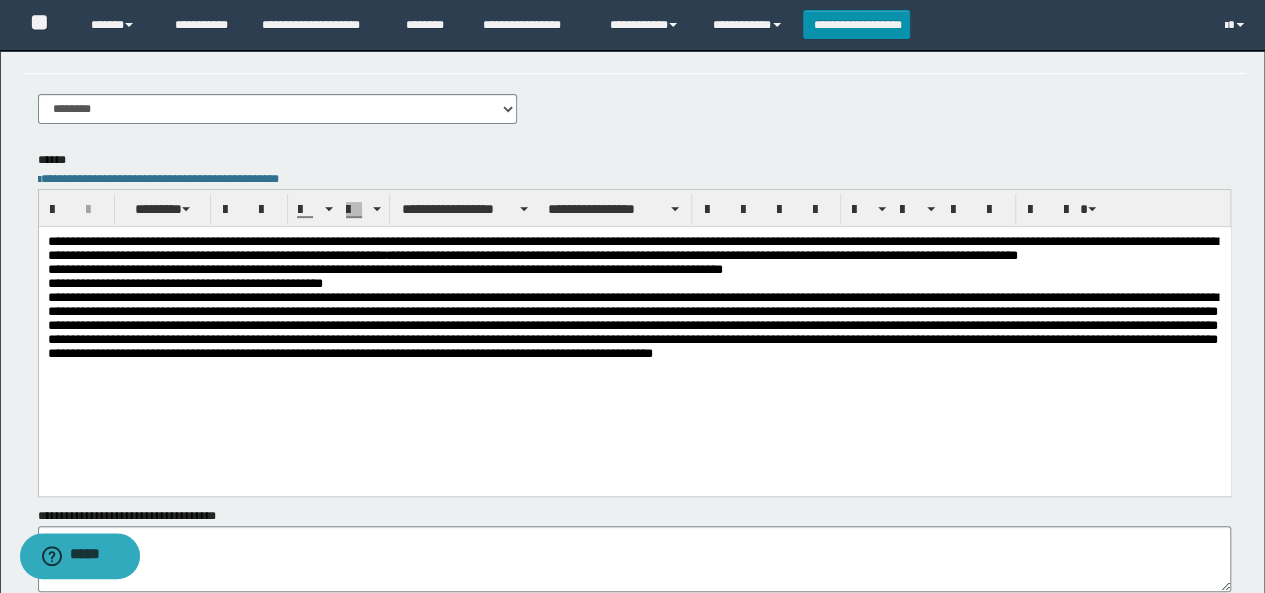 click on "**********" at bounding box center [634, 311] 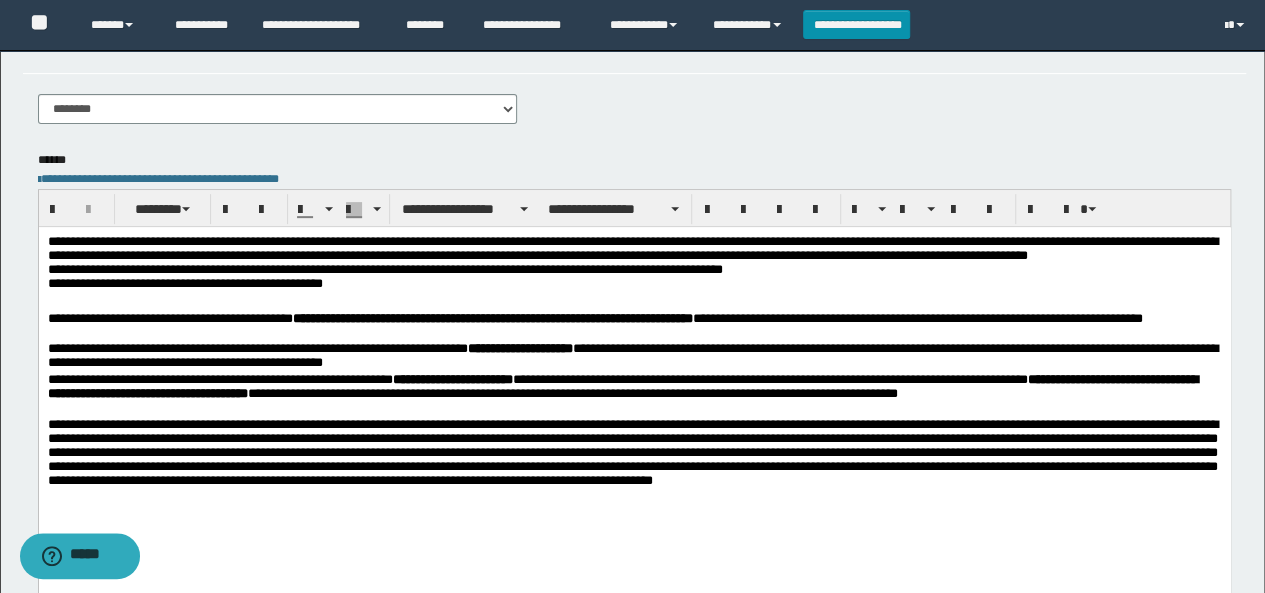 click on "**********" at bounding box center [634, 327] 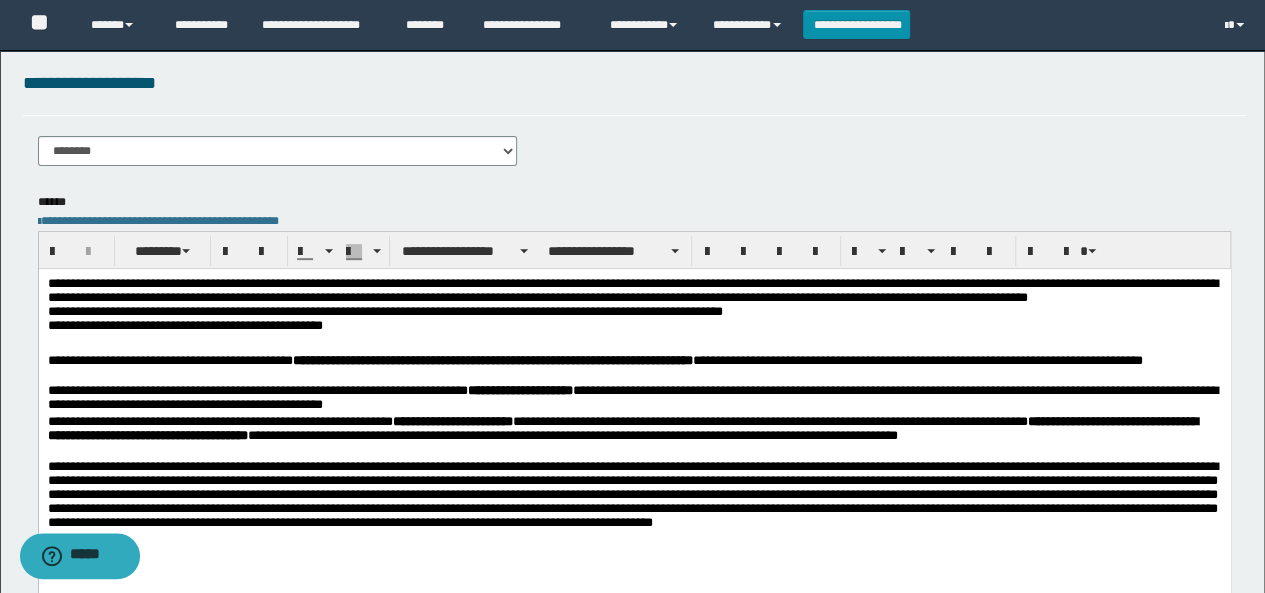 scroll, scrollTop: 0, scrollLeft: 0, axis: both 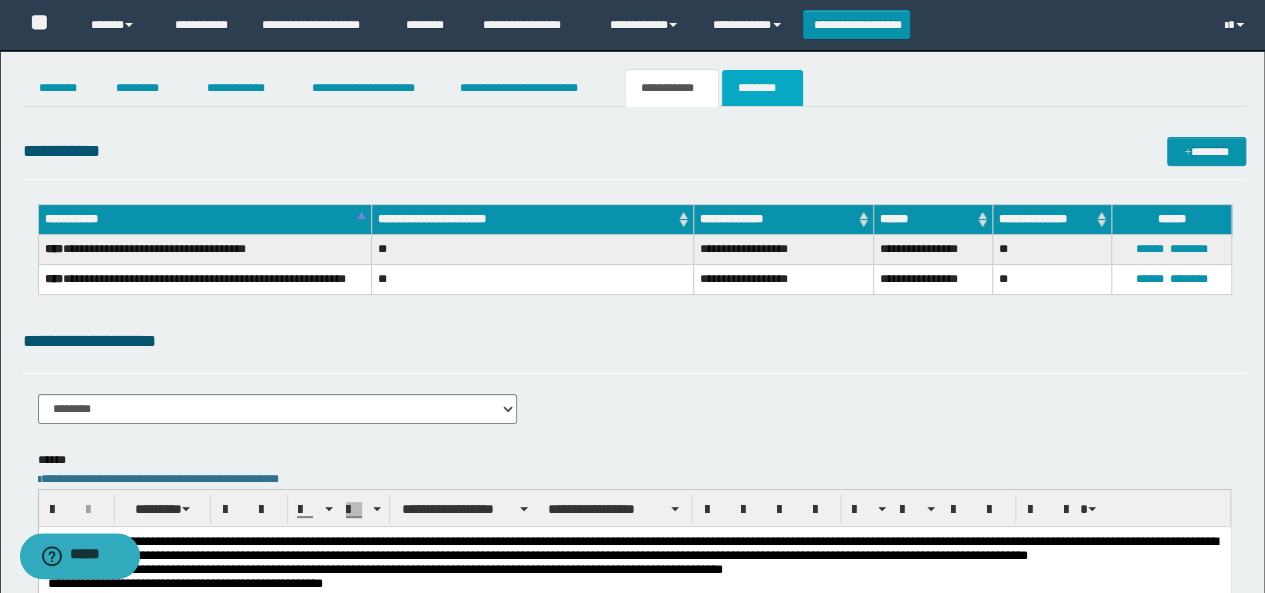 click on "********" at bounding box center (762, 88) 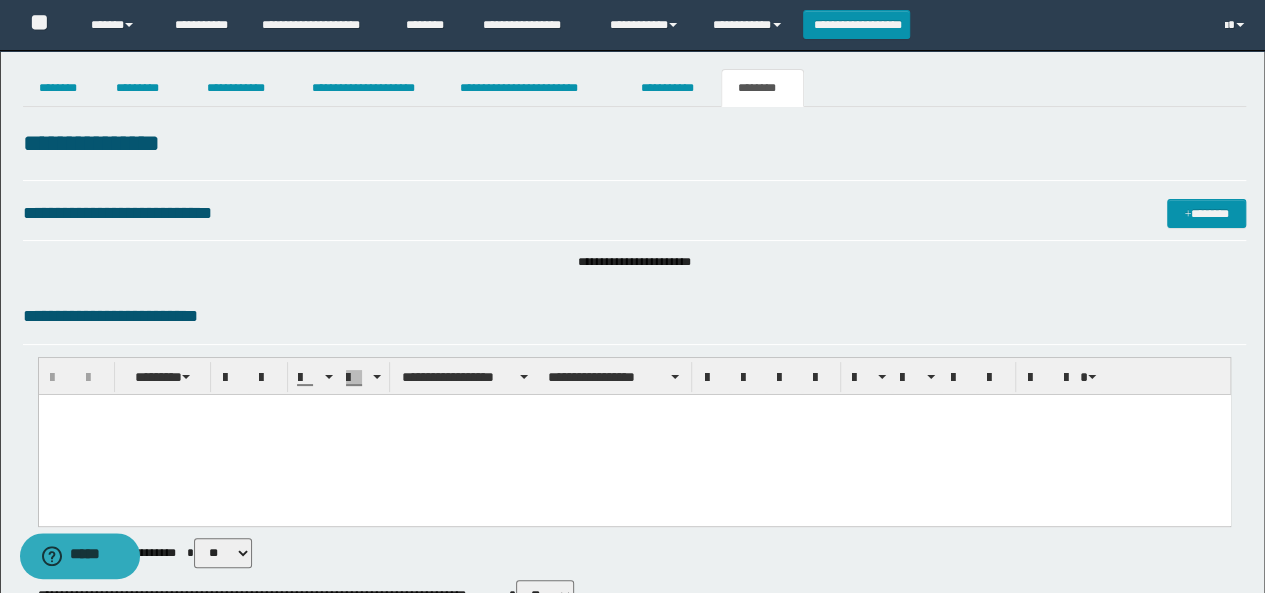 click at bounding box center (634, 435) 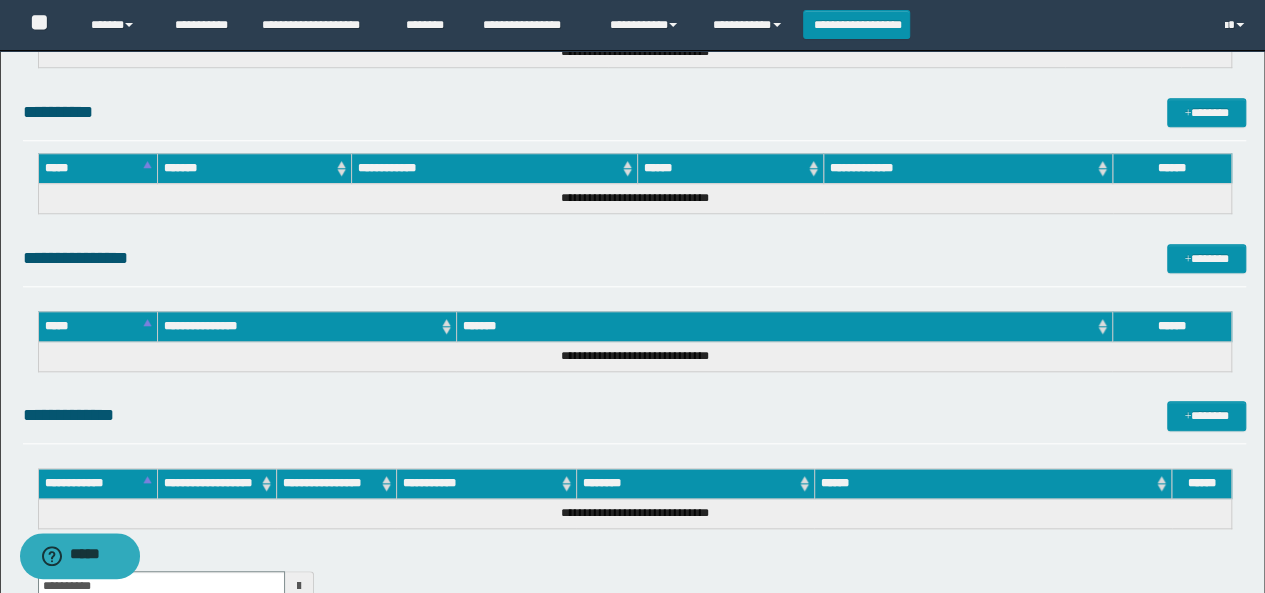 scroll, scrollTop: 980, scrollLeft: 0, axis: vertical 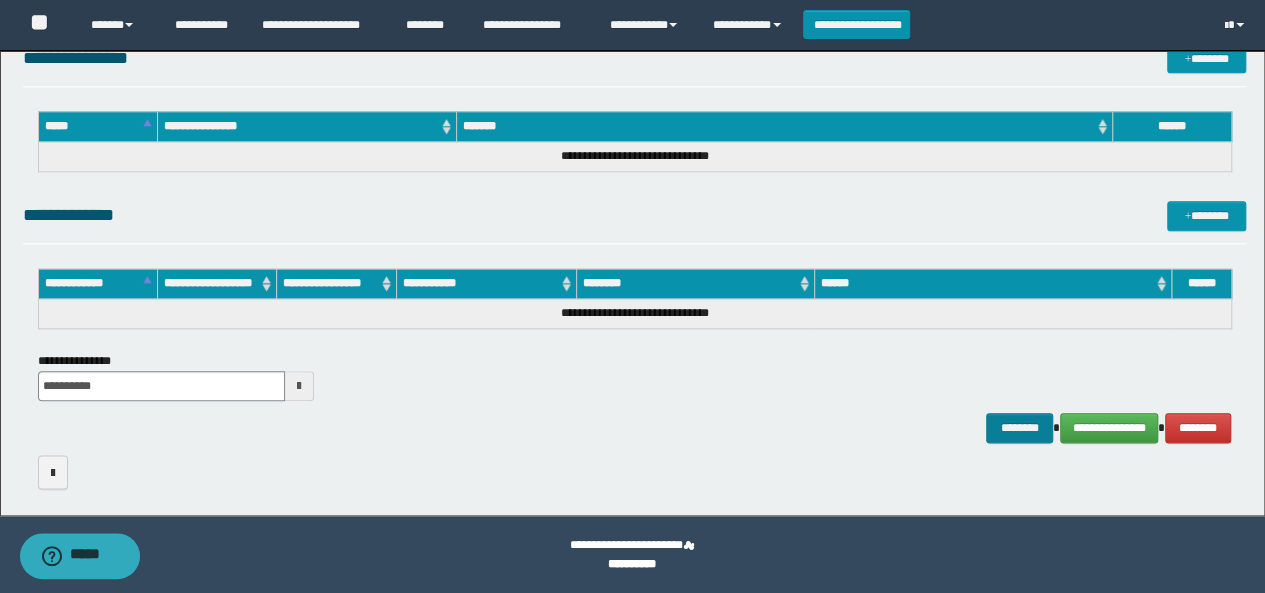 click on "********" at bounding box center [1019, 427] 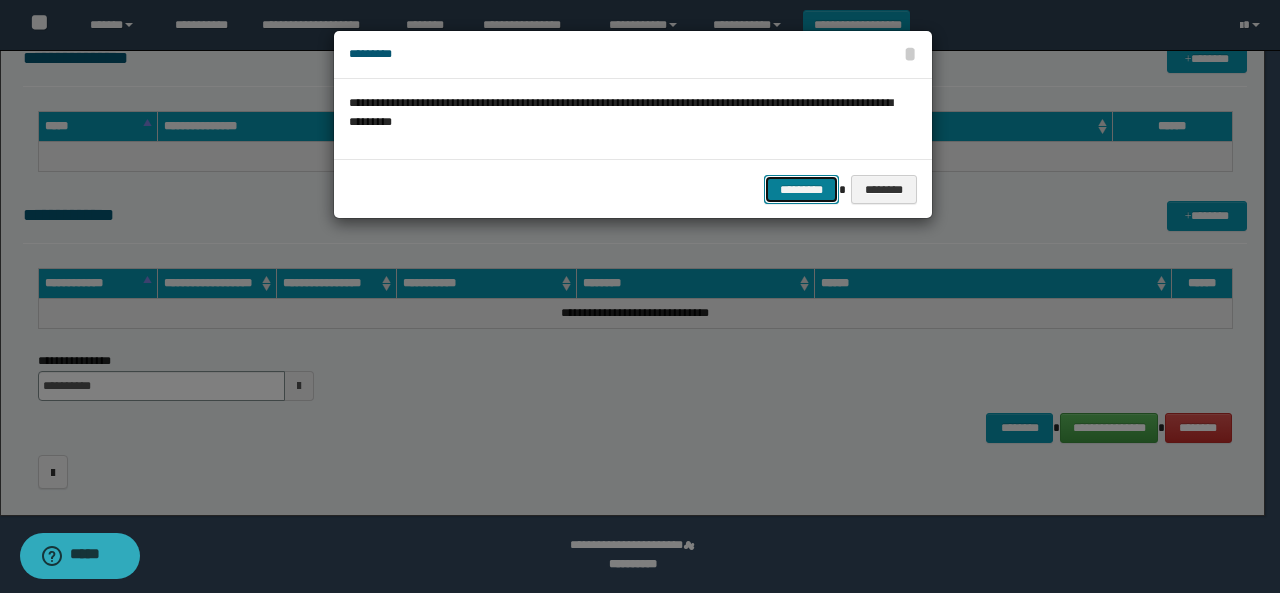 click on "*********" at bounding box center [801, 189] 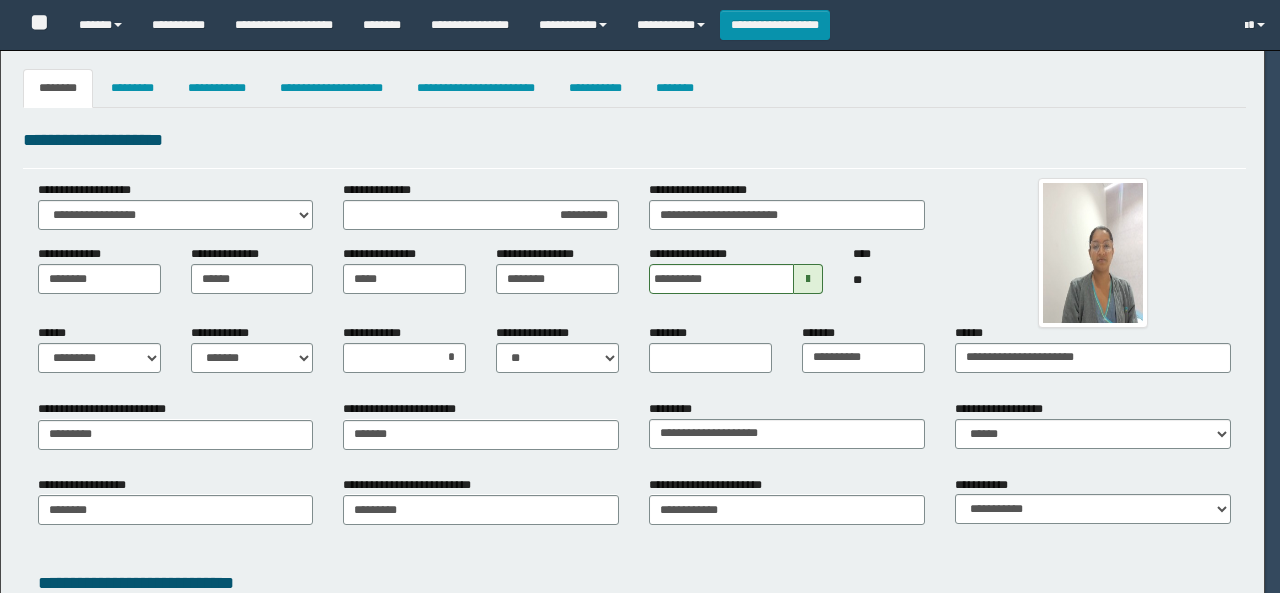 select on "*" 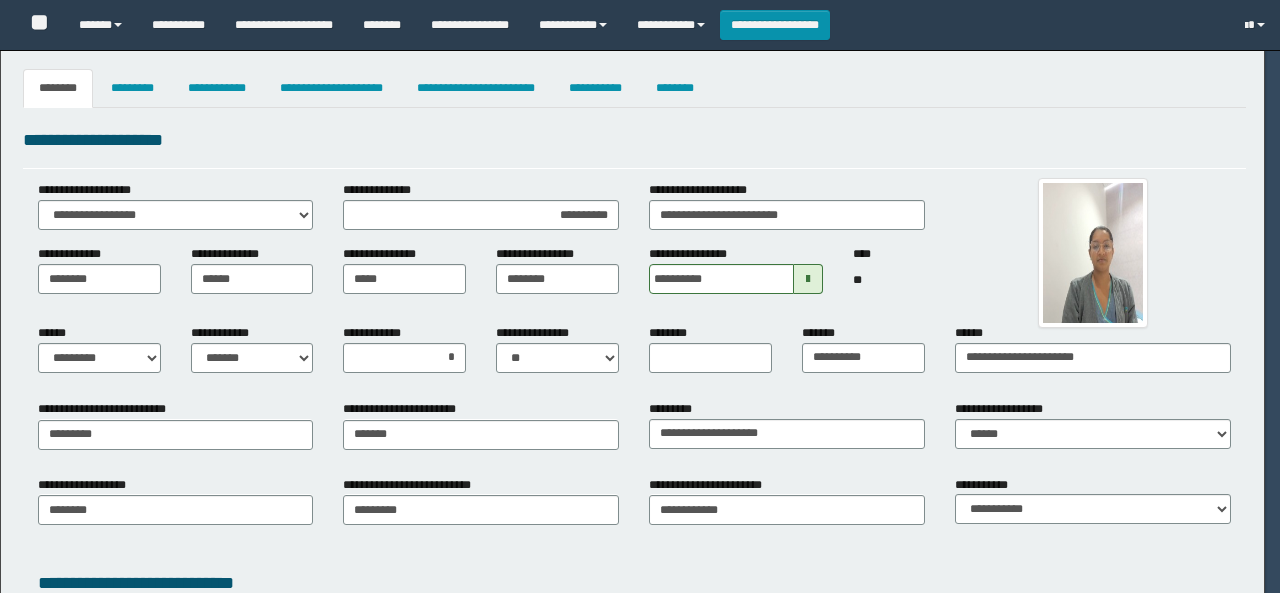 select on "*" 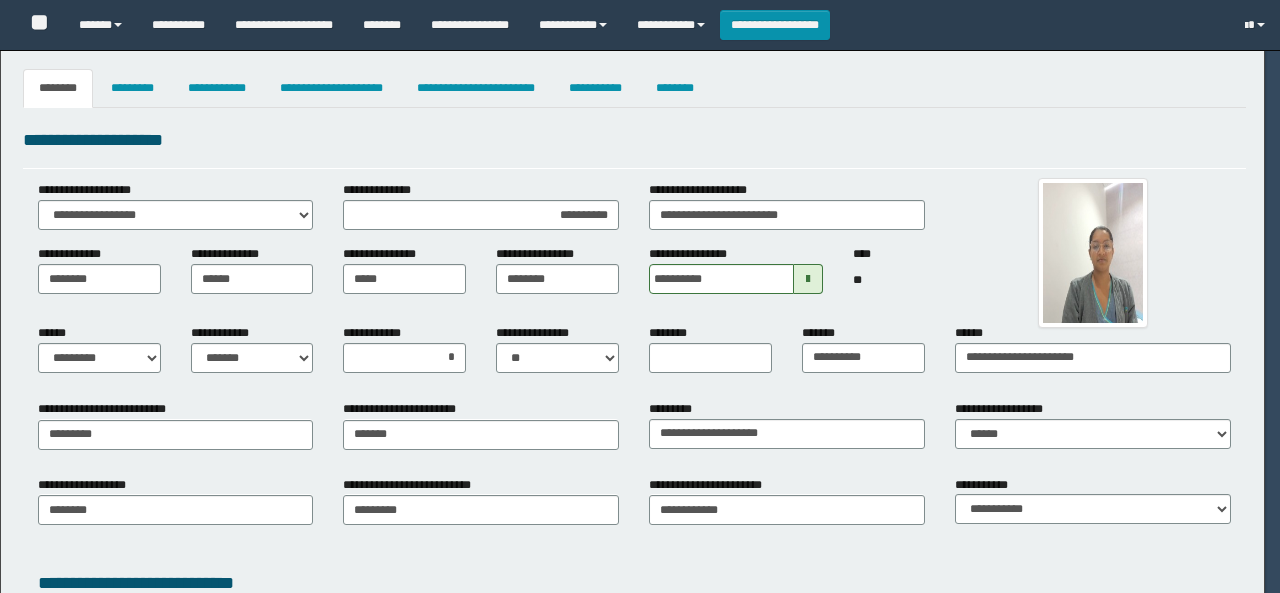 select on "*" 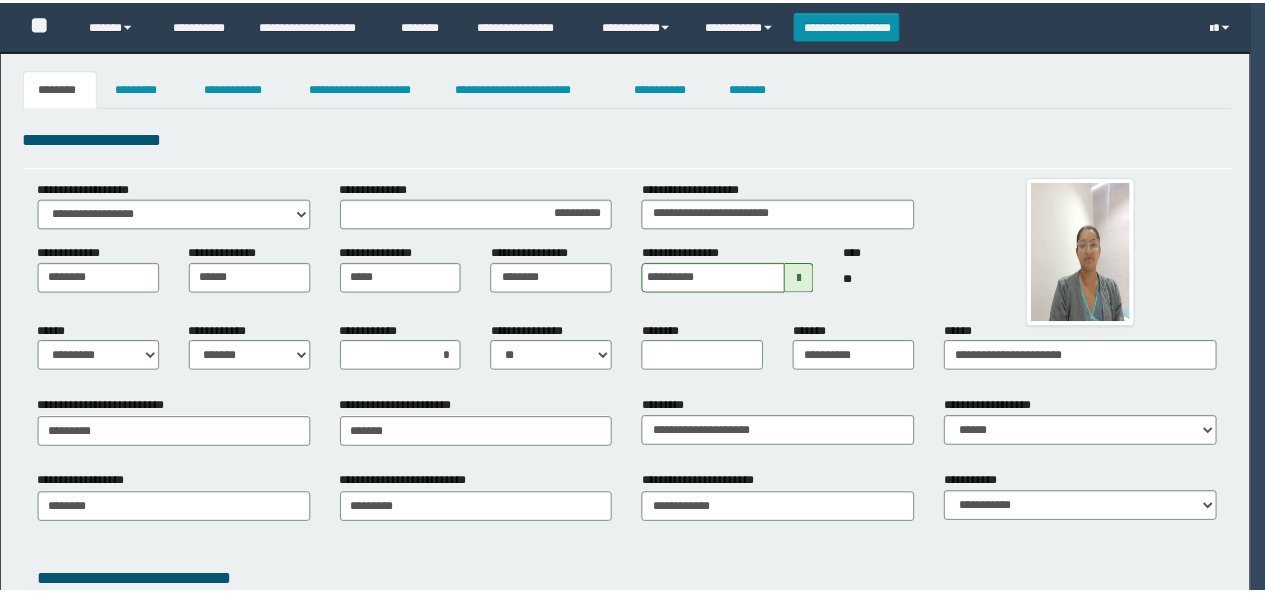 scroll, scrollTop: 420, scrollLeft: 0, axis: vertical 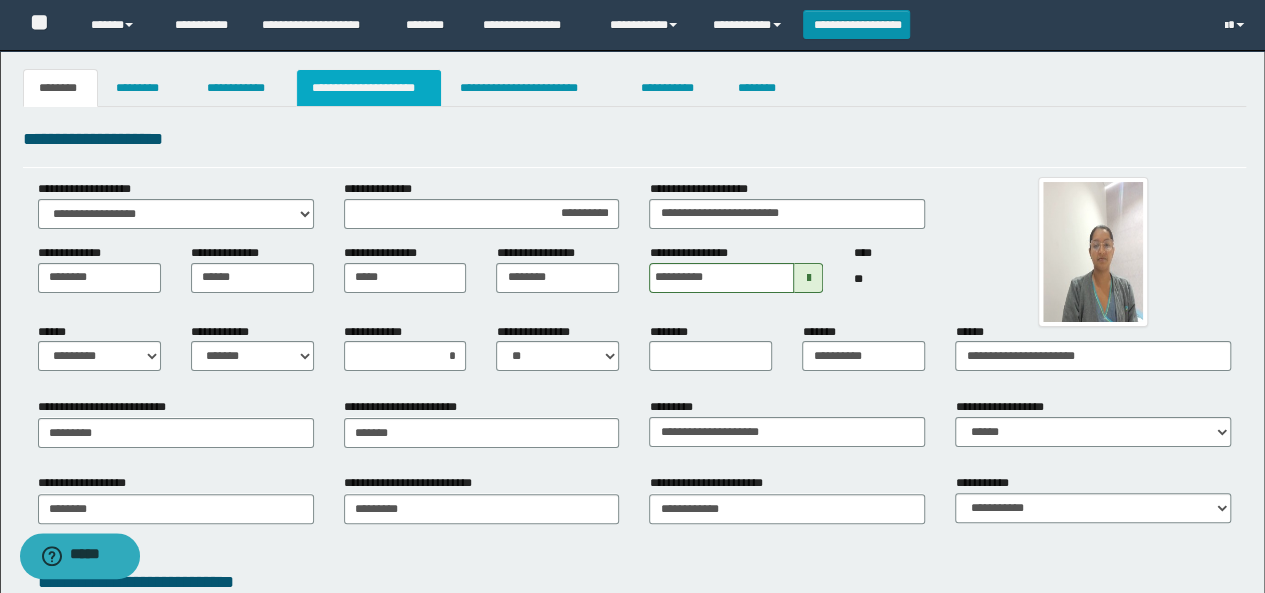 click on "**********" at bounding box center (369, 88) 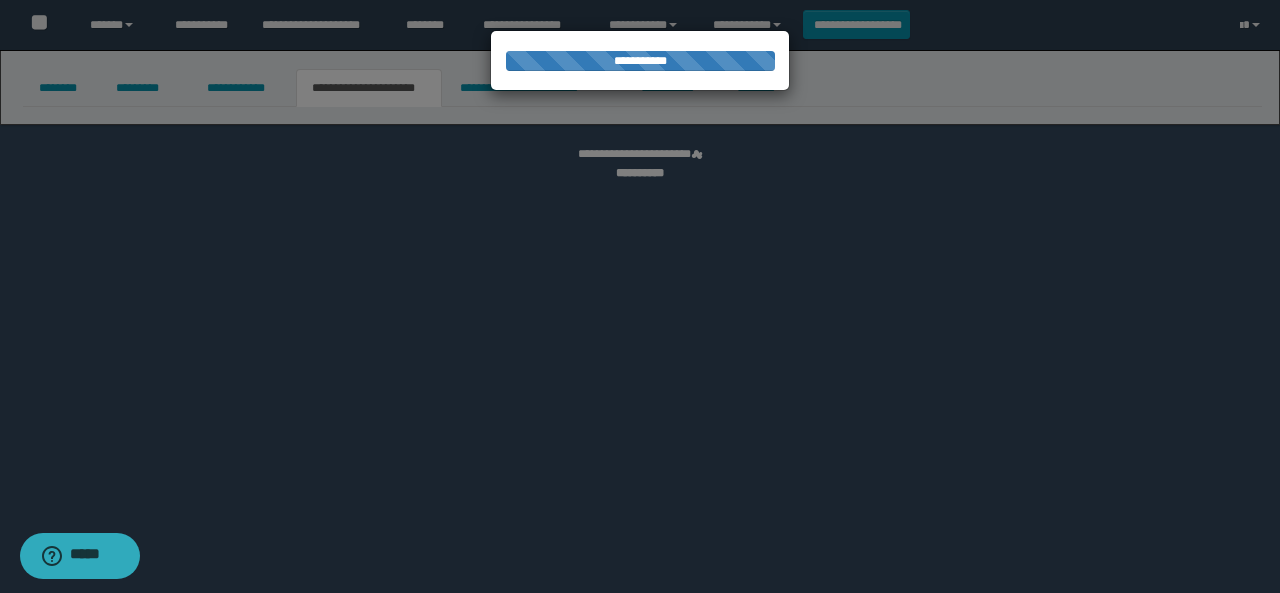 select on "*" 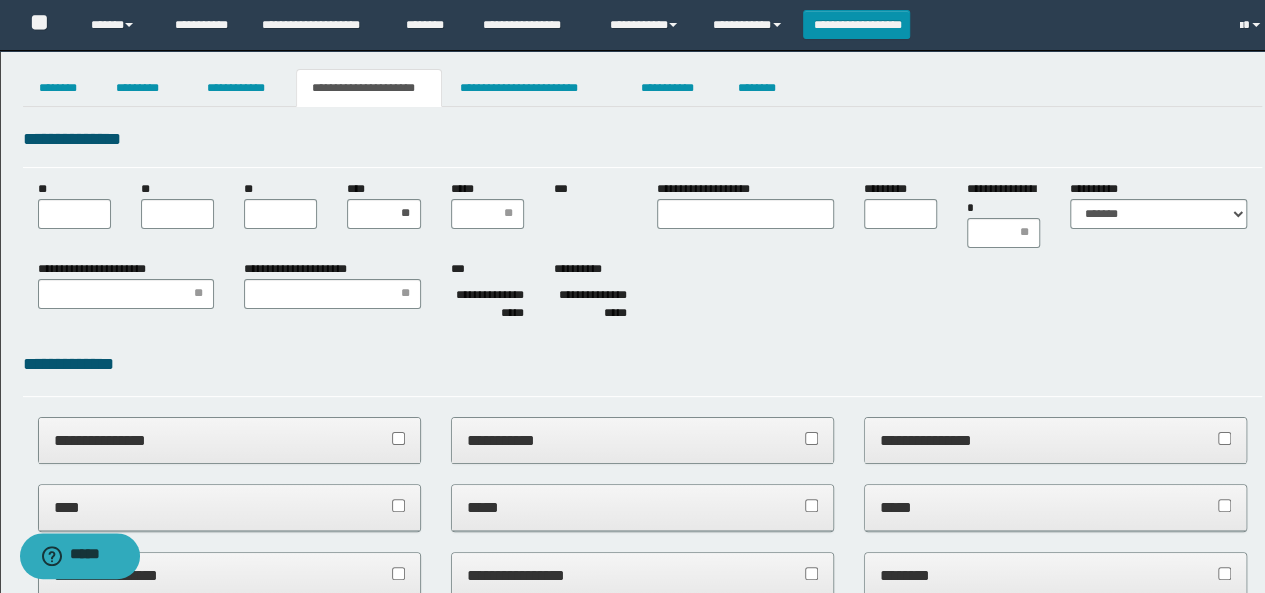 scroll, scrollTop: 0, scrollLeft: 0, axis: both 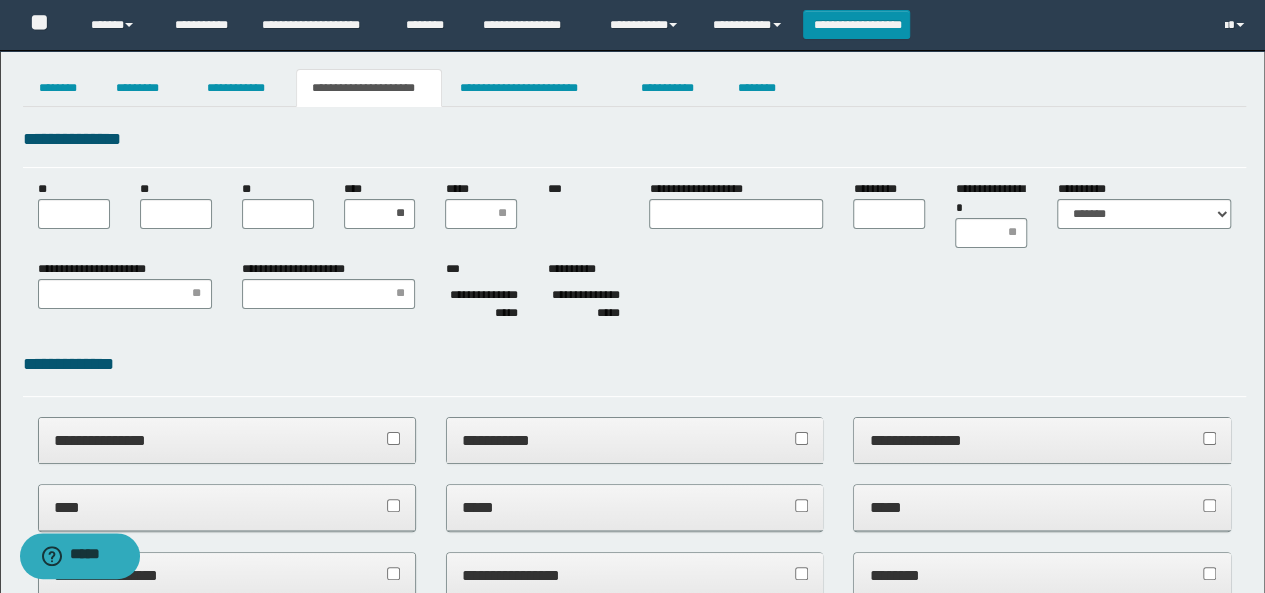 type 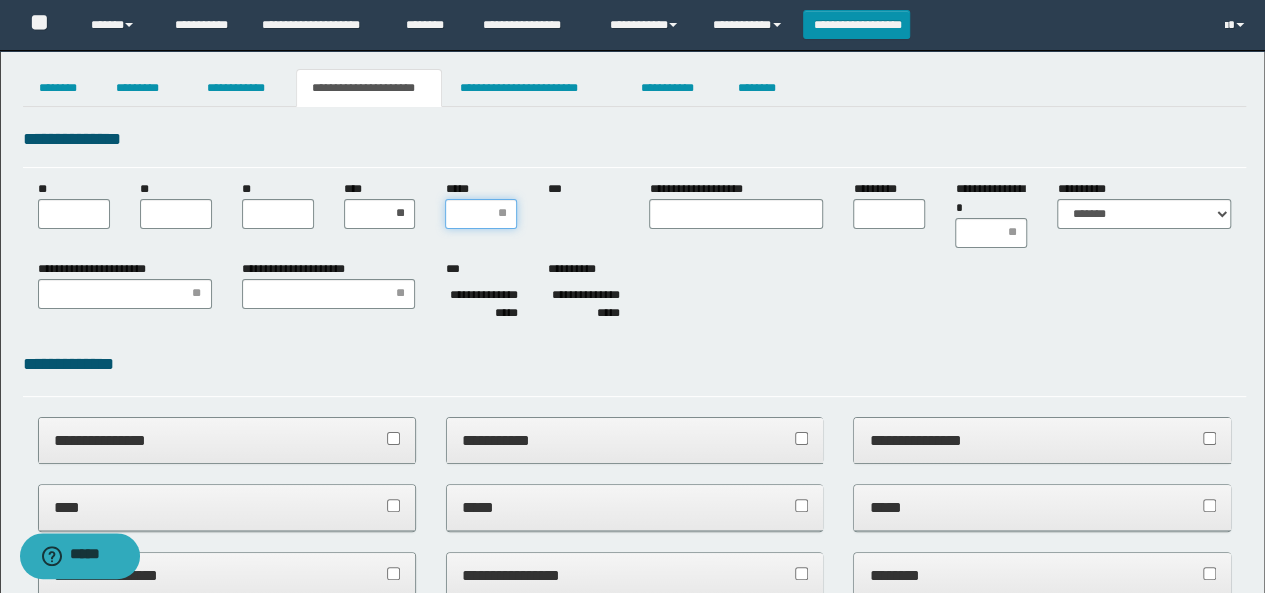 click on "*****" at bounding box center (481, 214) 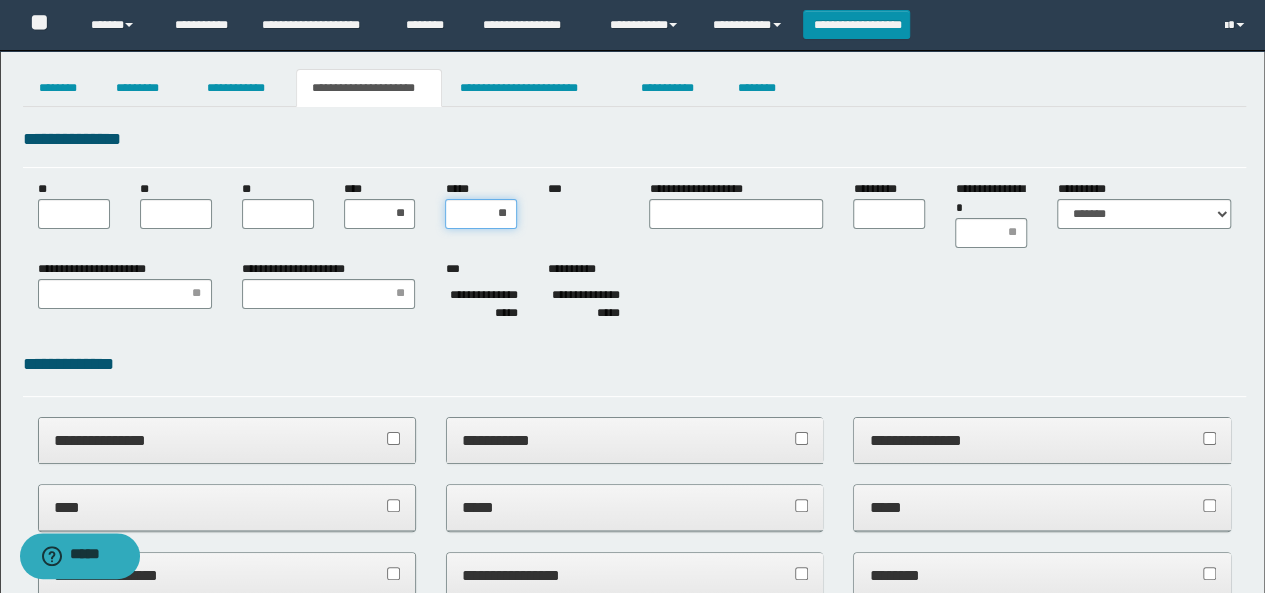type on "***" 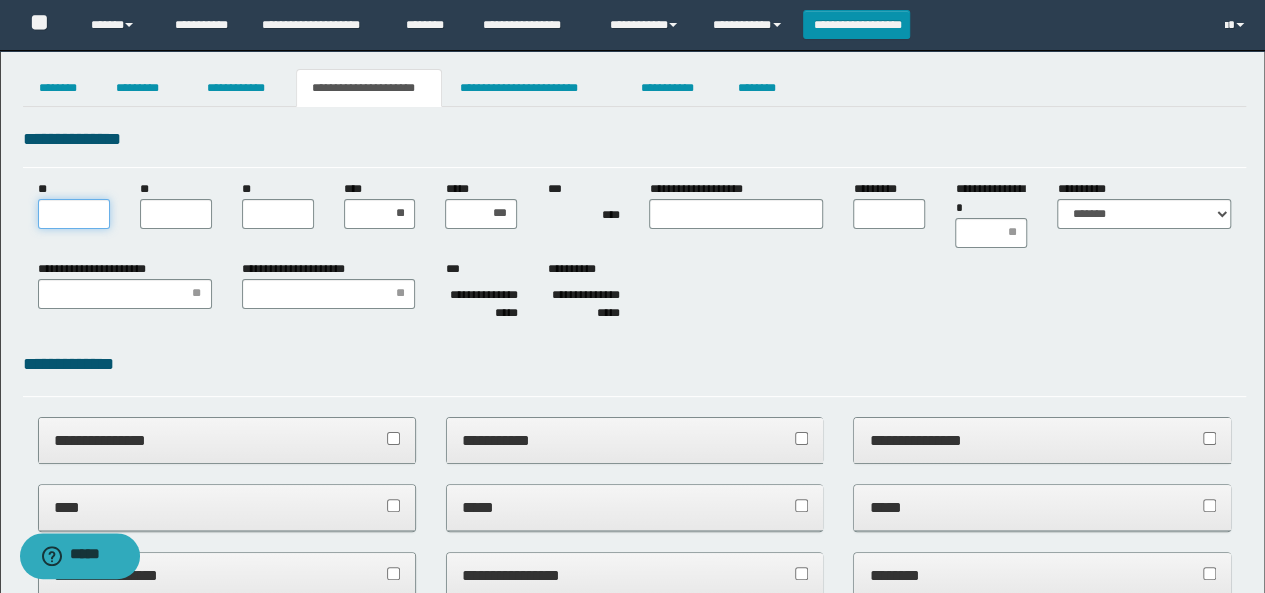 click on "**" at bounding box center (74, 214) 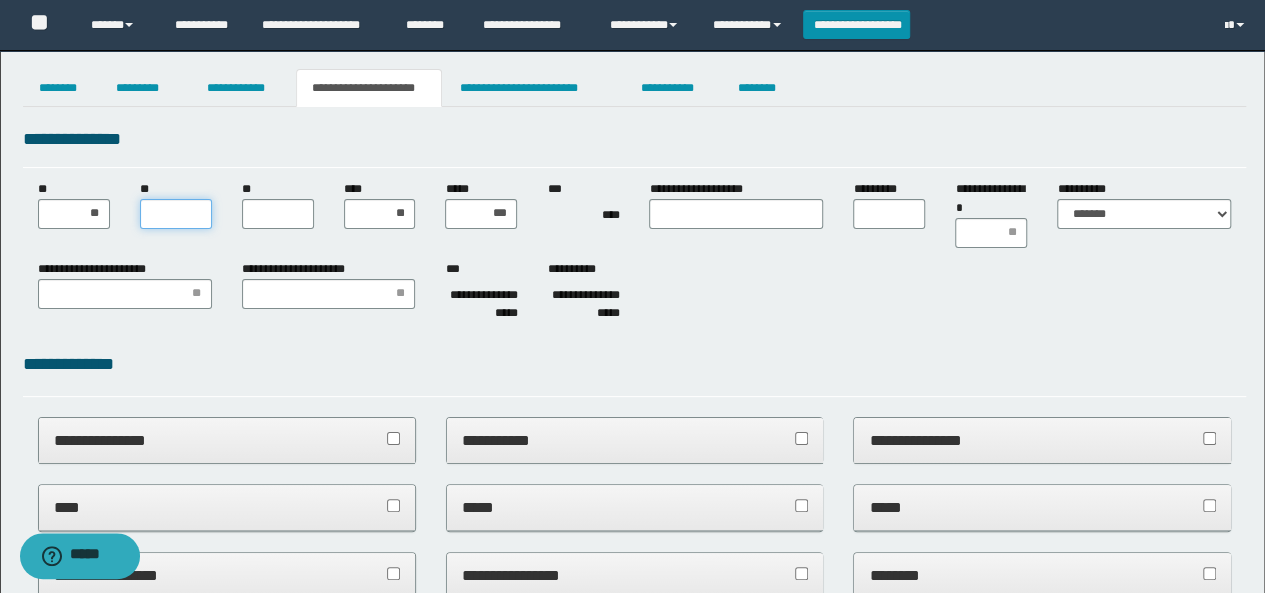 click on "**" at bounding box center (176, 214) 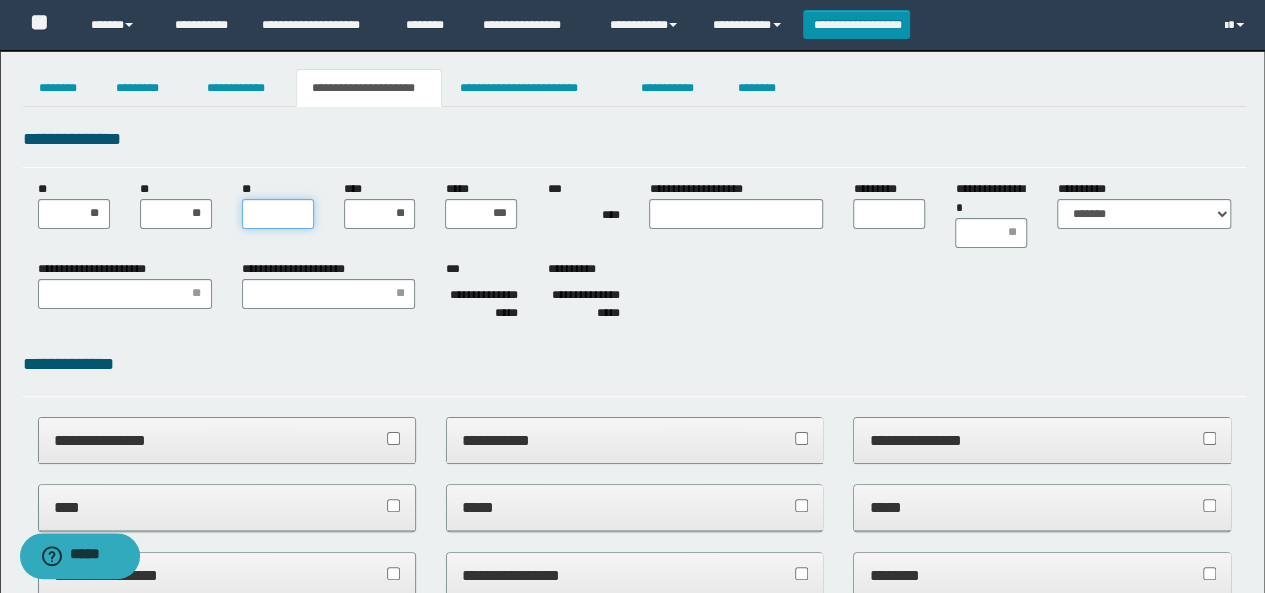 click on "**" at bounding box center (278, 214) 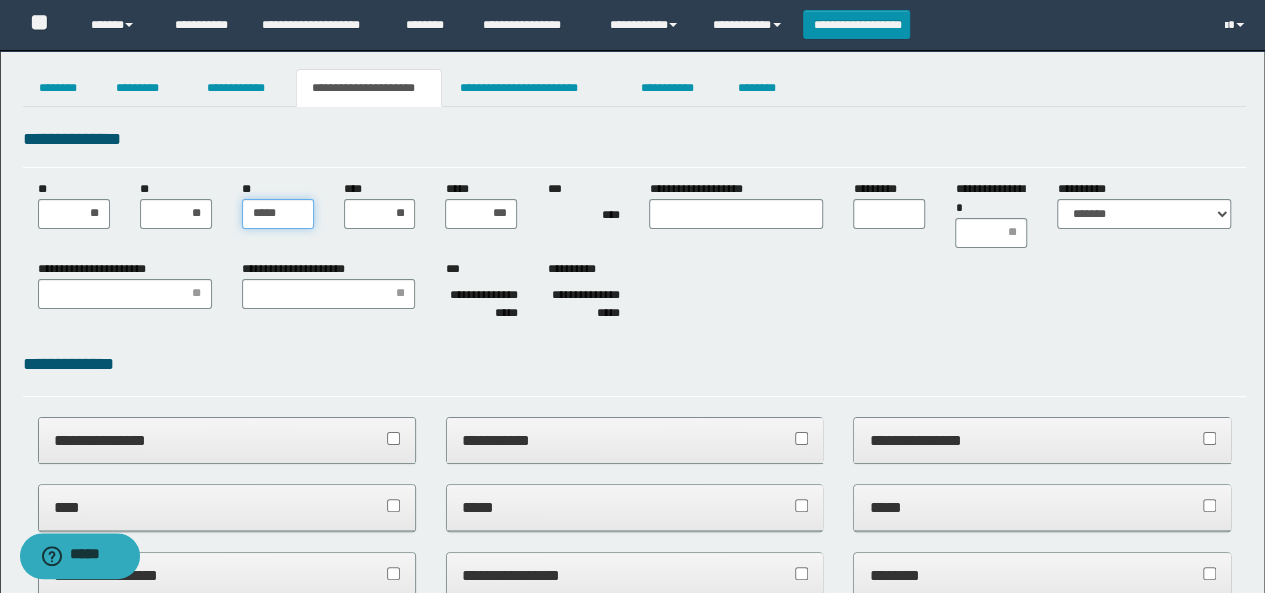 type on "******" 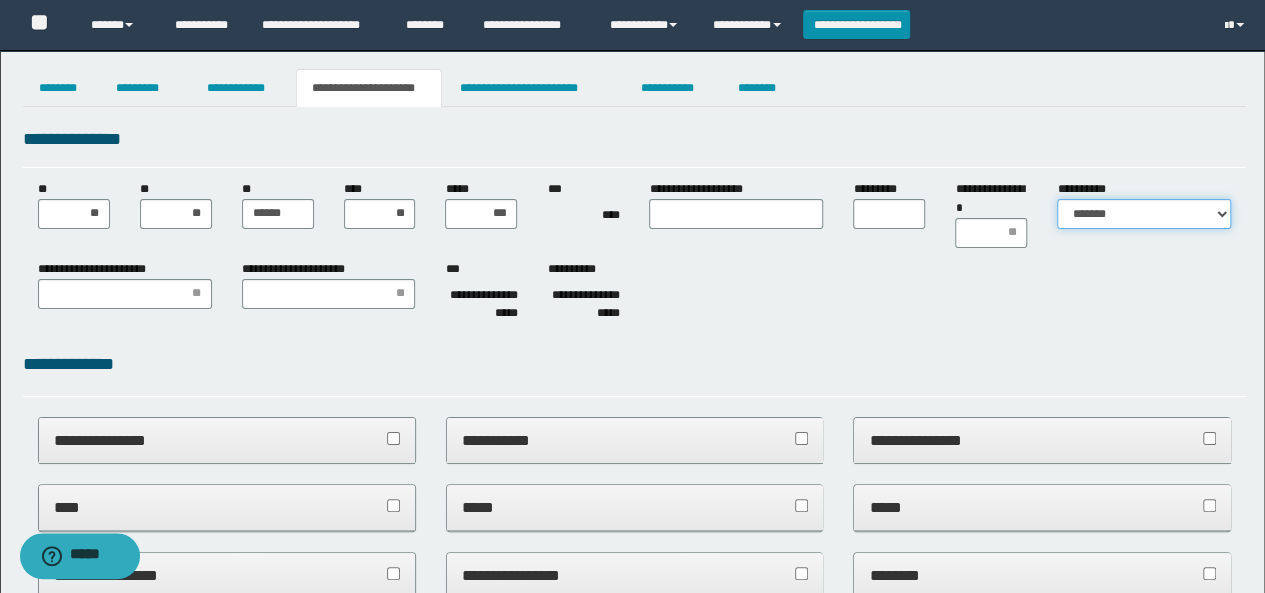 click on "**********" at bounding box center (1144, 214) 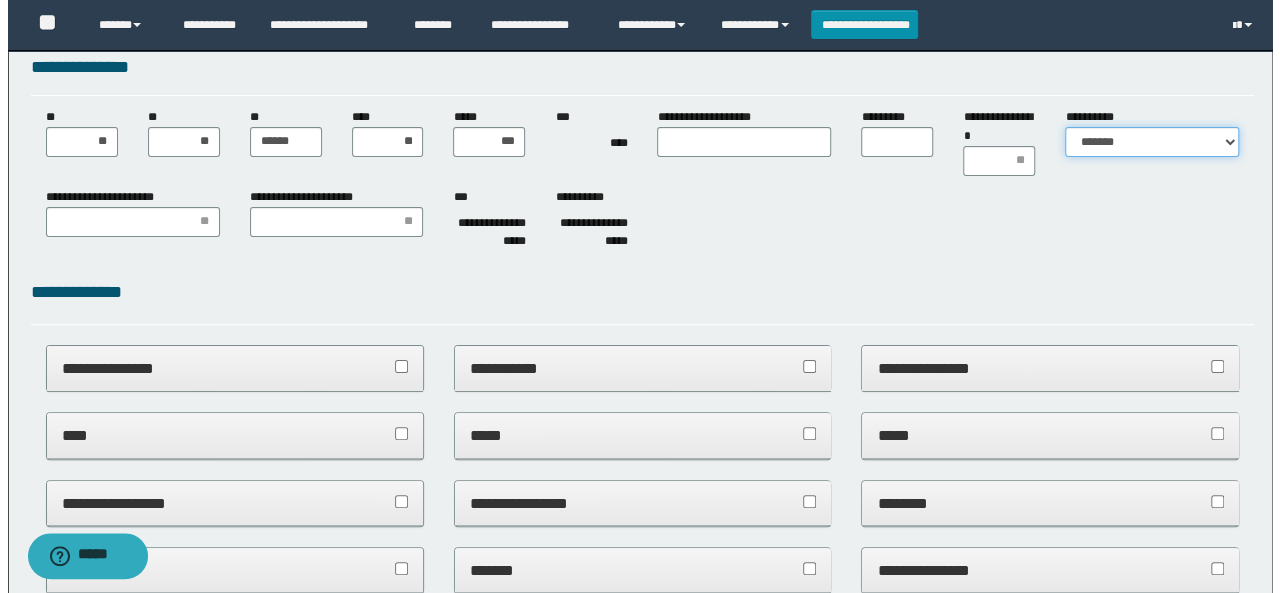 scroll, scrollTop: 0, scrollLeft: 0, axis: both 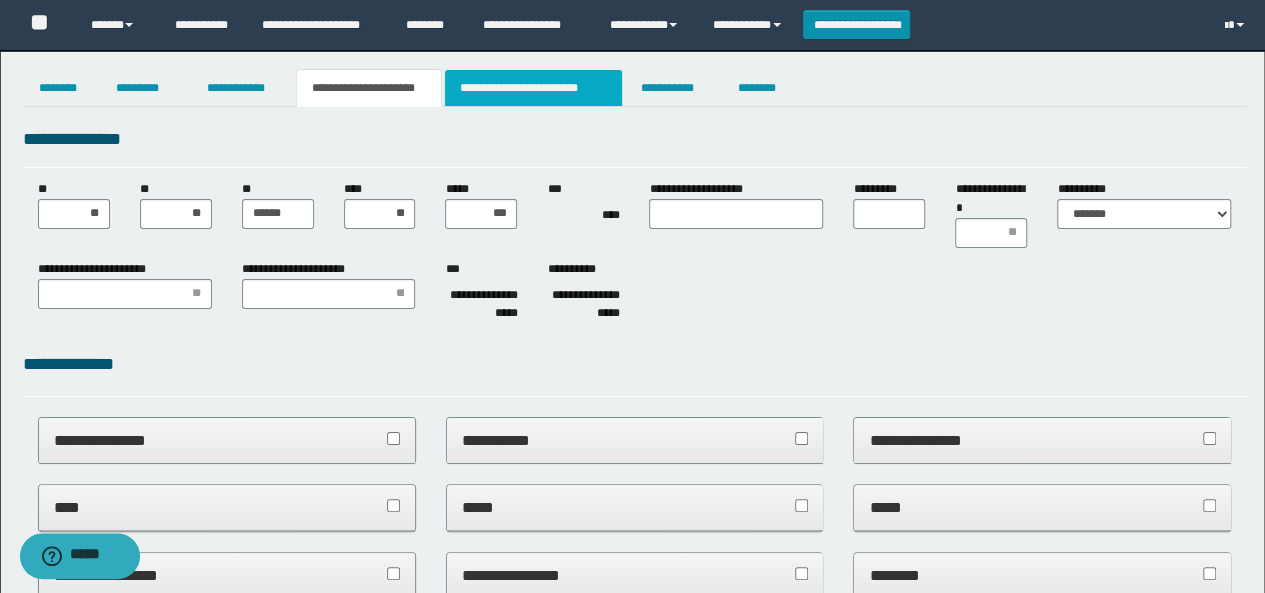 click on "**********" at bounding box center [533, 88] 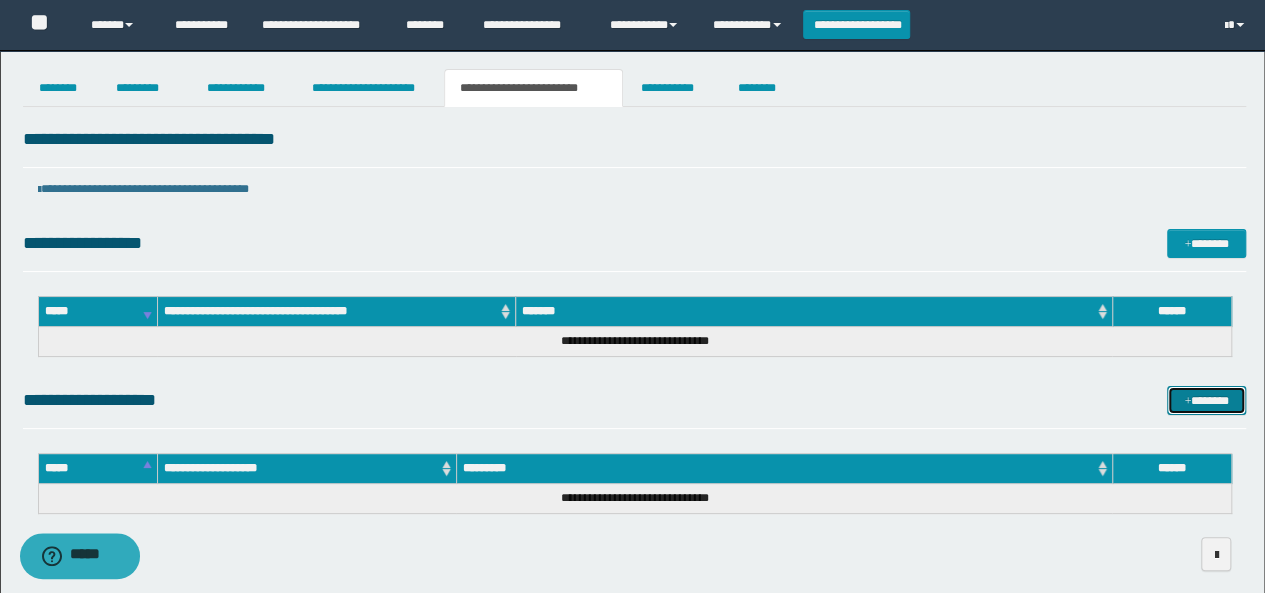 click at bounding box center [1187, 402] 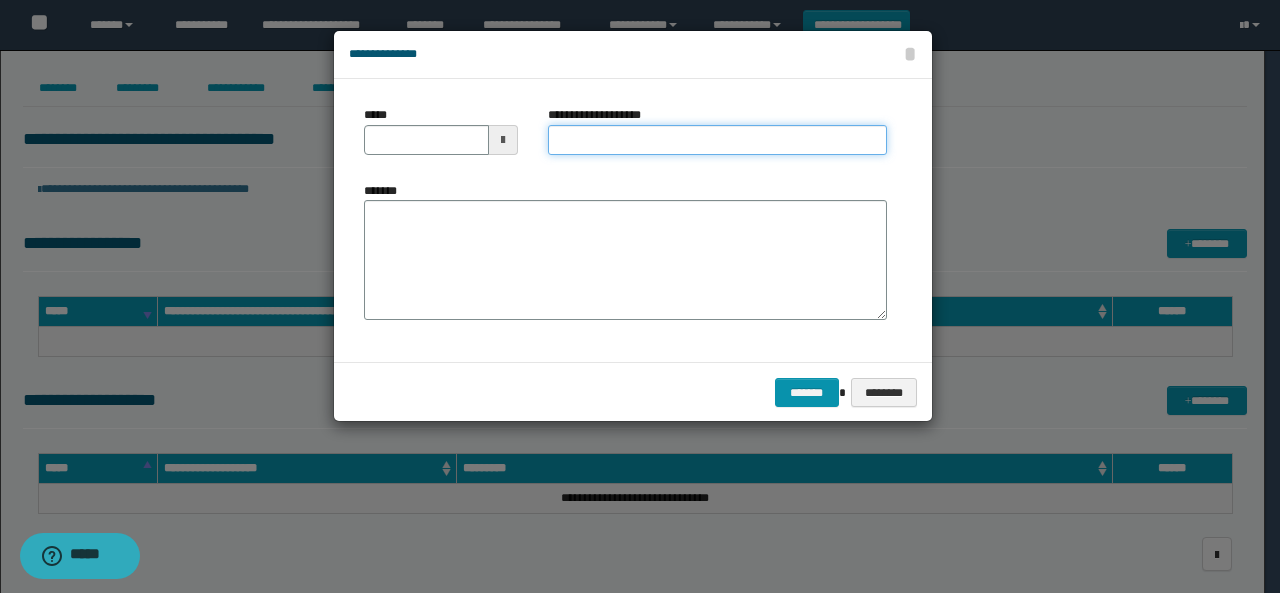 drag, startPoint x: 593, startPoint y: 135, endPoint x: 634, endPoint y: 155, distance: 45.617977 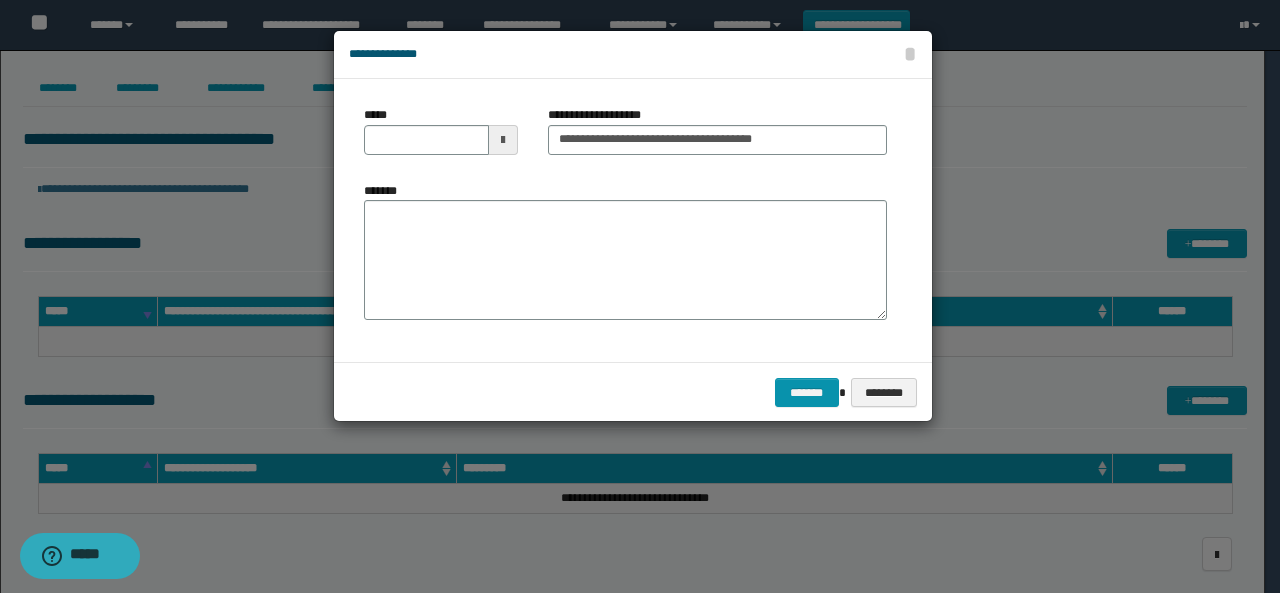 click at bounding box center [503, 140] 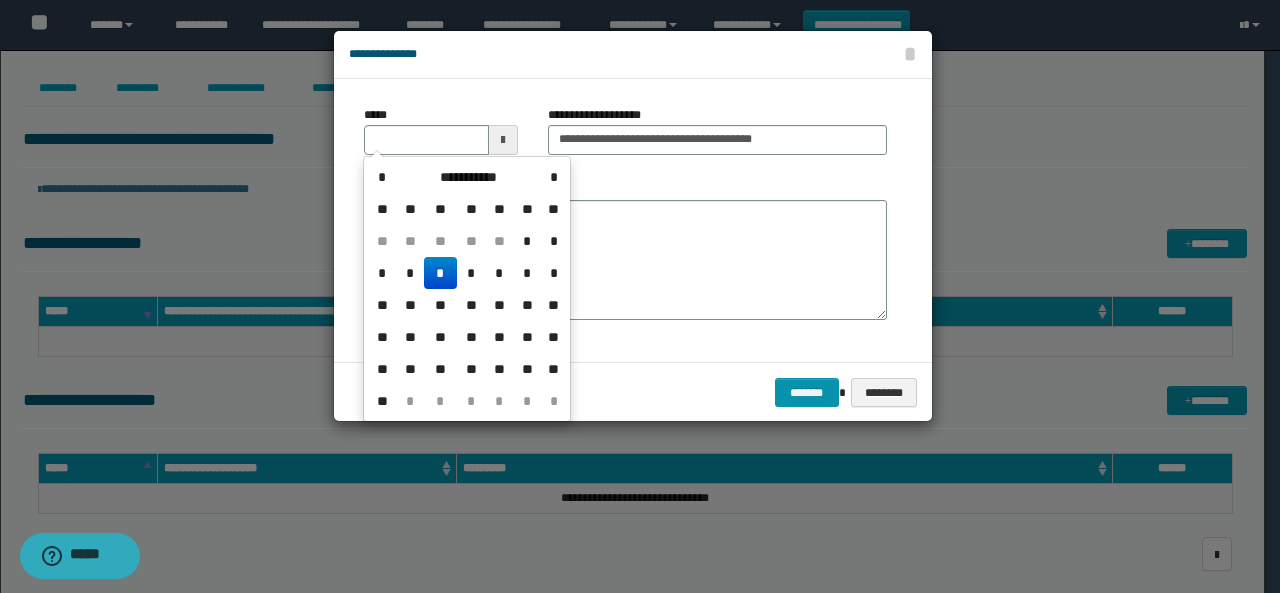 click on "*" at bounding box center [440, 273] 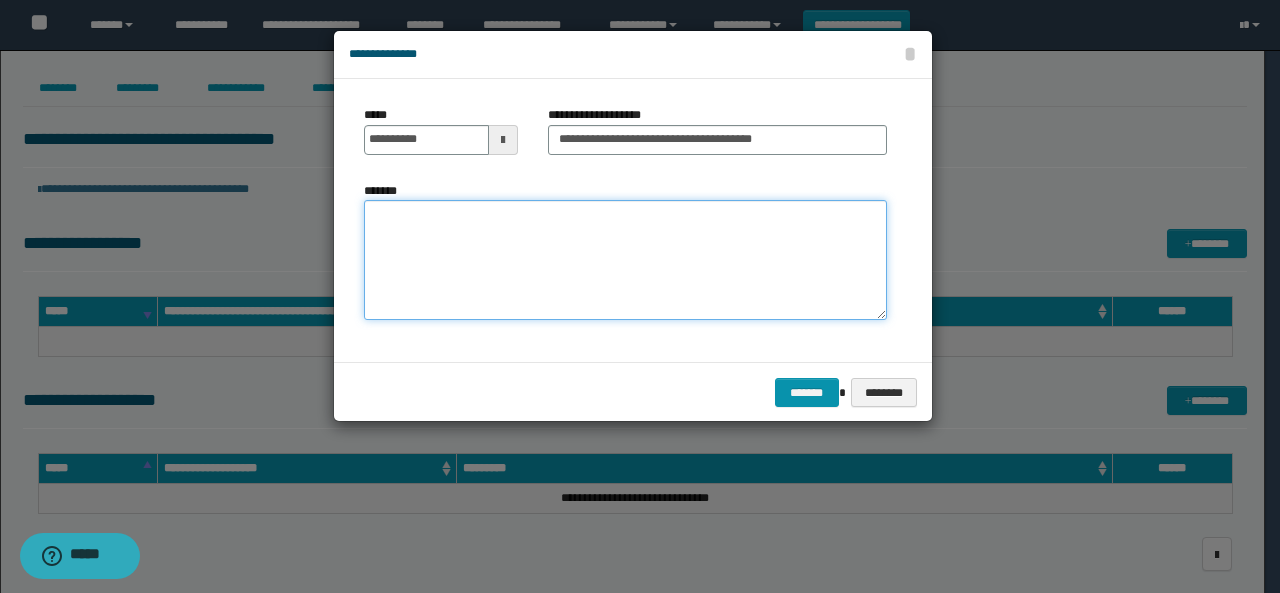 click on "*******" at bounding box center (625, 260) 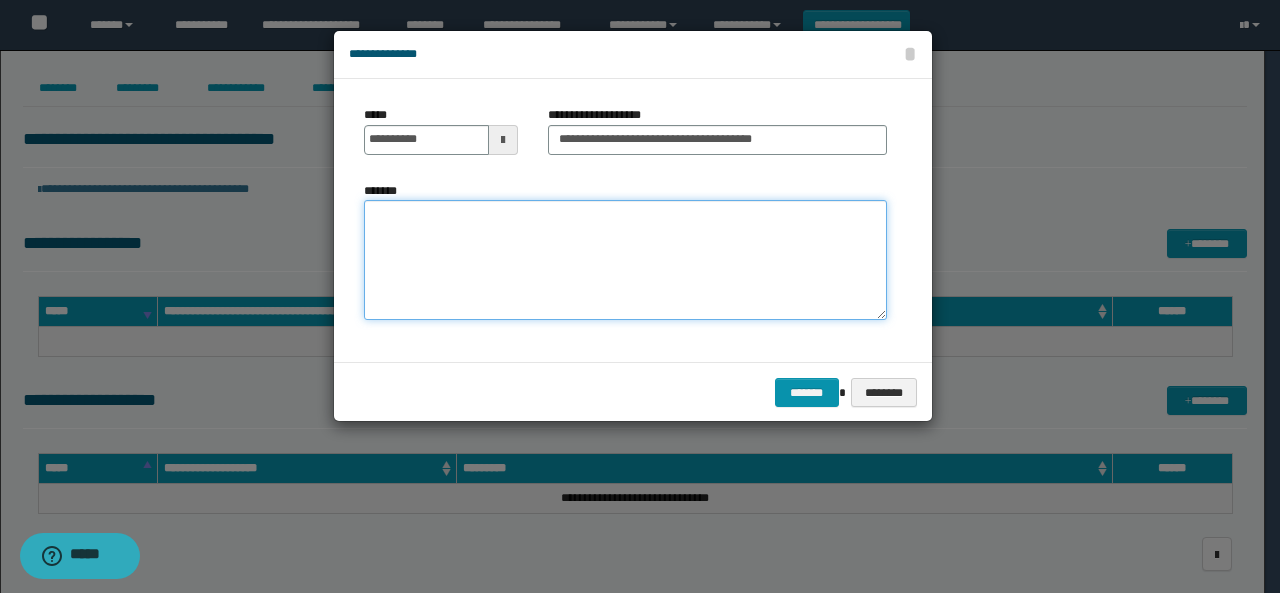 paste on "**********" 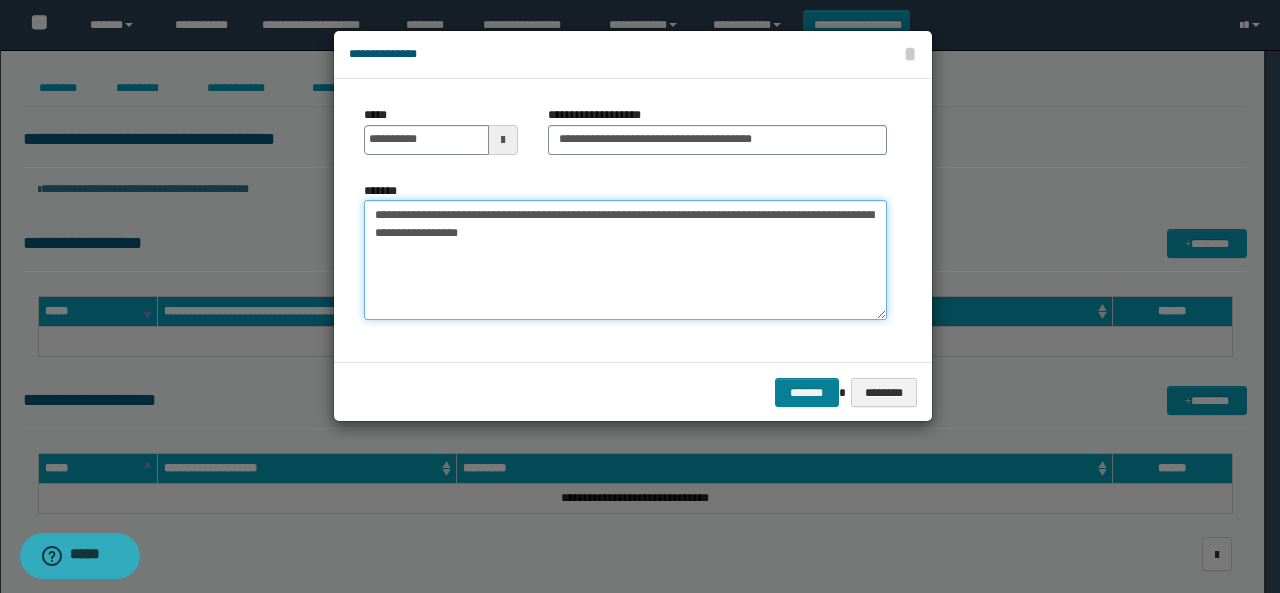 type on "**********" 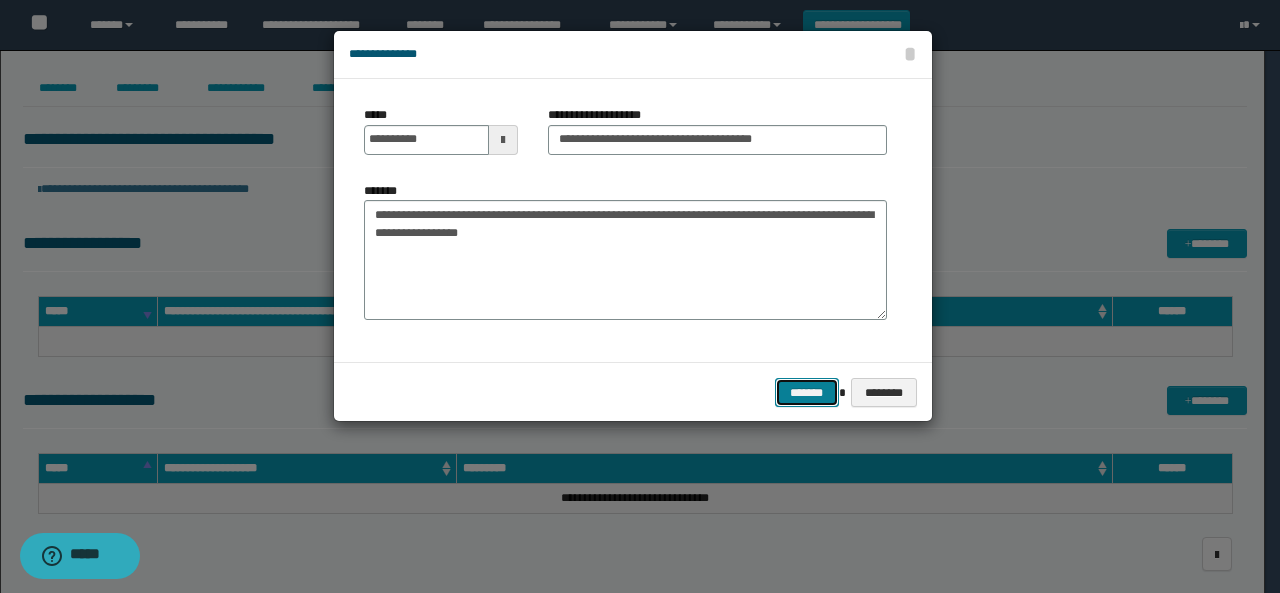 click on "*******" at bounding box center (807, 392) 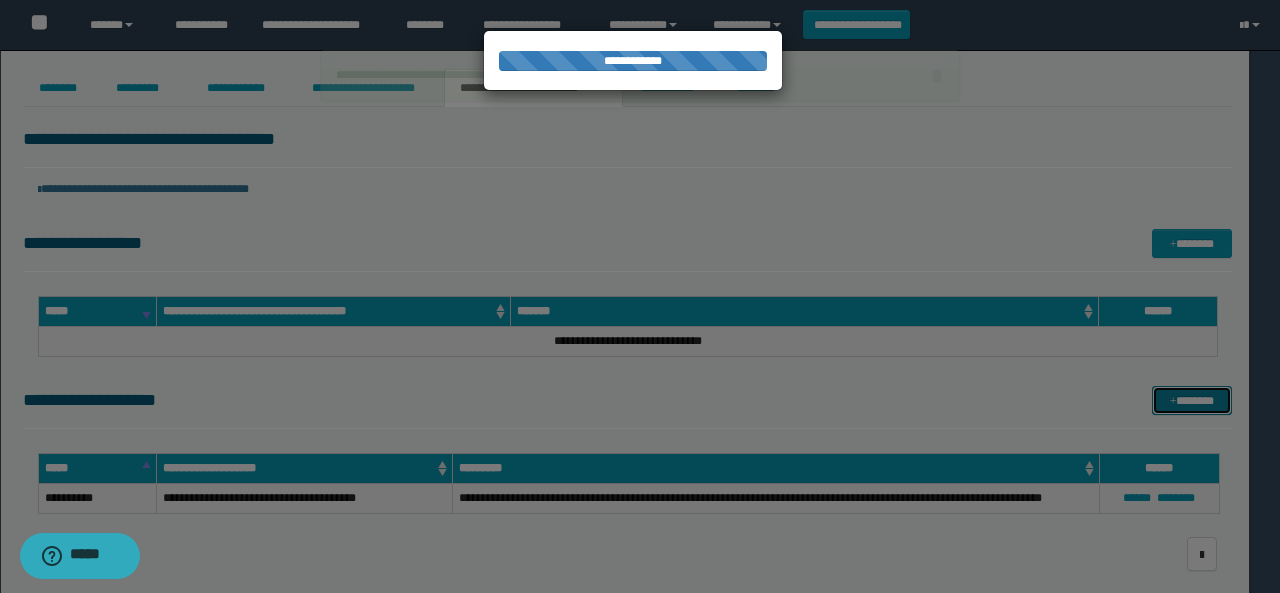 type 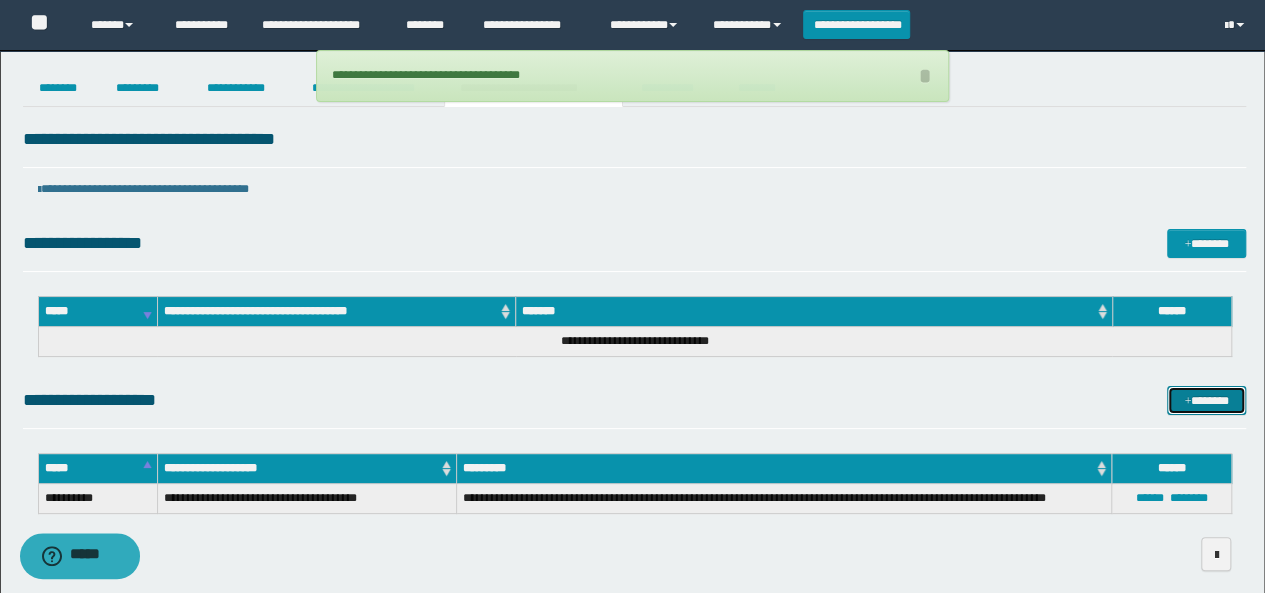 click on "*******" at bounding box center [1206, 400] 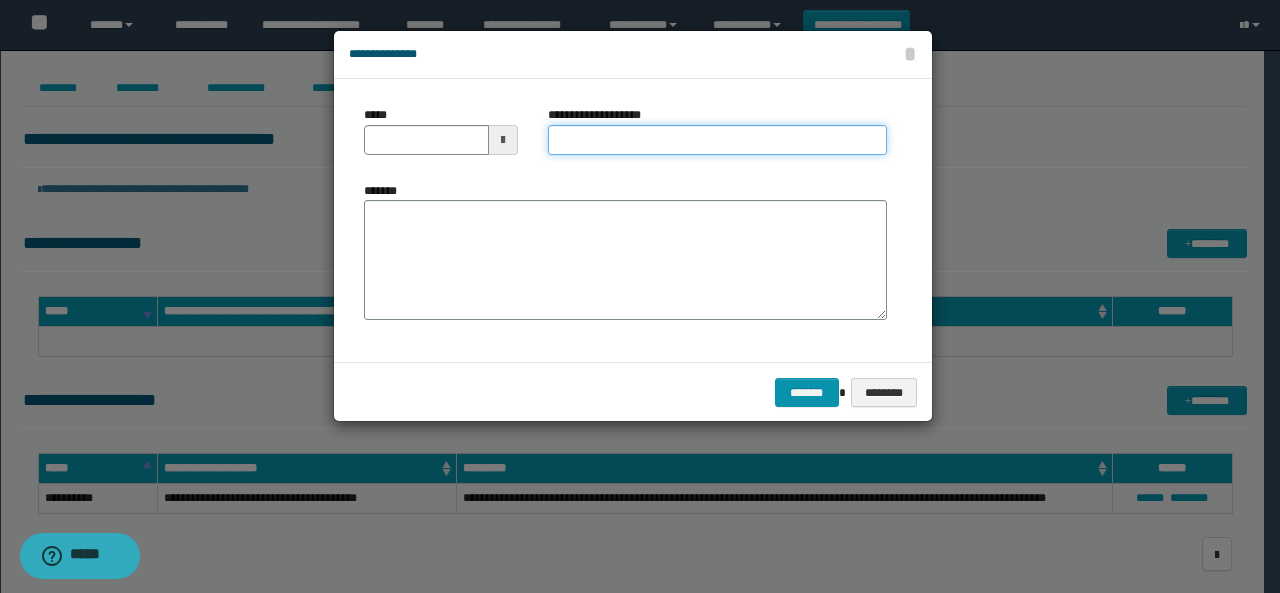 click on "**********" at bounding box center (717, 140) 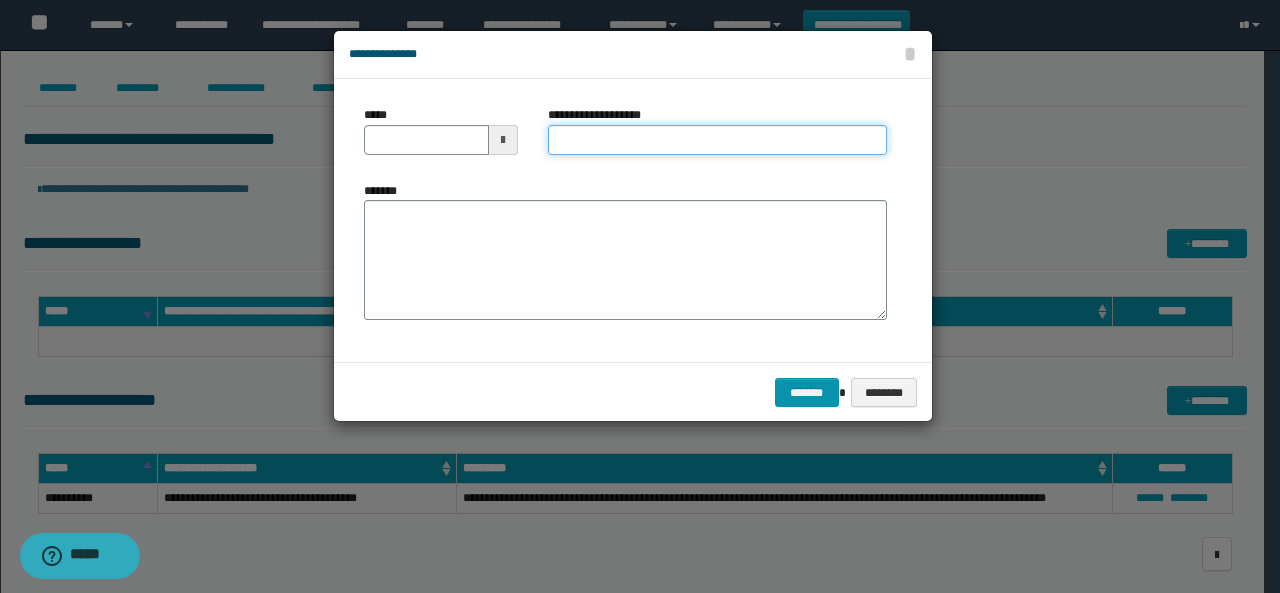 type on "**********" 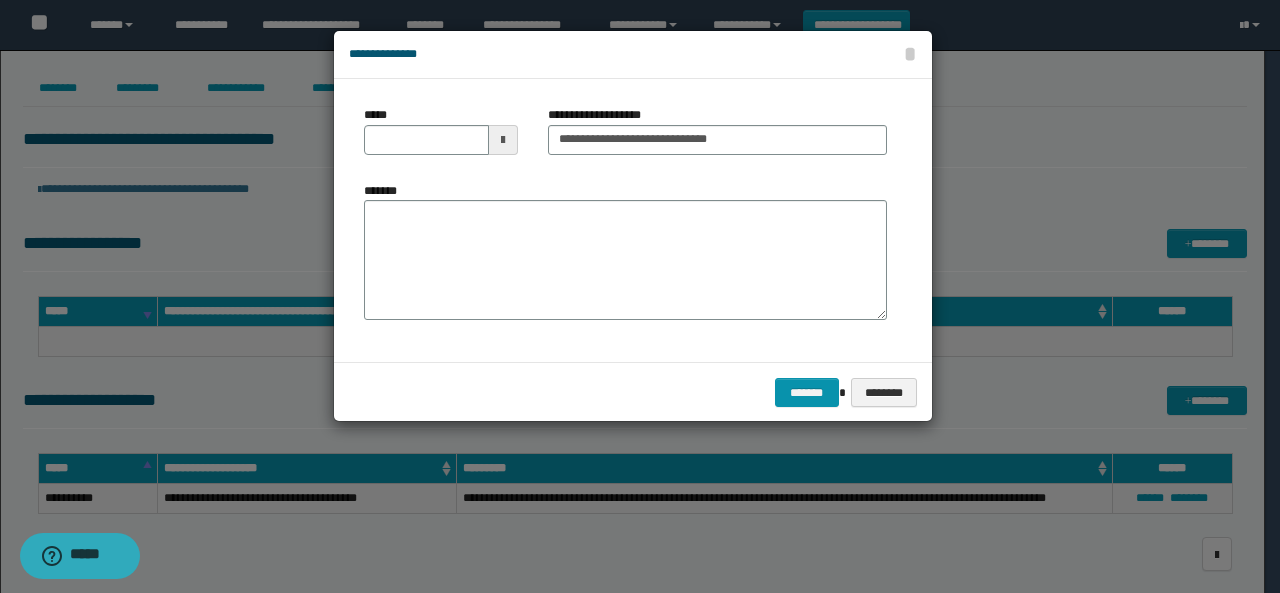 click at bounding box center [503, 140] 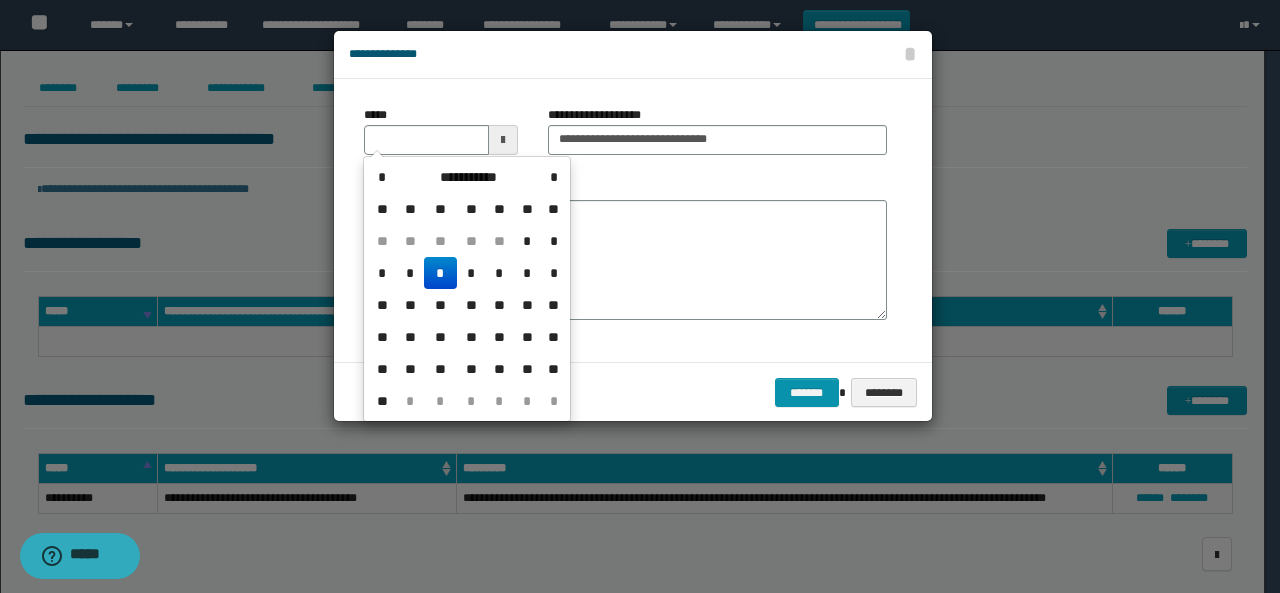 click on "*" at bounding box center [440, 273] 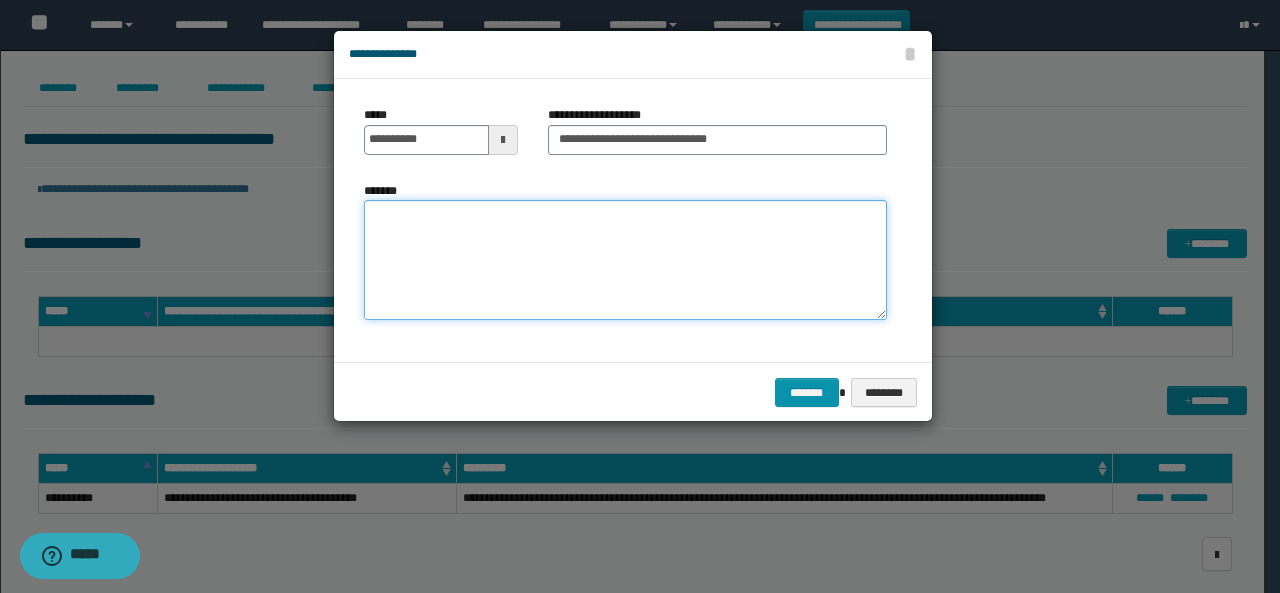 click on "*******" at bounding box center (625, 260) 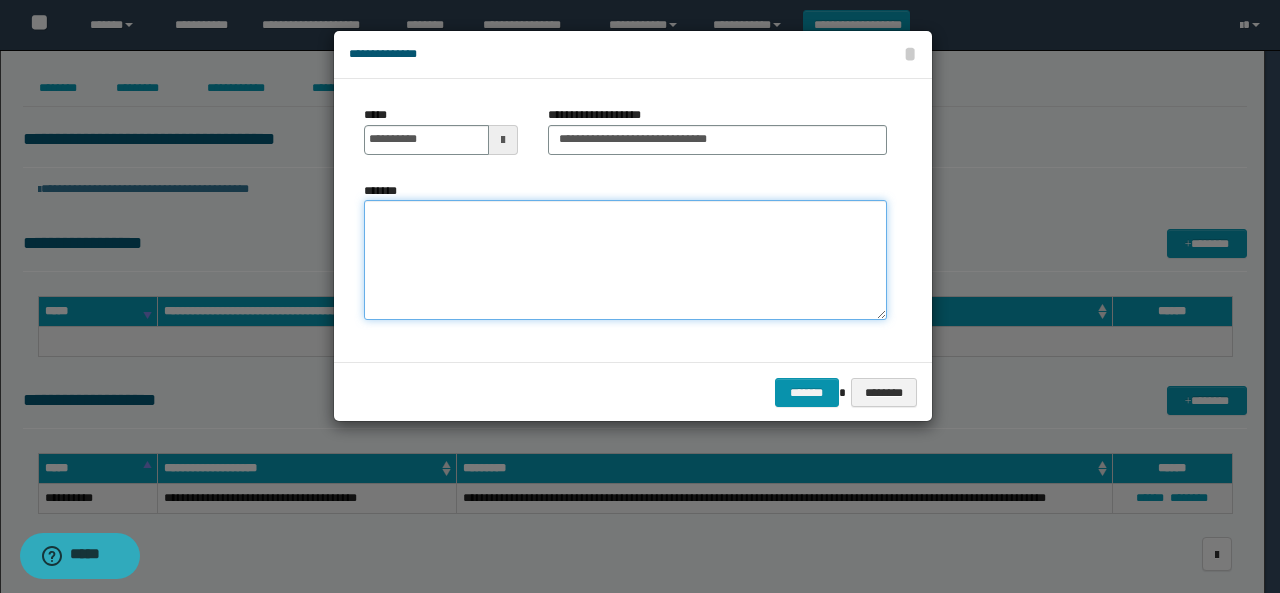 paste on "**********" 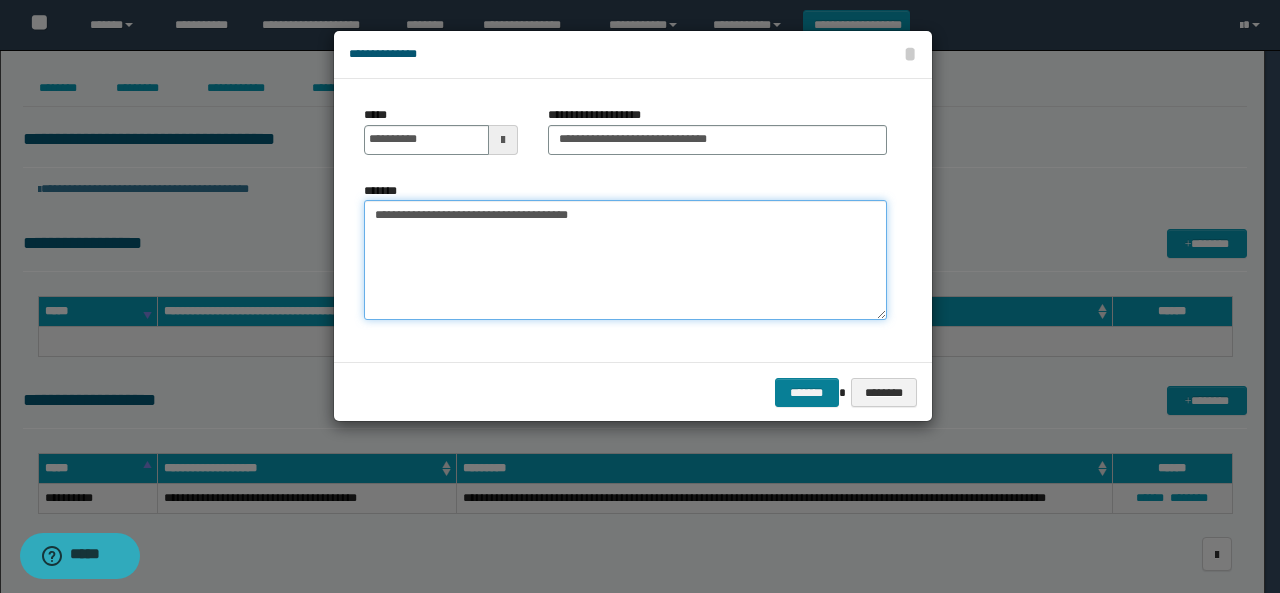 type on "**********" 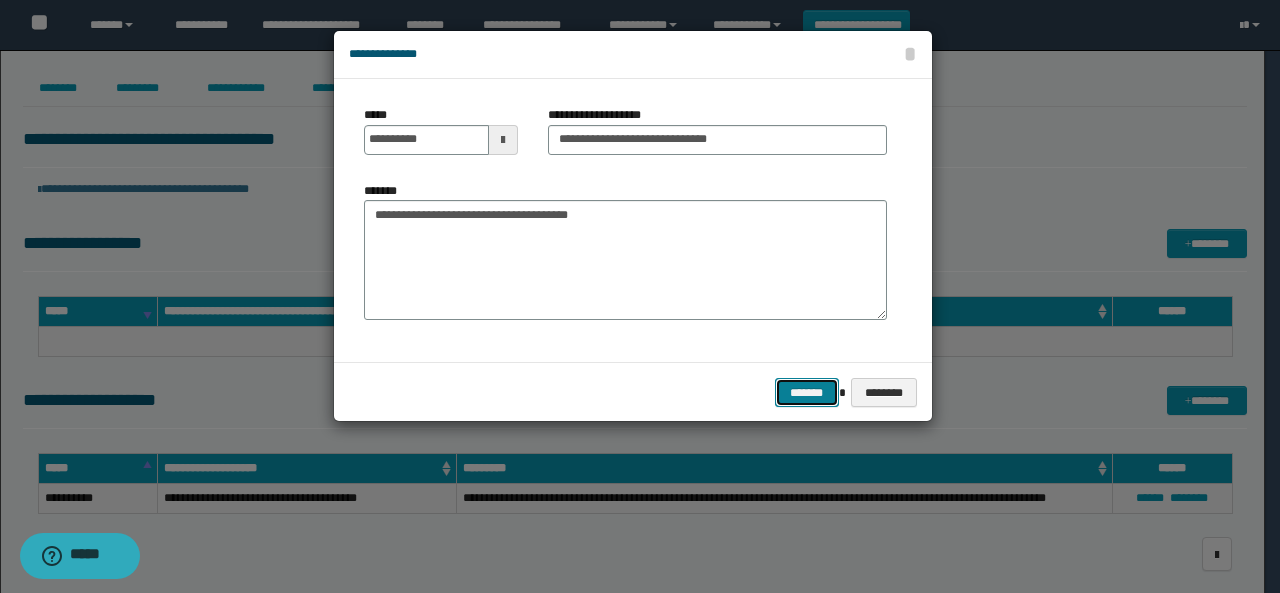 click on "*******" at bounding box center [807, 392] 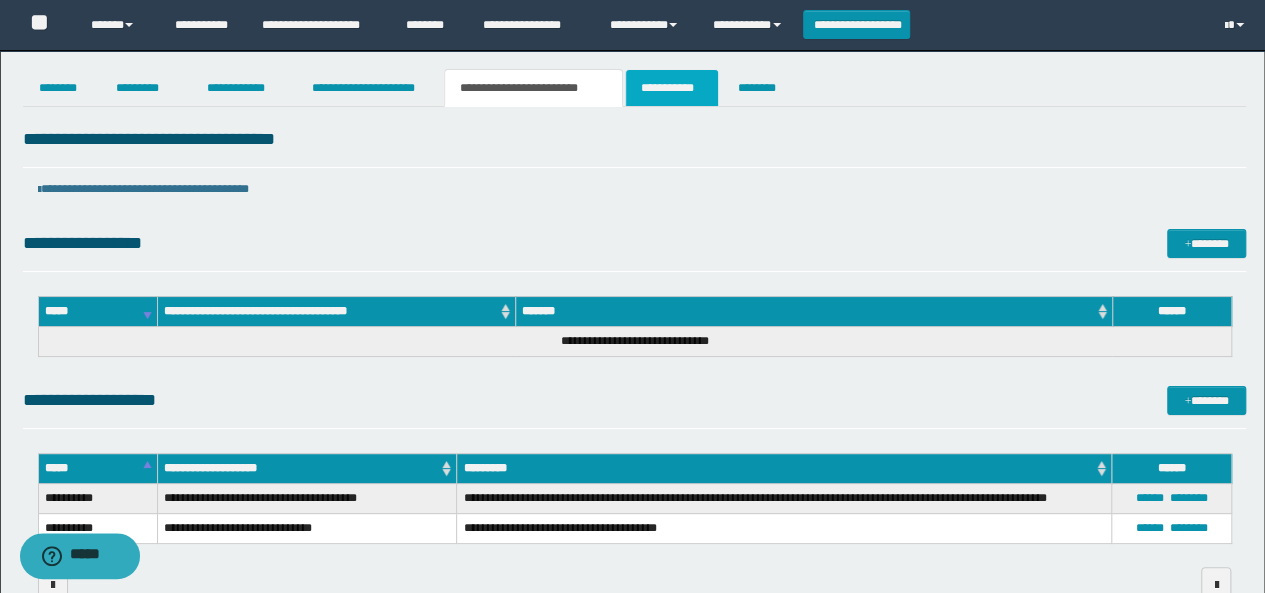 click on "**********" at bounding box center [672, 88] 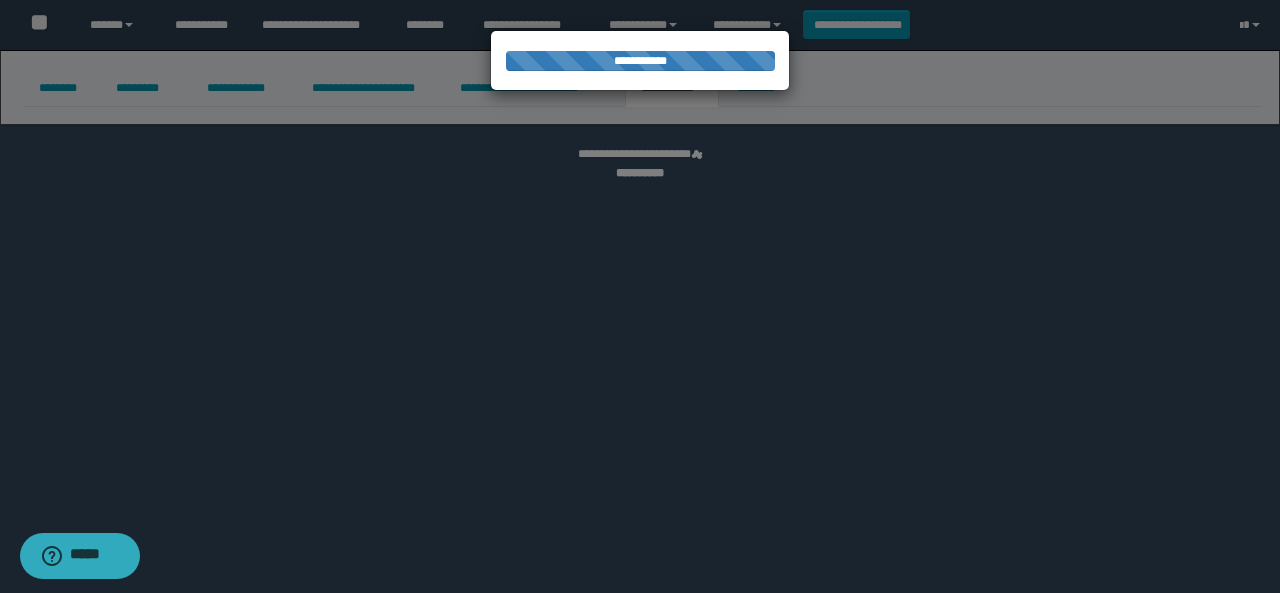 select on "****" 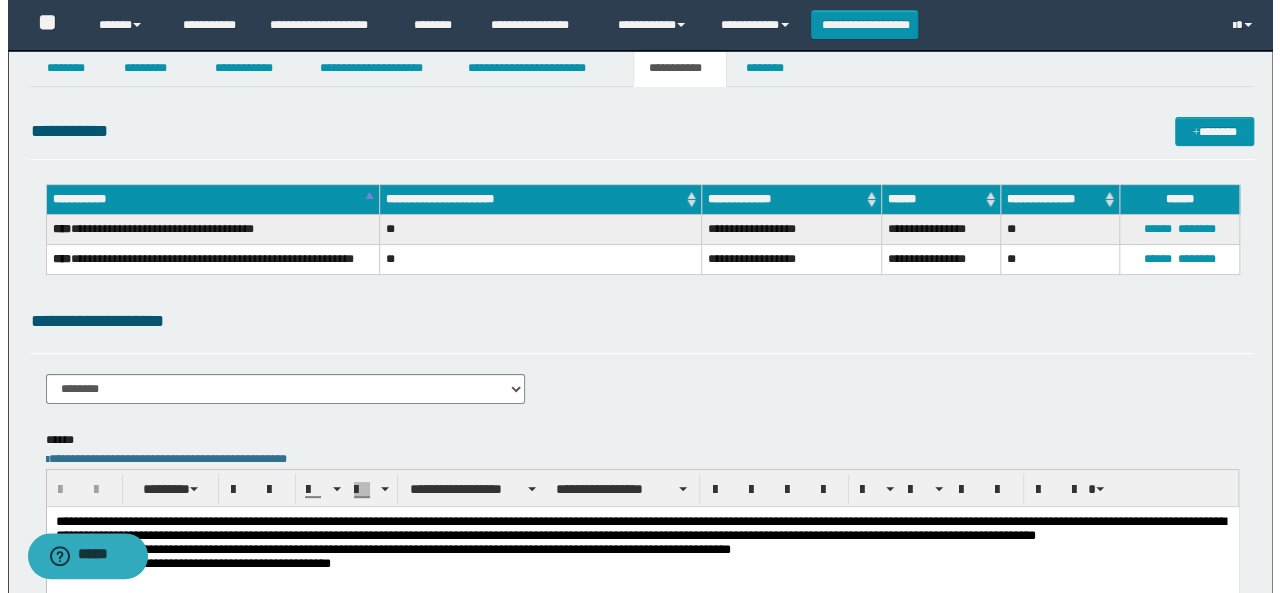 scroll, scrollTop: 0, scrollLeft: 0, axis: both 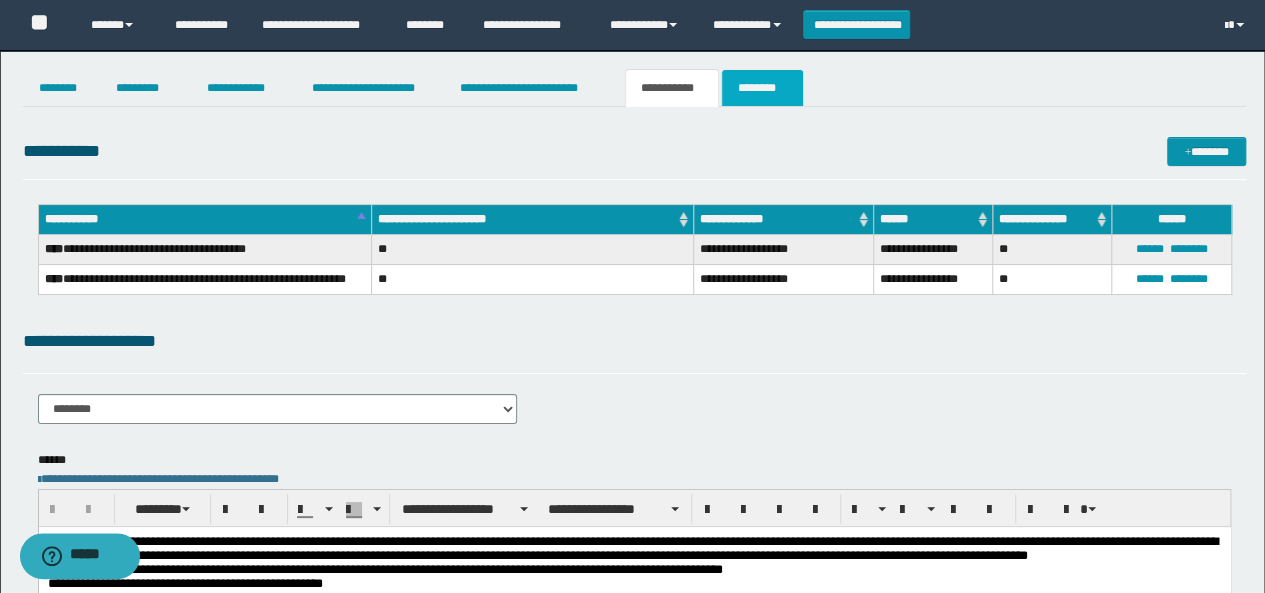 click on "********" at bounding box center (762, 88) 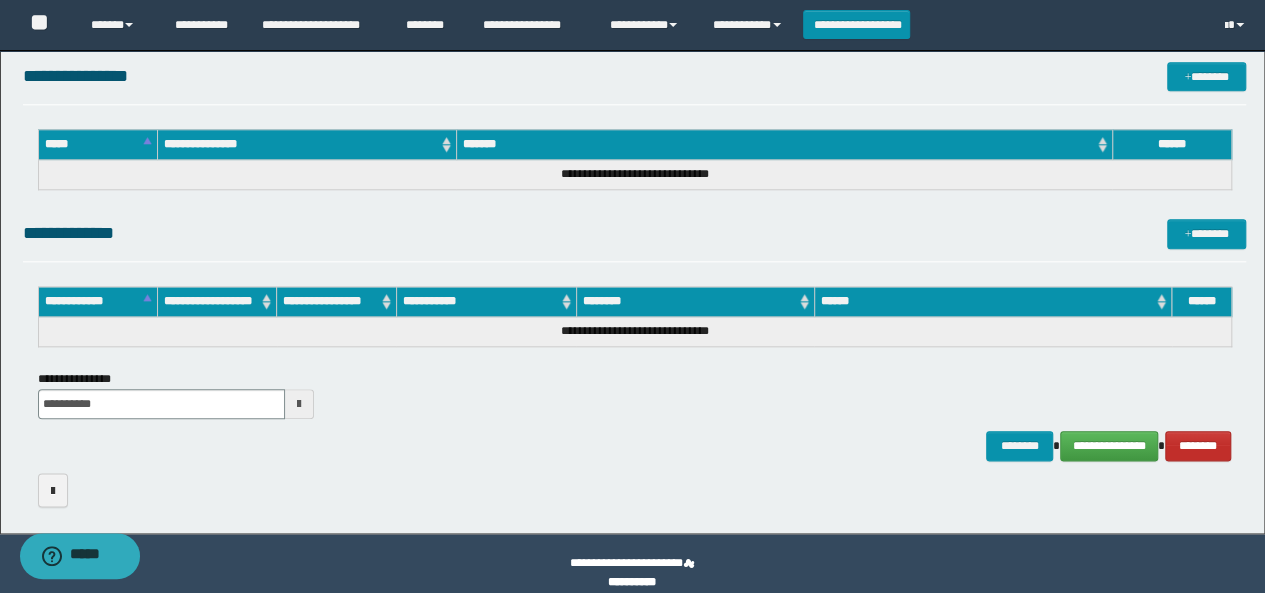 scroll, scrollTop: 980, scrollLeft: 0, axis: vertical 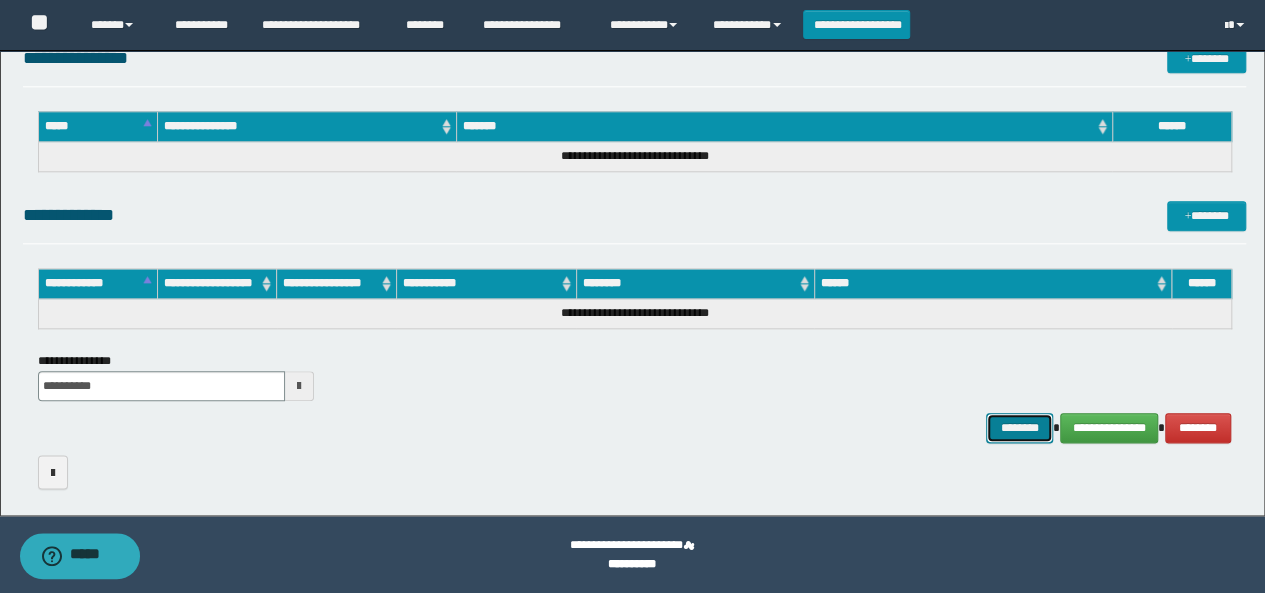 click on "********" at bounding box center [1019, 427] 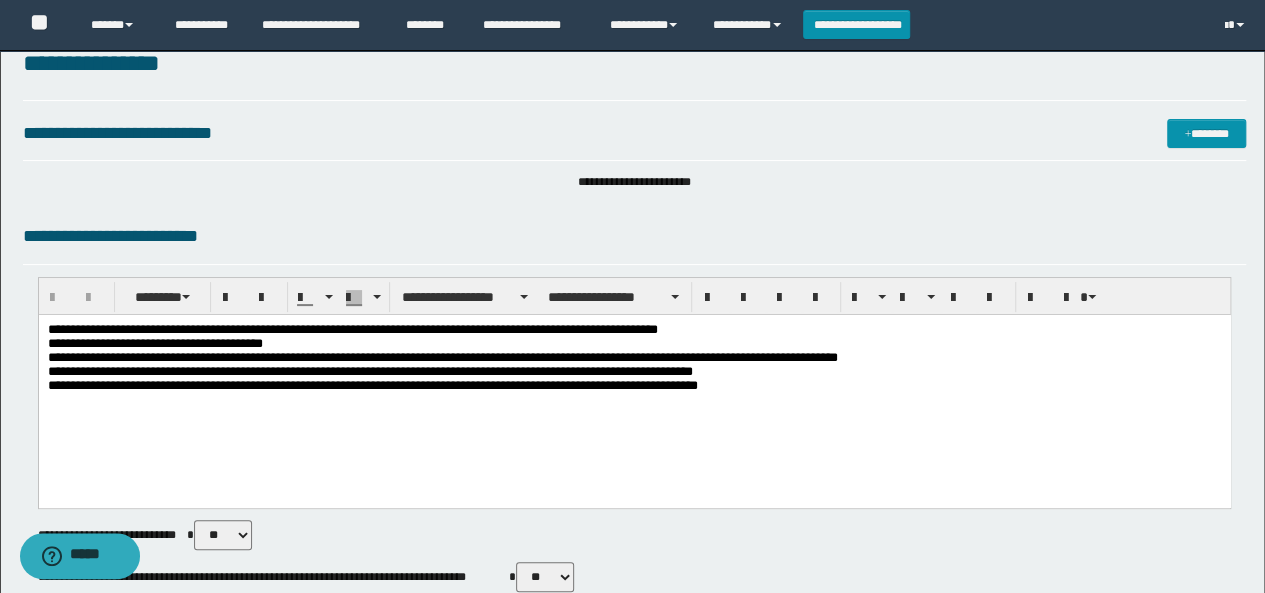 scroll, scrollTop: 0, scrollLeft: 0, axis: both 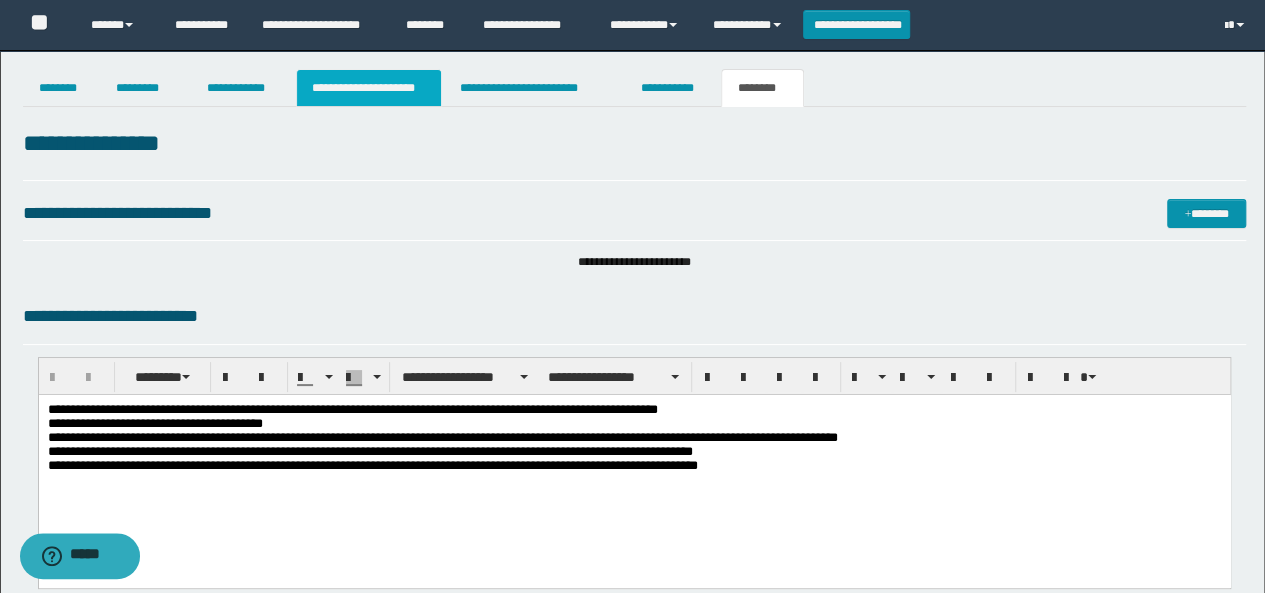 click on "**********" at bounding box center (369, 88) 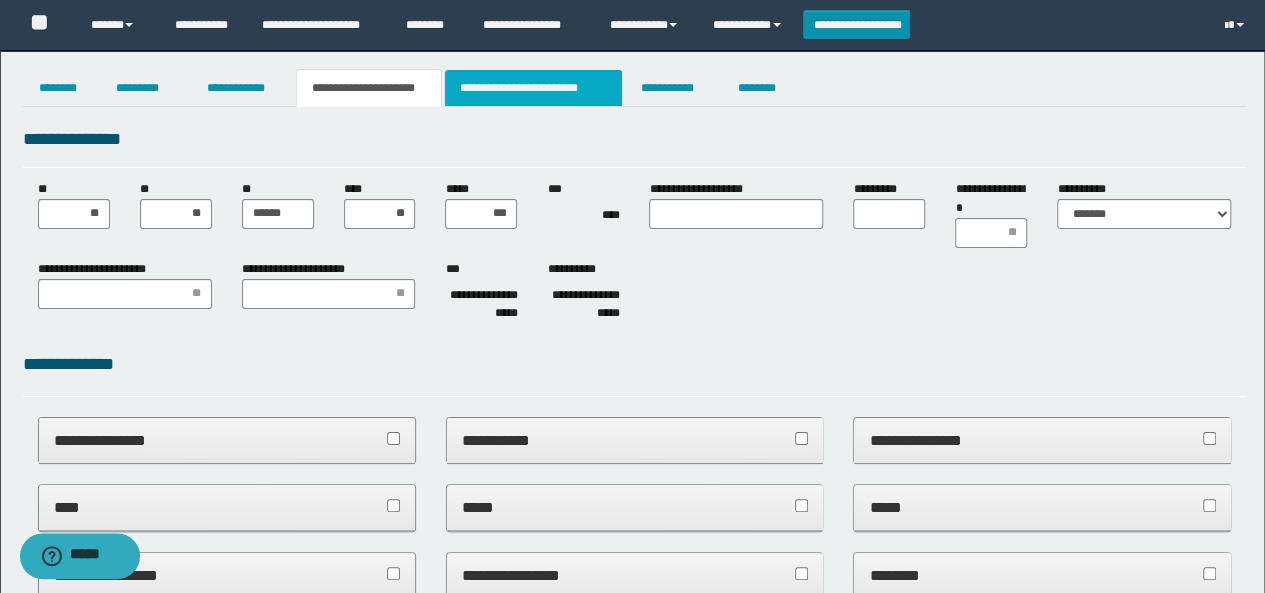 click on "**********" at bounding box center (533, 88) 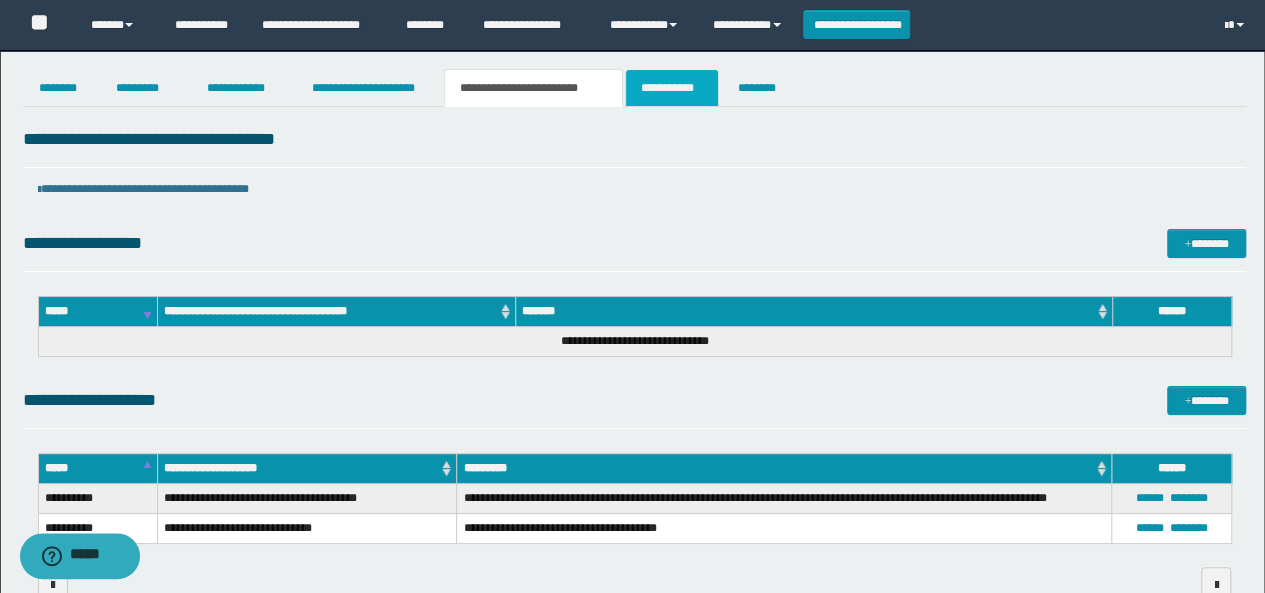 click on "**********" at bounding box center [672, 88] 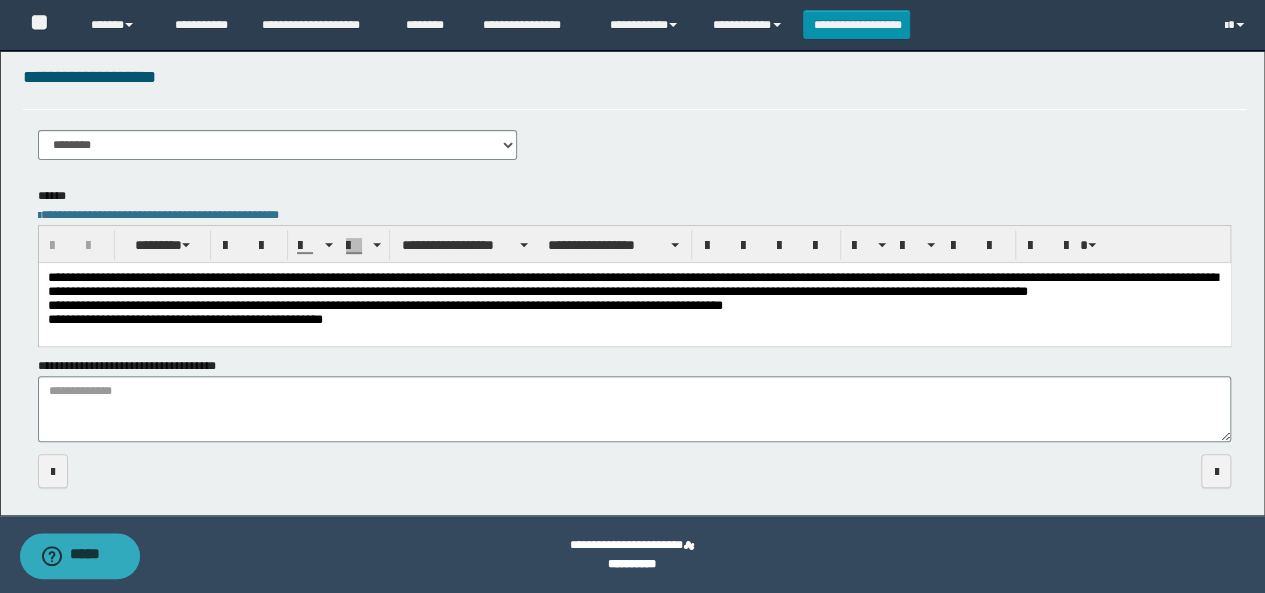 scroll, scrollTop: 0, scrollLeft: 0, axis: both 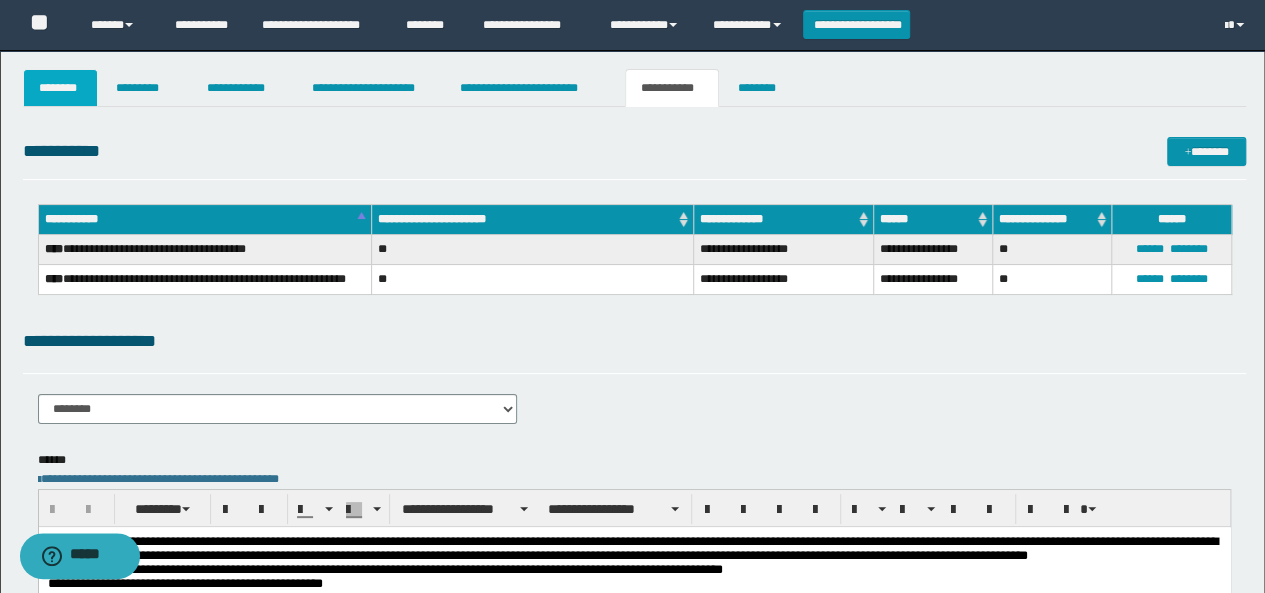 click on "********" at bounding box center (61, 88) 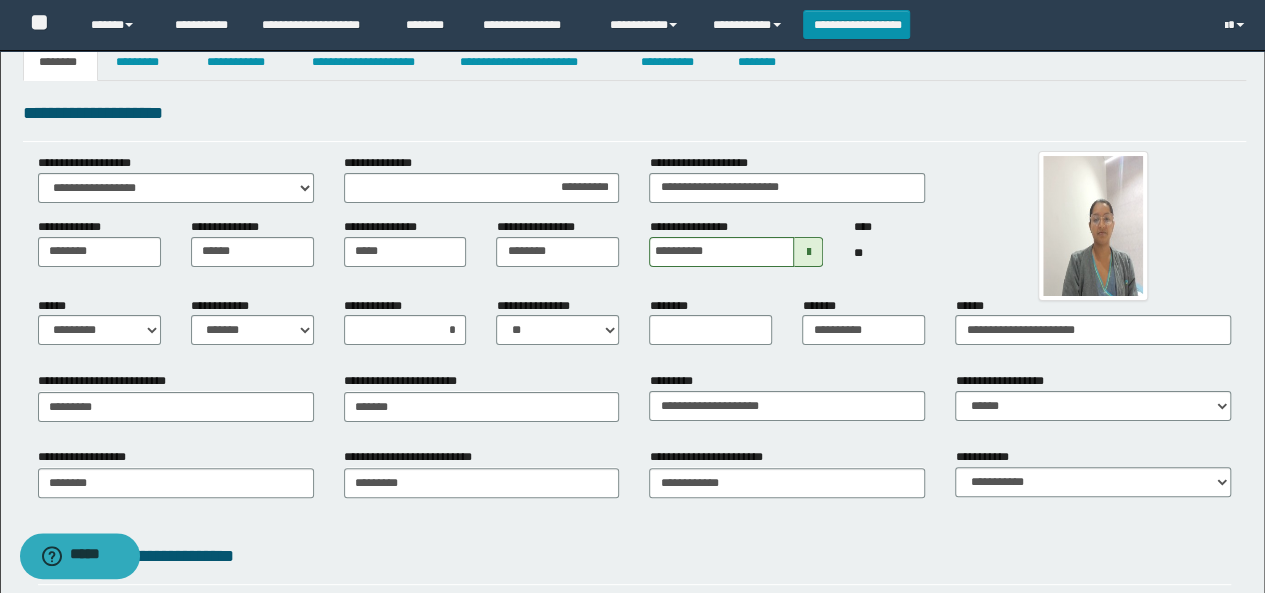 scroll, scrollTop: 0, scrollLeft: 0, axis: both 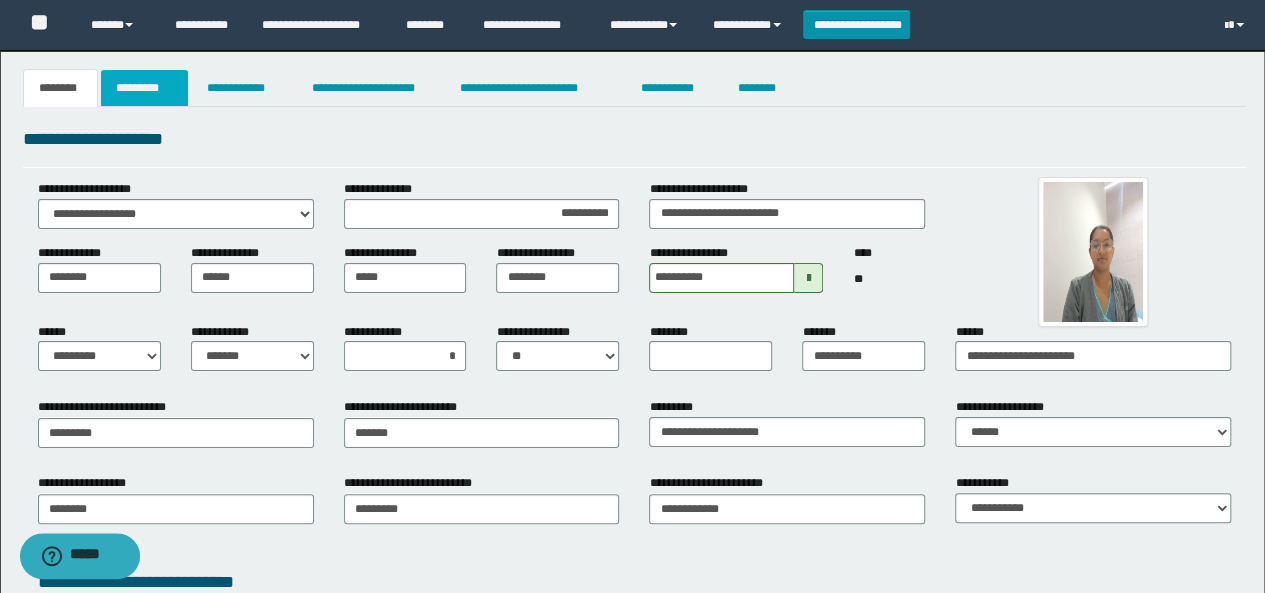 click on "*********" at bounding box center (144, 88) 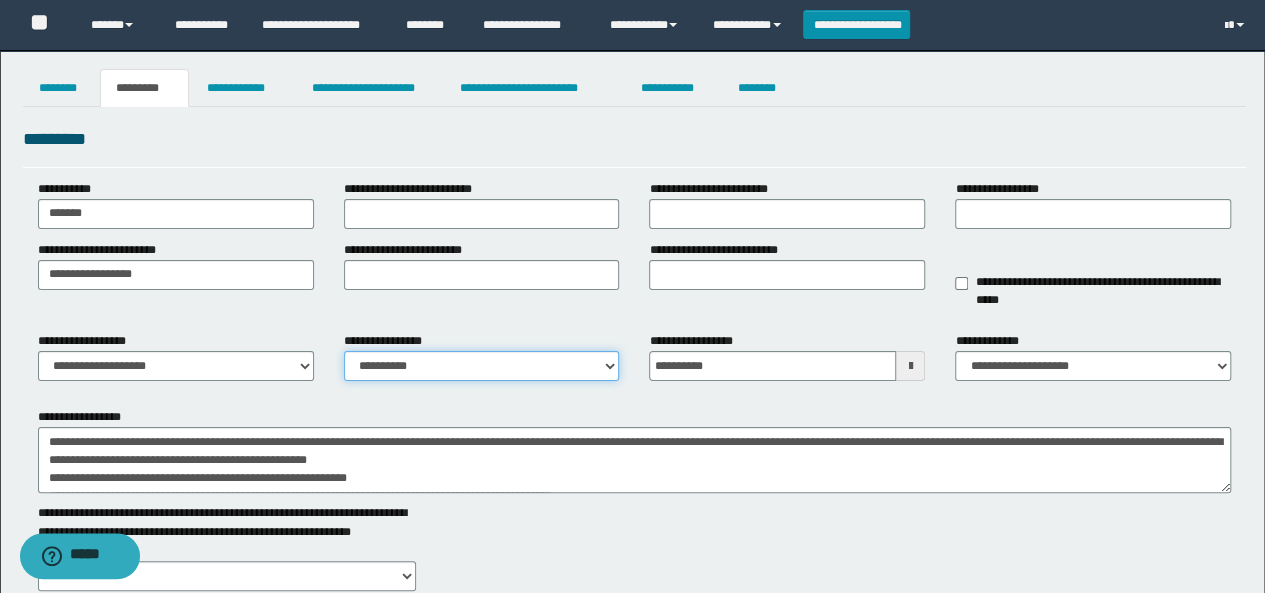 click on "**********" at bounding box center [482, 366] 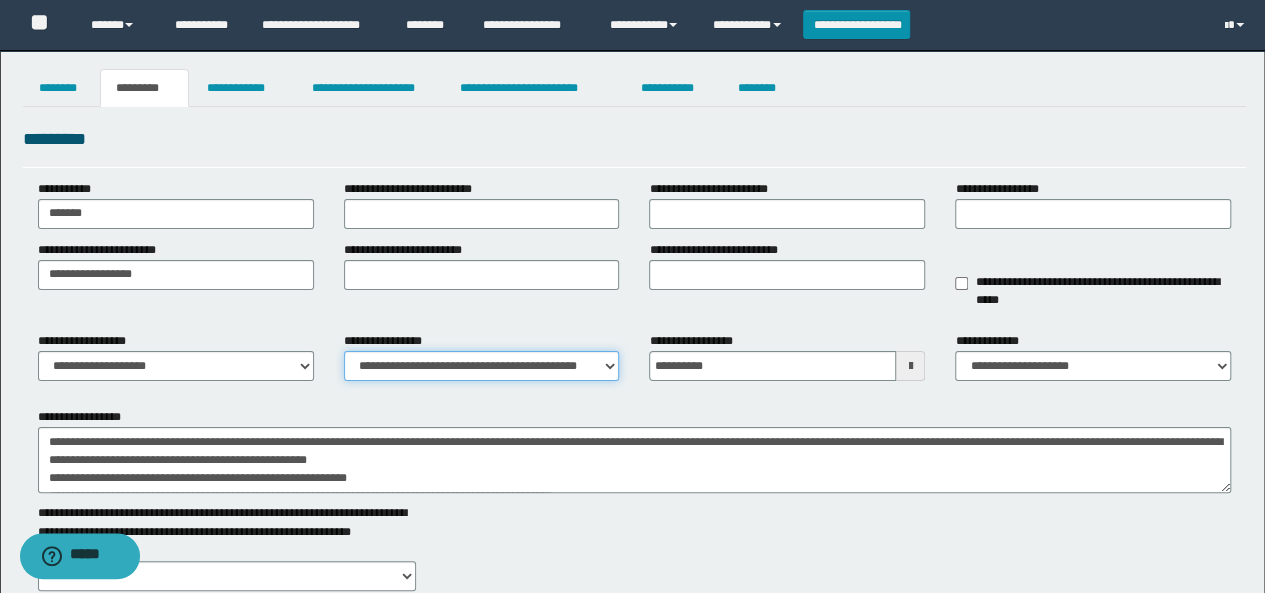 click on "**********" at bounding box center [482, 366] 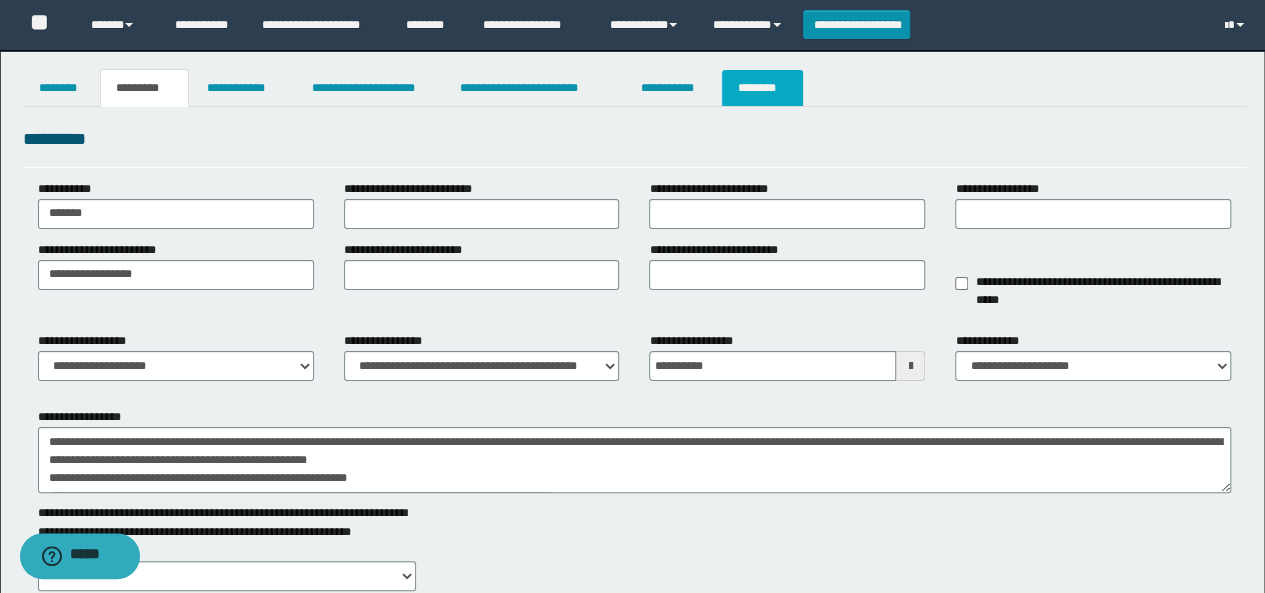 click on "********" at bounding box center [762, 88] 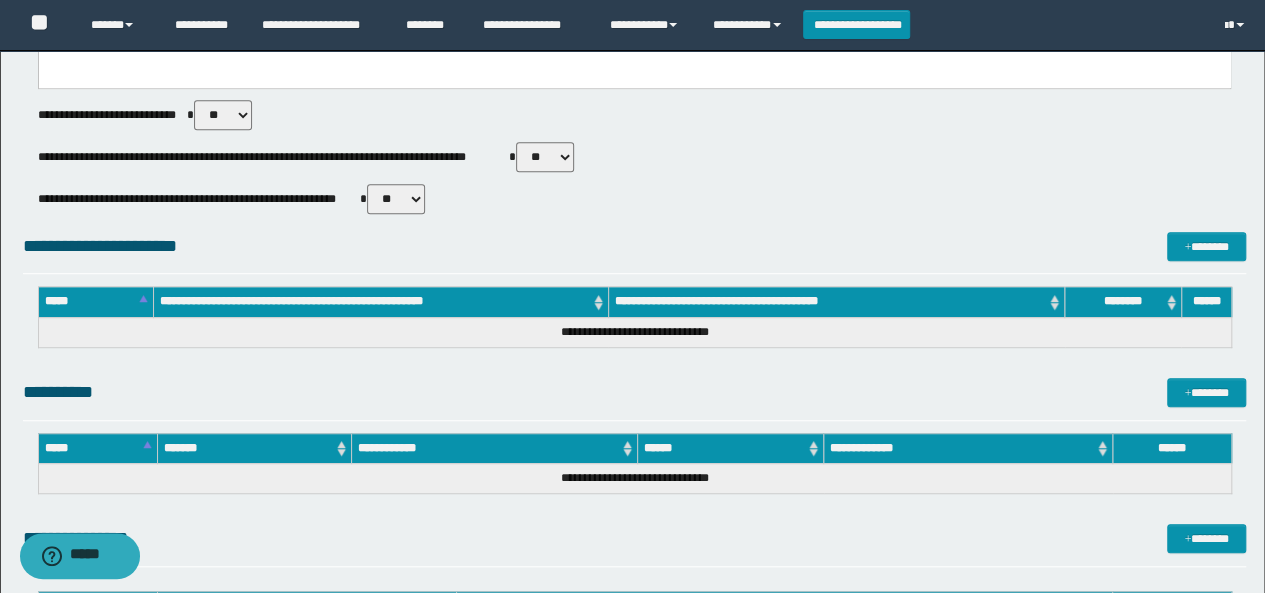 scroll, scrollTop: 980, scrollLeft: 0, axis: vertical 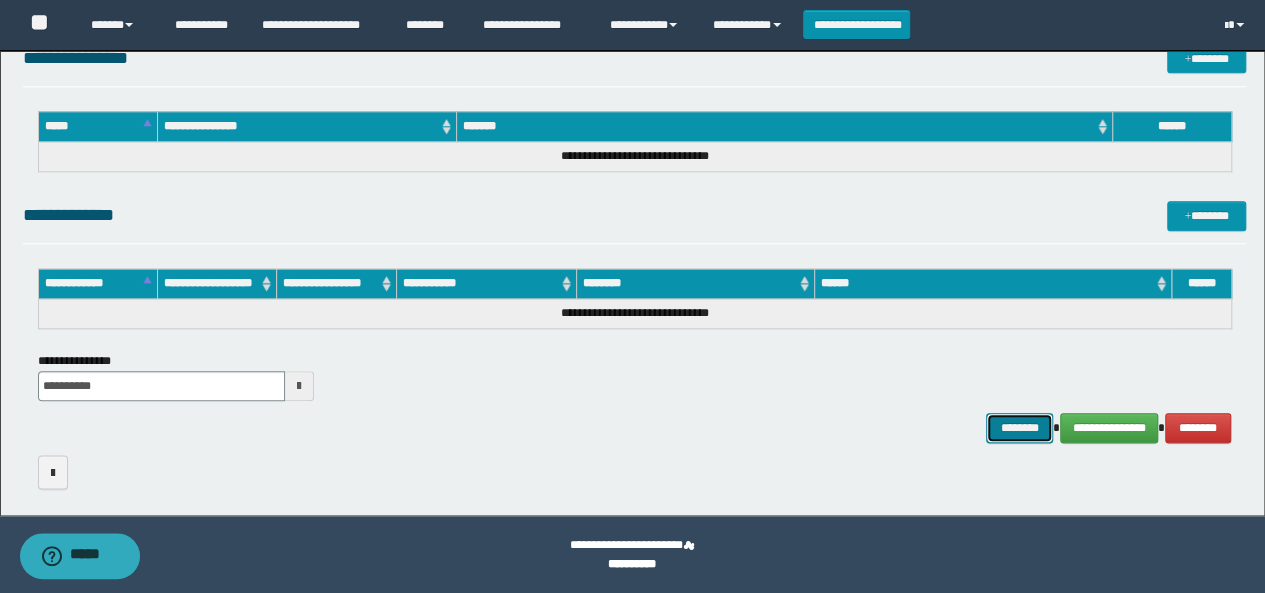 click on "********" at bounding box center (1019, 427) 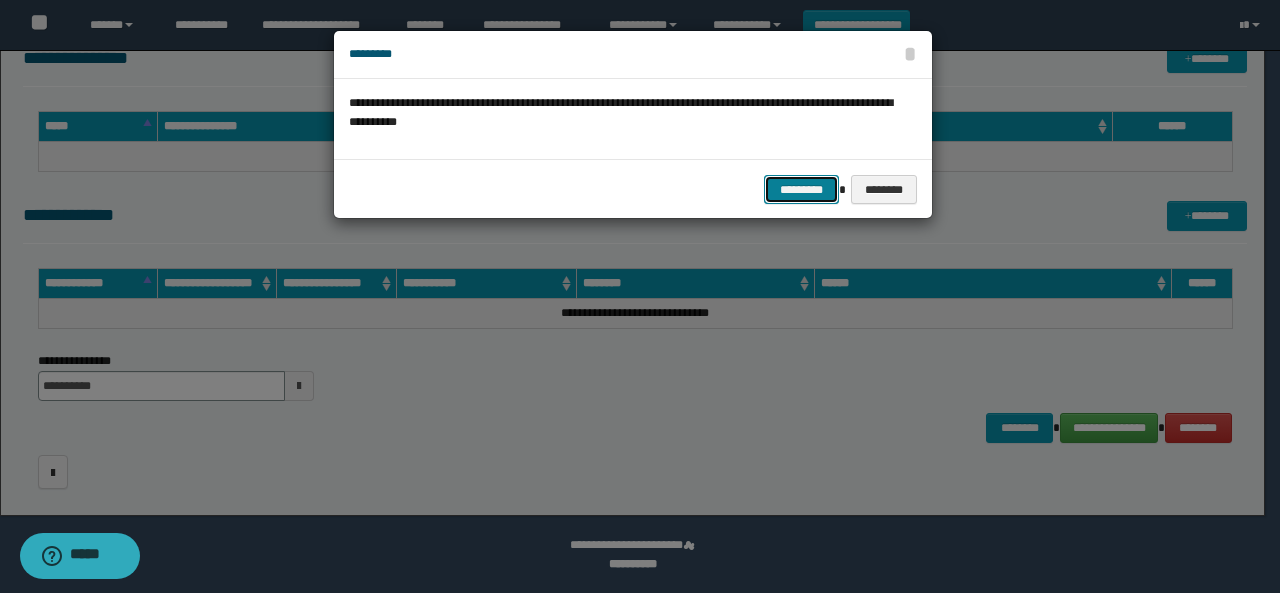 click on "*********" at bounding box center (801, 189) 